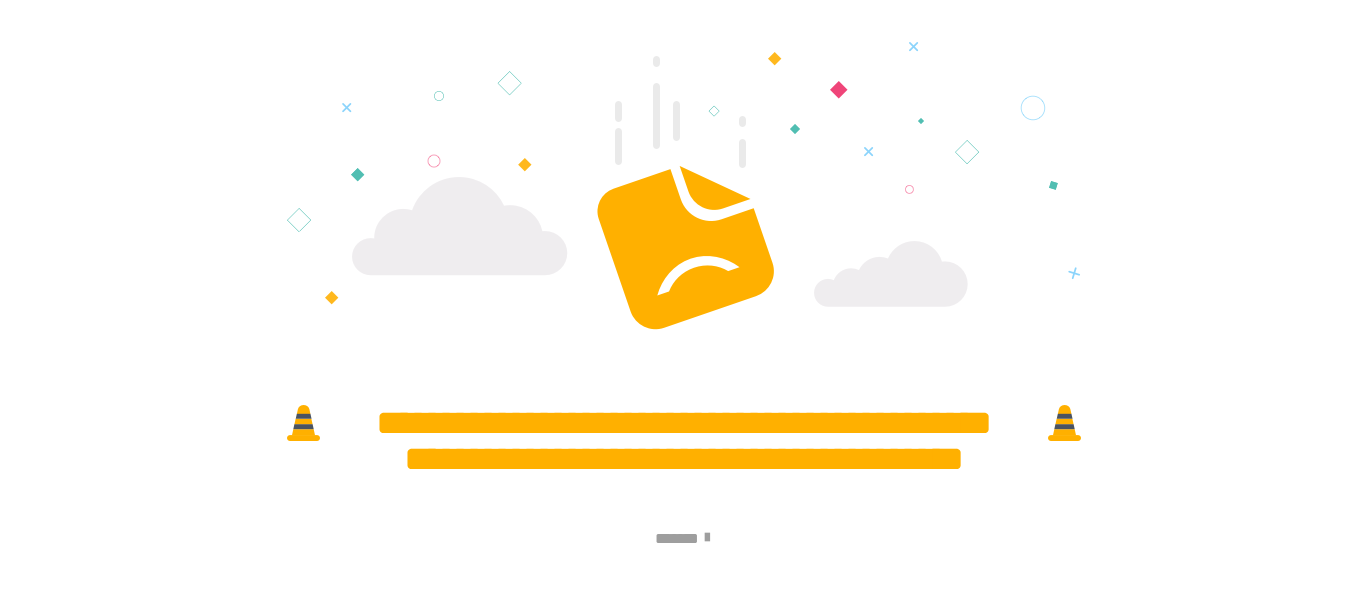 scroll, scrollTop: 0, scrollLeft: 0, axis: both 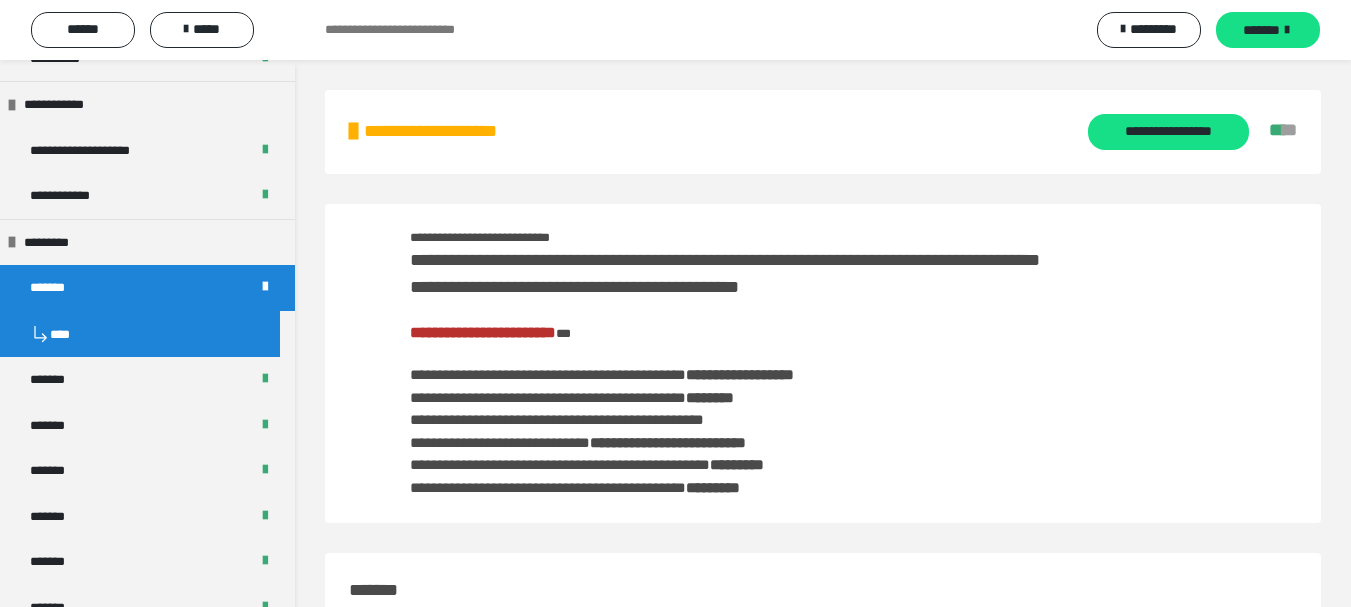 click on "*******" at bounding box center [147, 288] 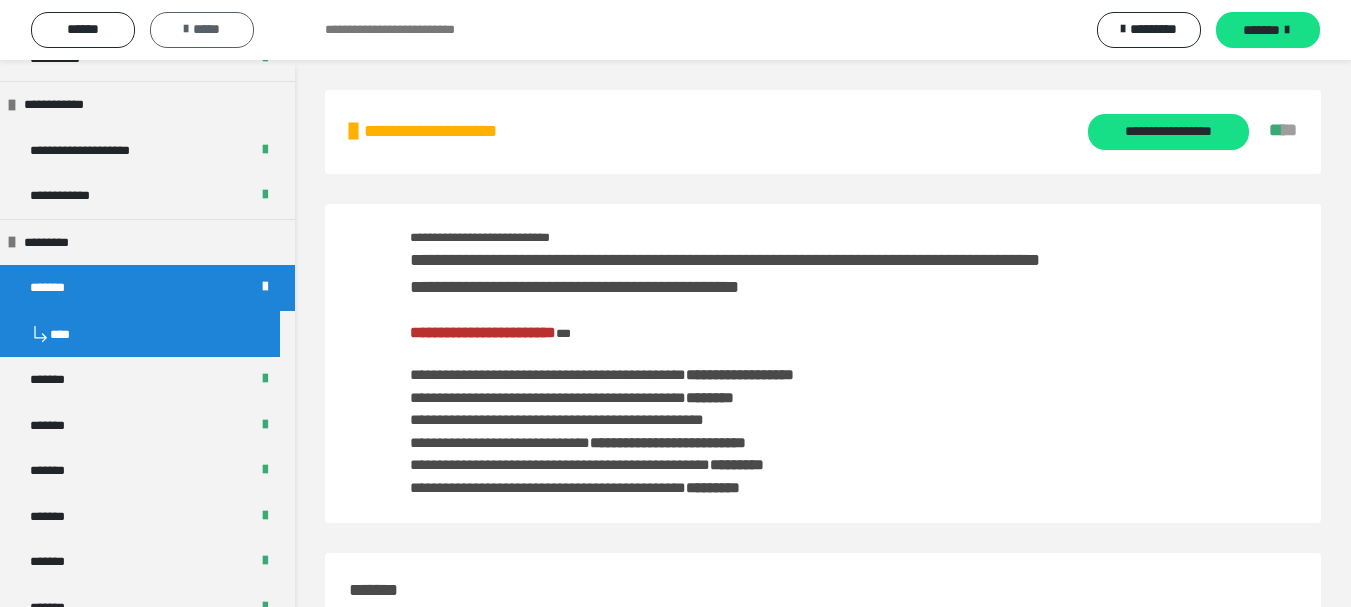 click on "*****" at bounding box center [202, 30] 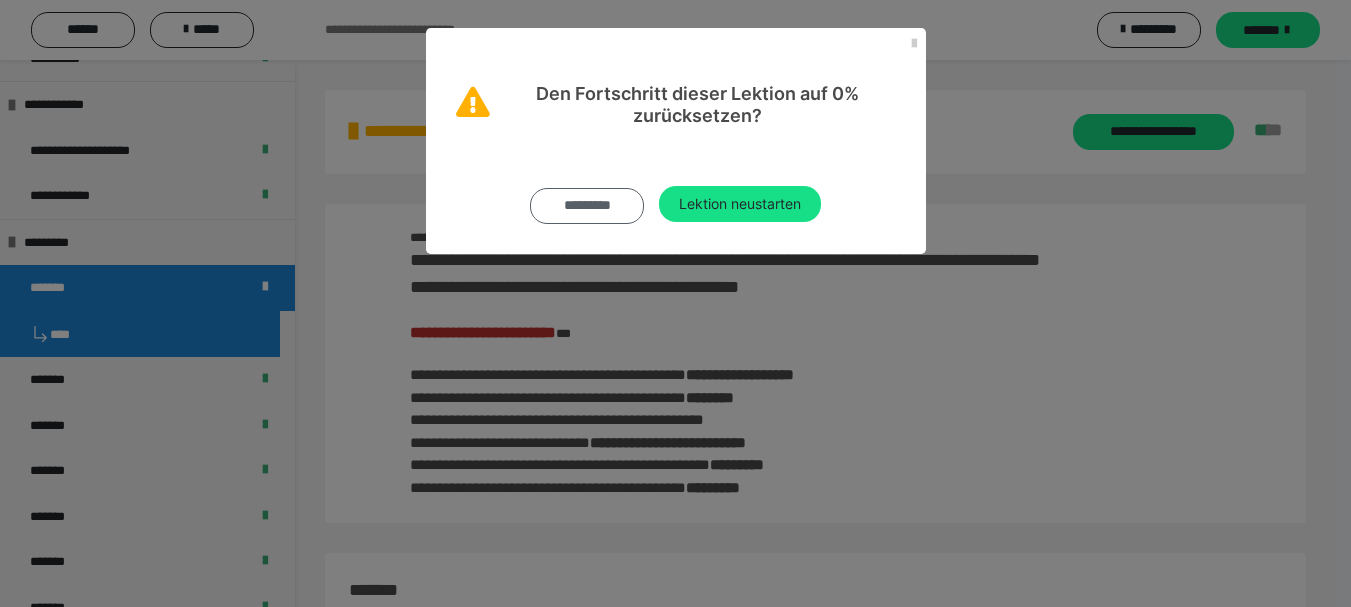 click on "*********" at bounding box center [587, 206] 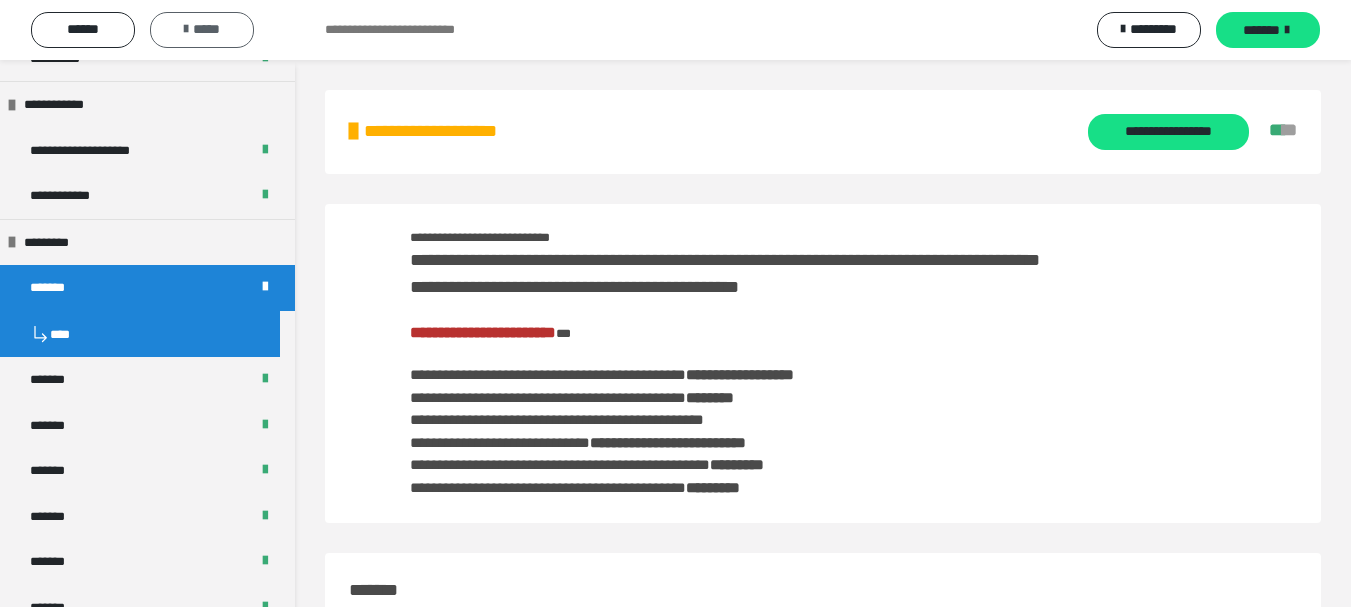 click on "*****" at bounding box center (202, 30) 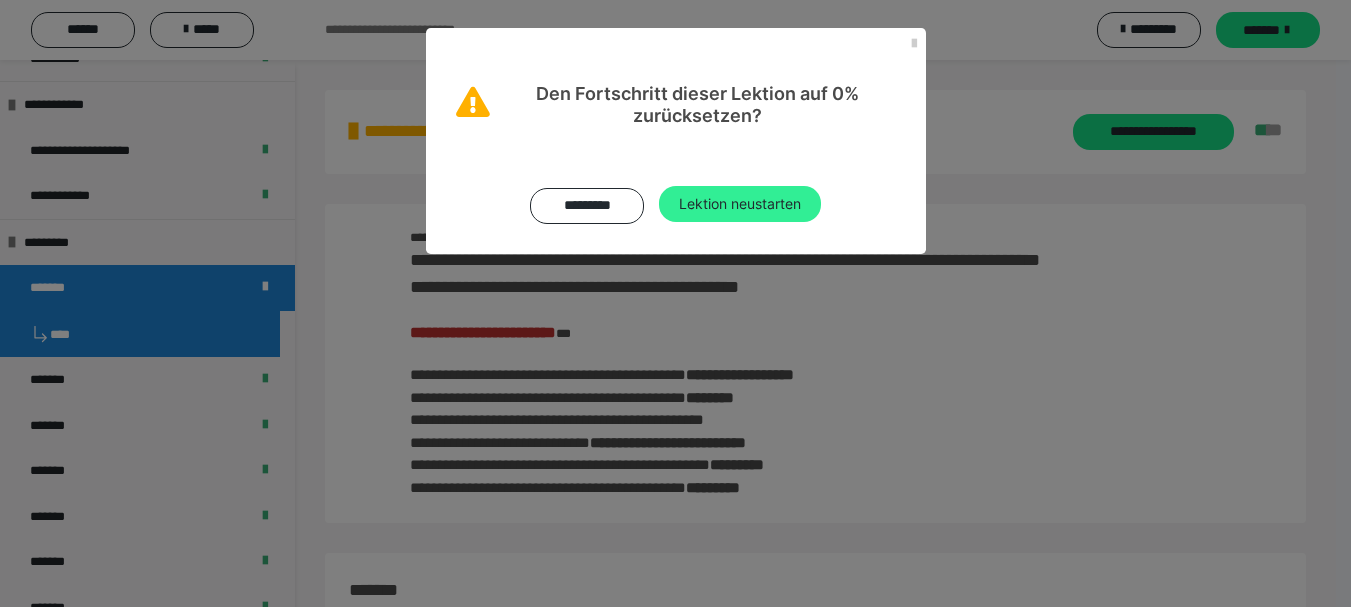 click on "Lektion neustarten" at bounding box center [740, 204] 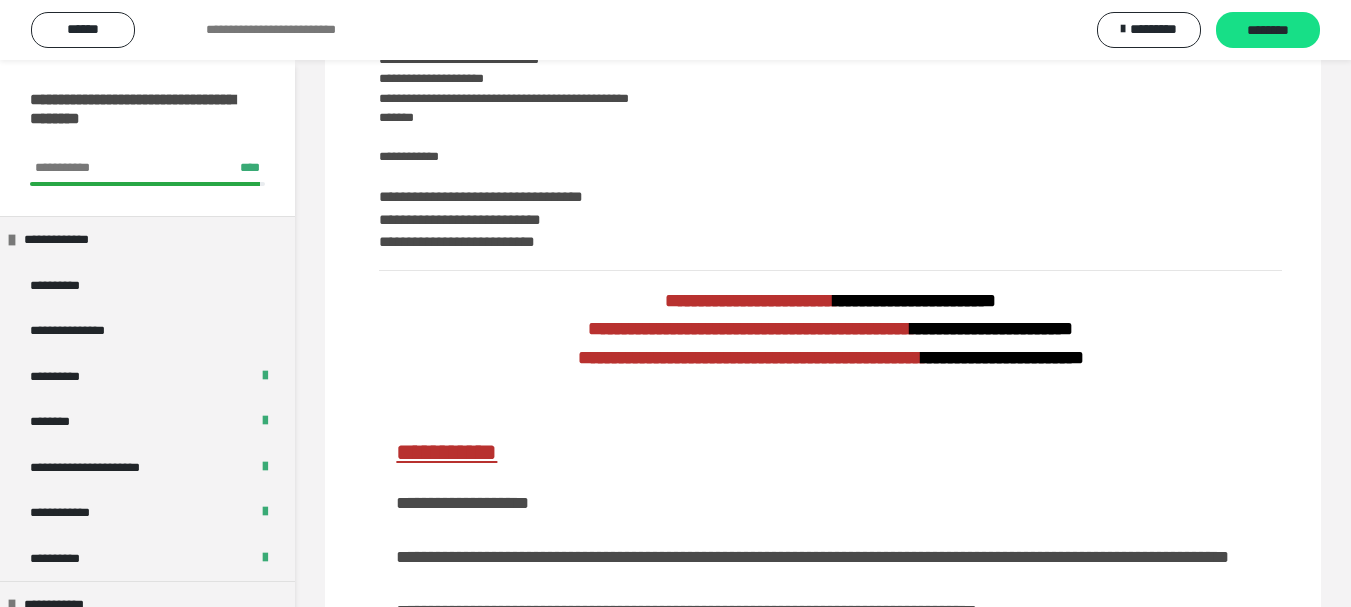 scroll, scrollTop: 400, scrollLeft: 0, axis: vertical 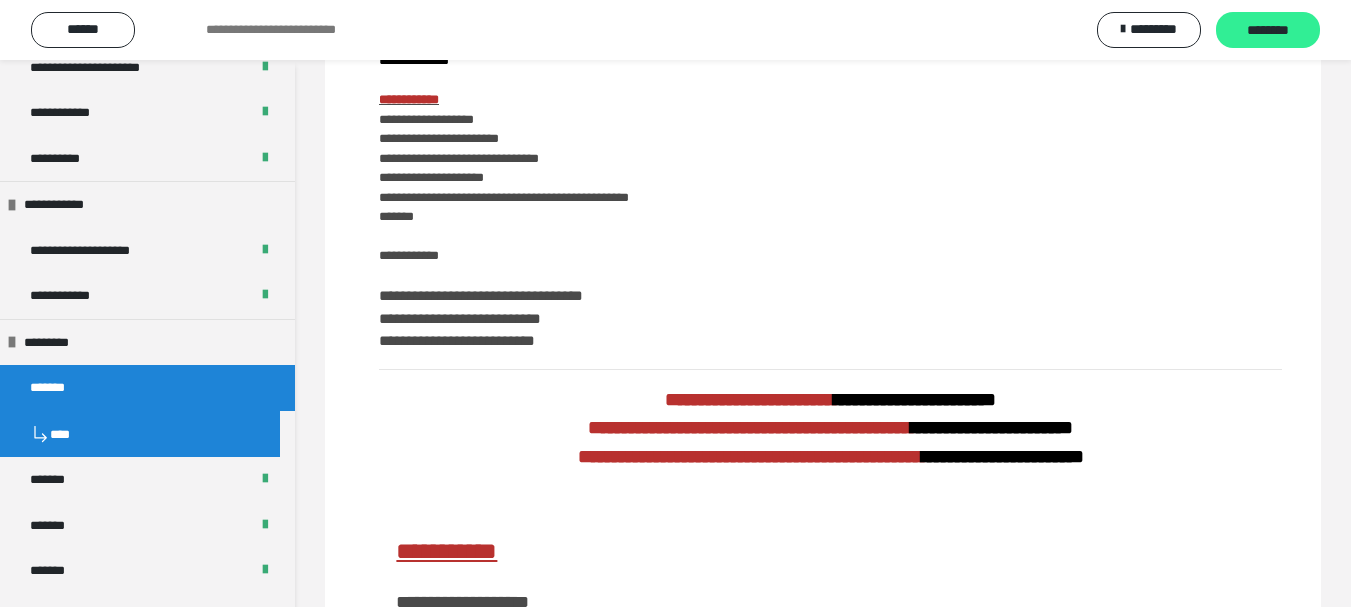 click on "********" at bounding box center [1268, 31] 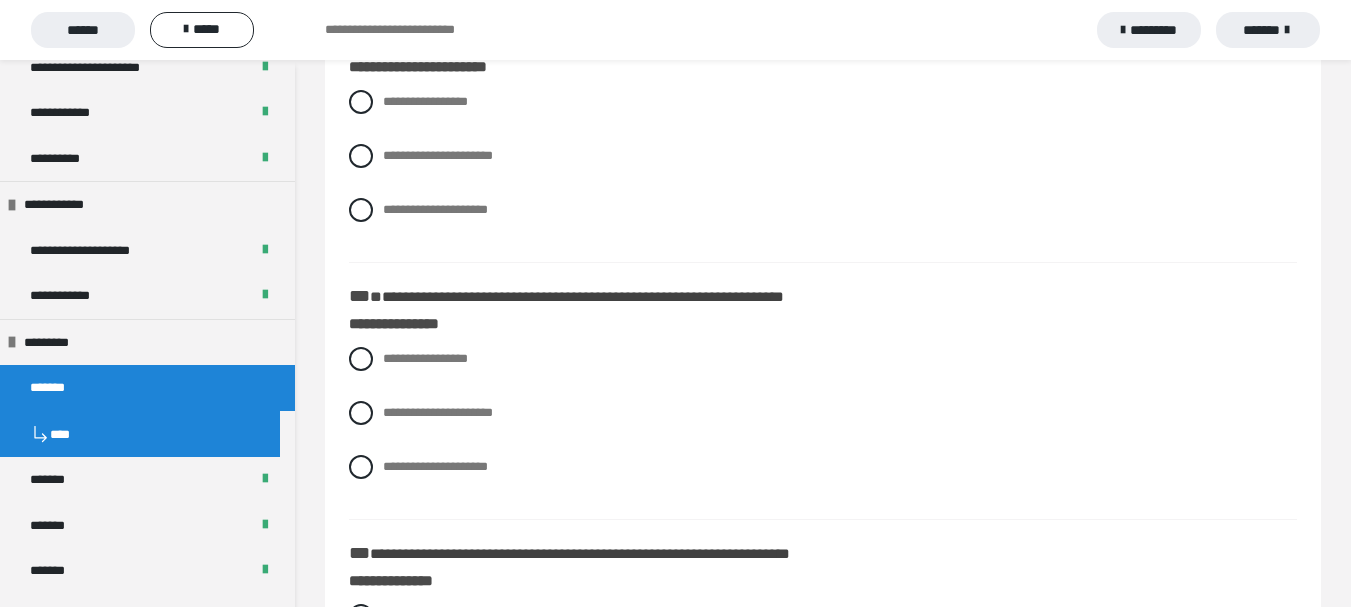 scroll, scrollTop: 300, scrollLeft: 0, axis: vertical 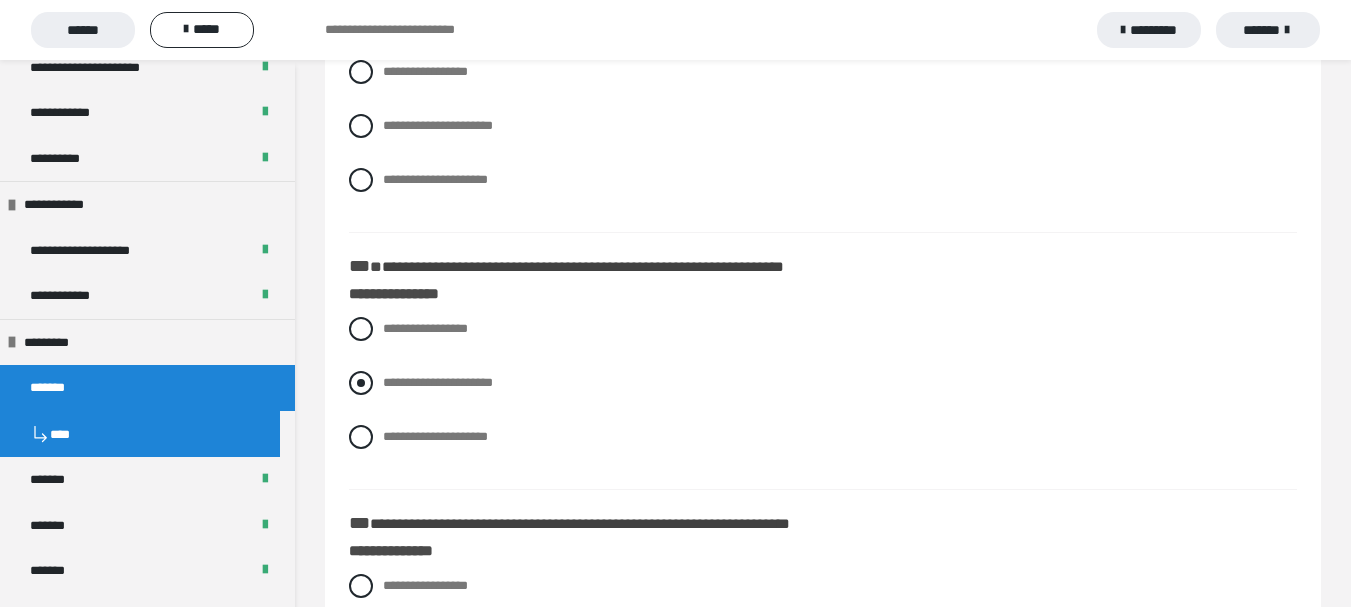 click at bounding box center [361, 383] 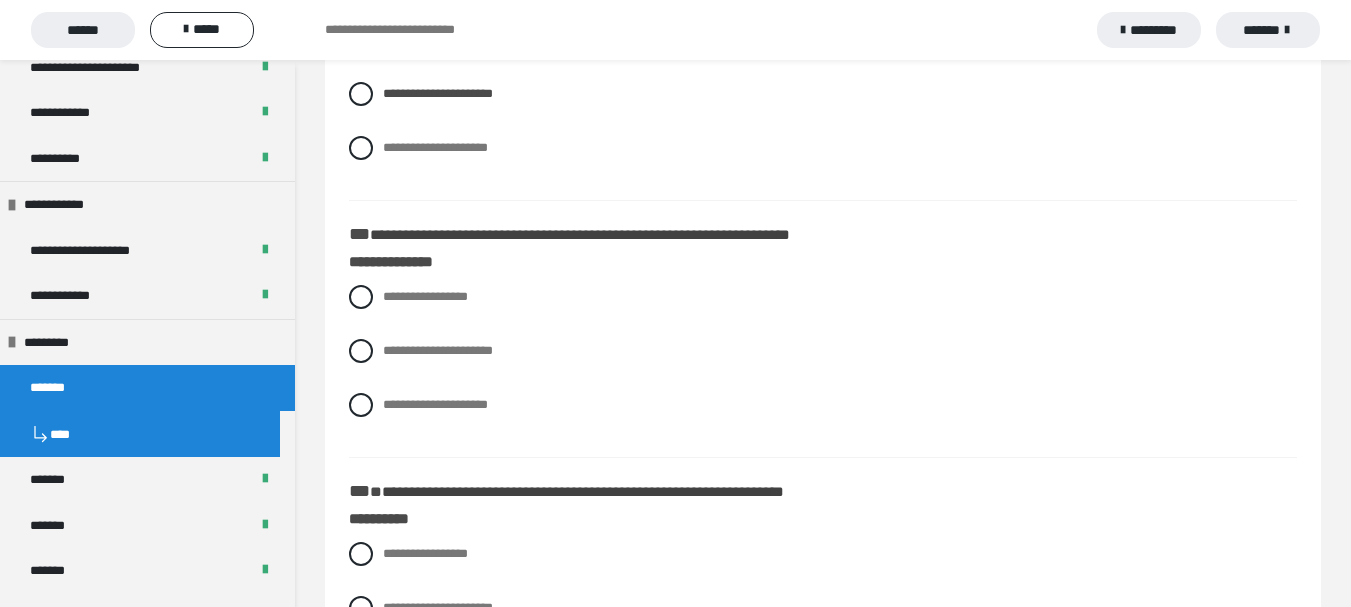 scroll, scrollTop: 600, scrollLeft: 0, axis: vertical 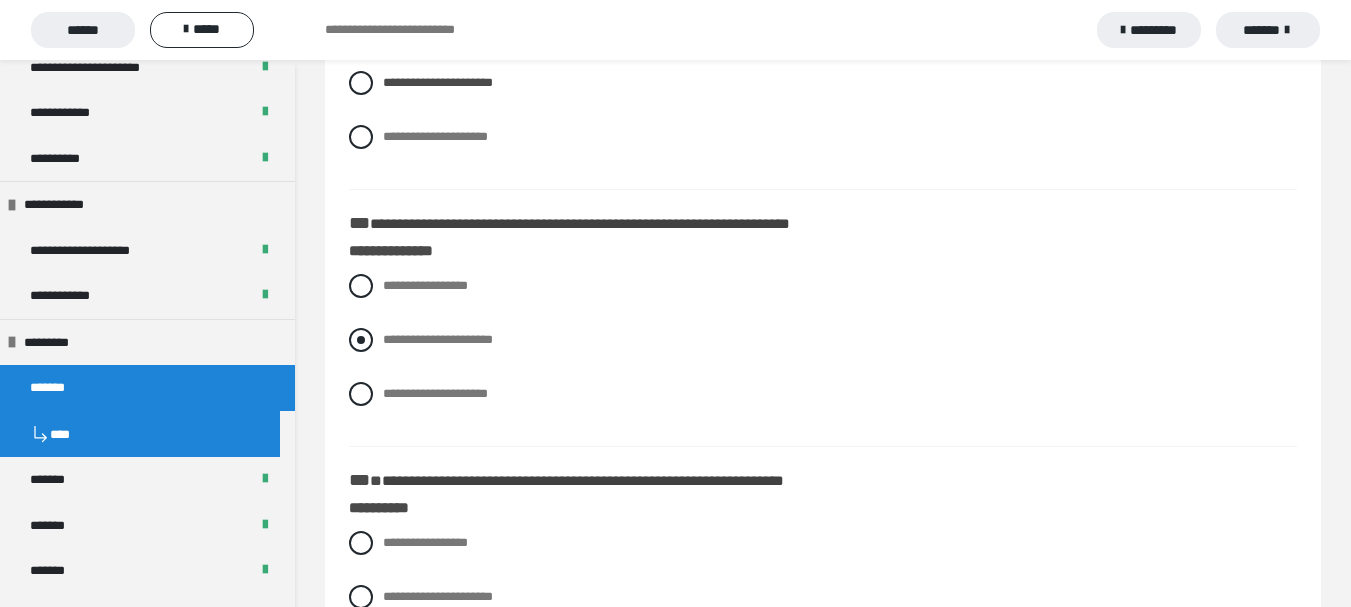 click at bounding box center (361, 340) 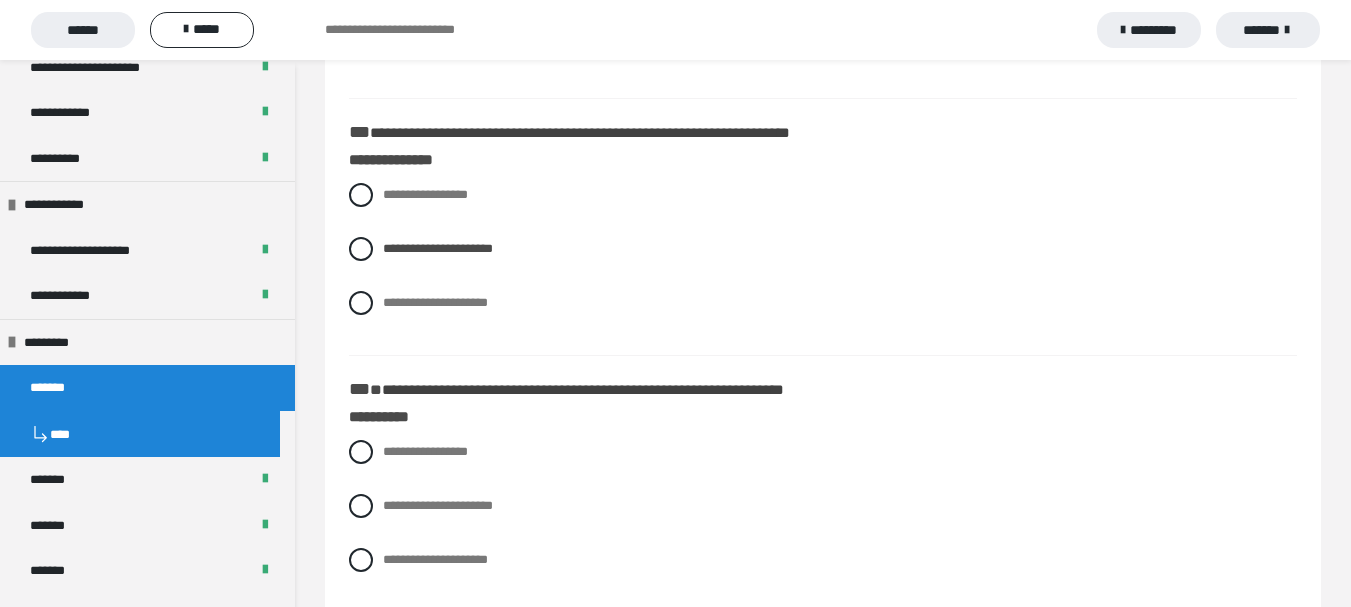 scroll, scrollTop: 800, scrollLeft: 0, axis: vertical 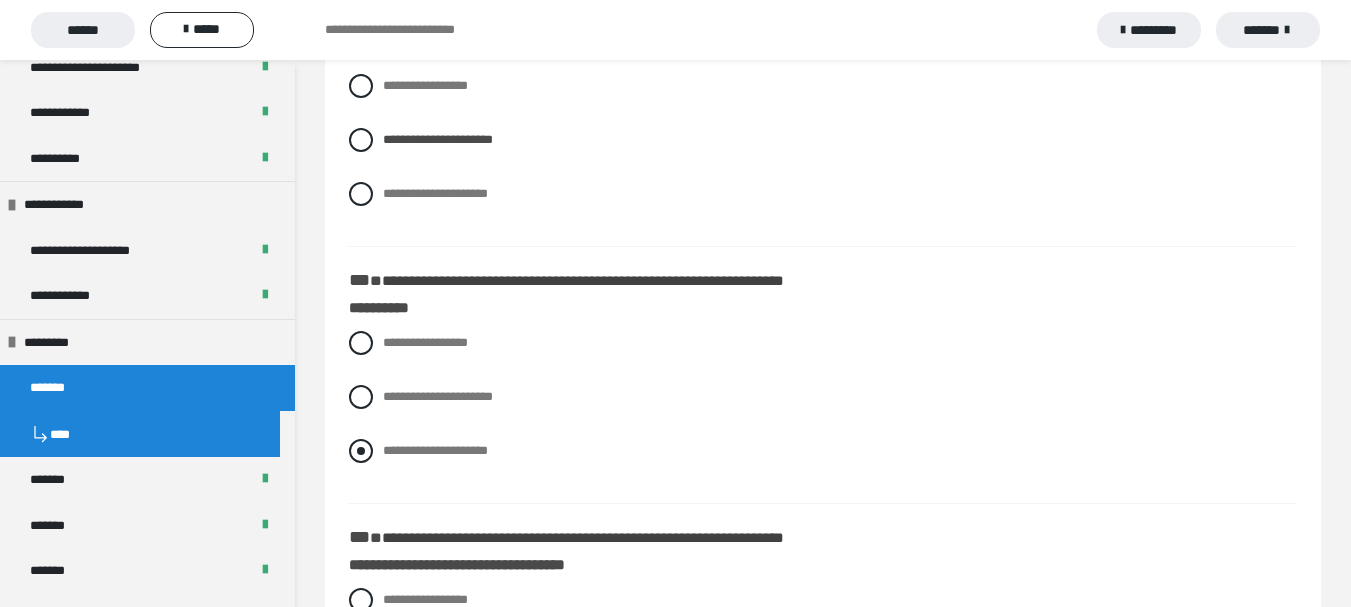 click at bounding box center (361, 451) 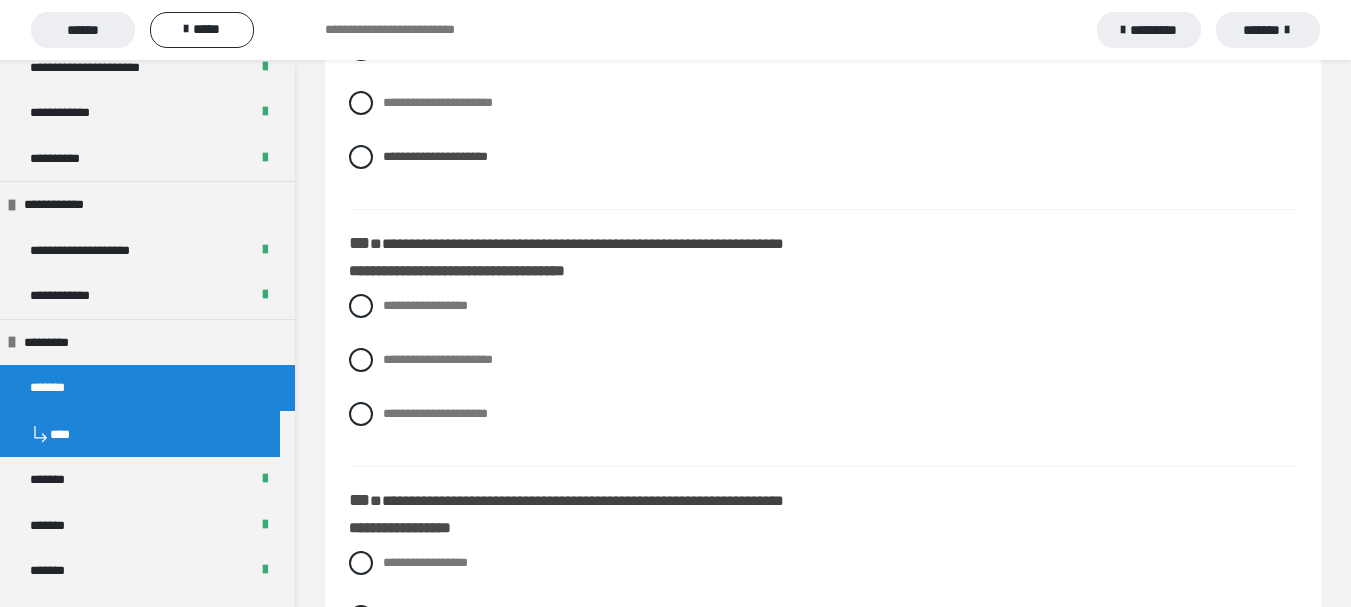 scroll, scrollTop: 1100, scrollLeft: 0, axis: vertical 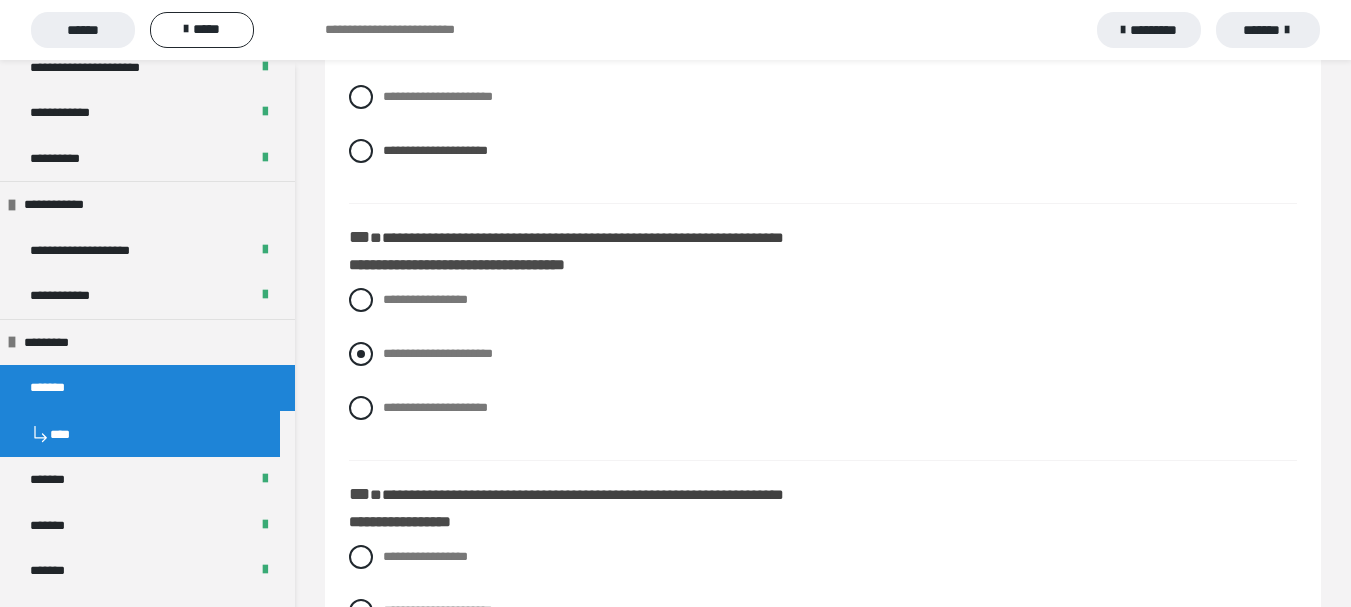 click at bounding box center [361, 354] 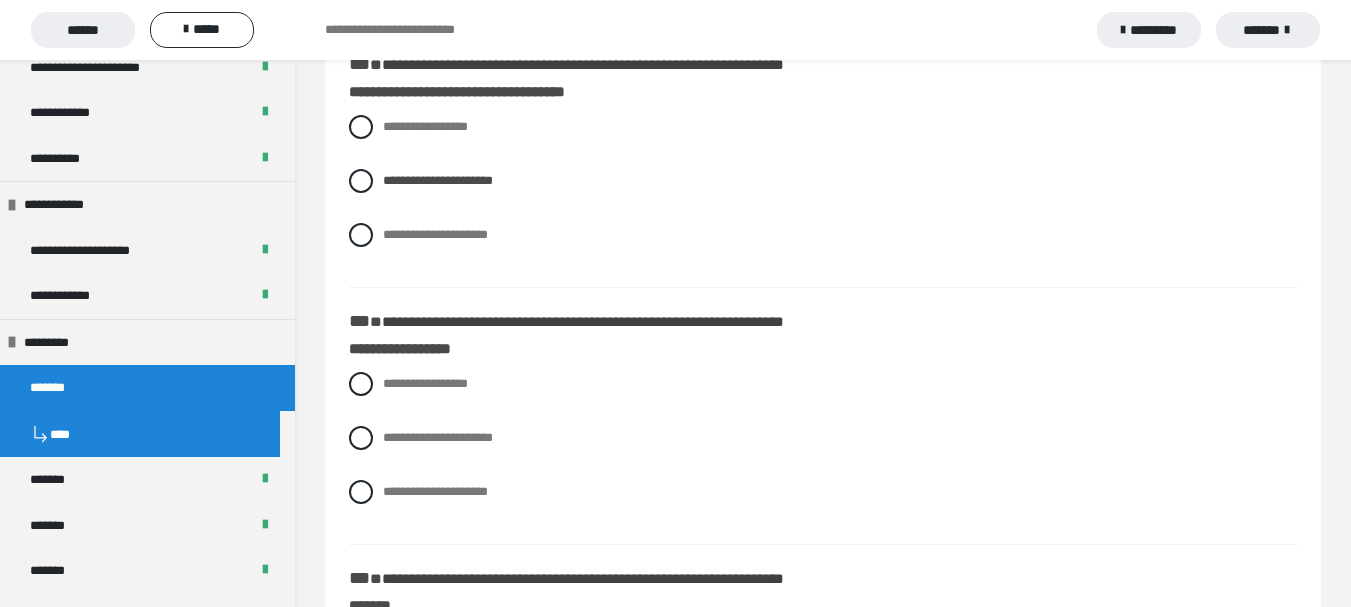 scroll, scrollTop: 1400, scrollLeft: 0, axis: vertical 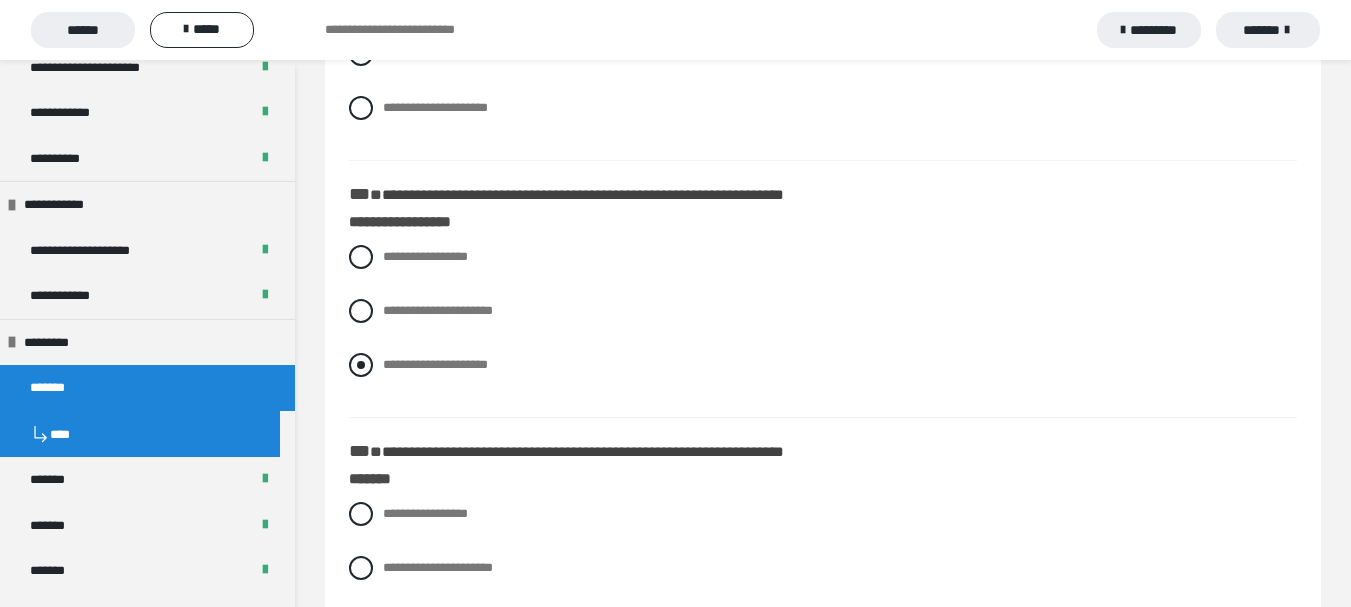 click at bounding box center (361, 365) 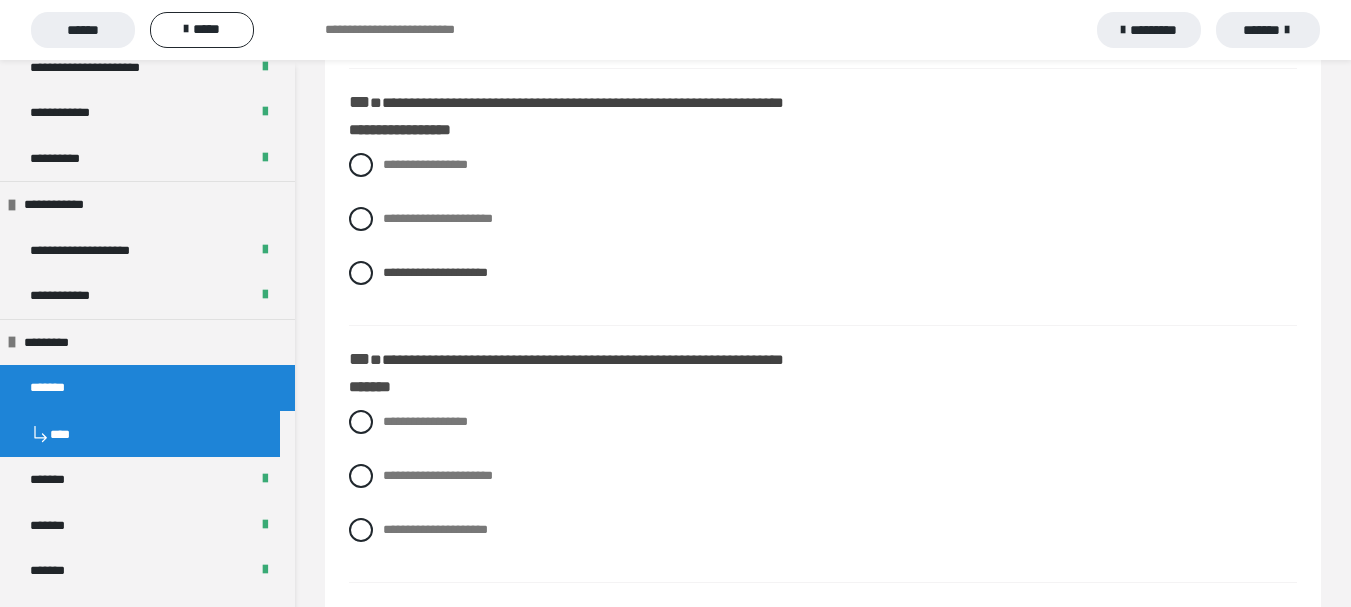 scroll, scrollTop: 1700, scrollLeft: 0, axis: vertical 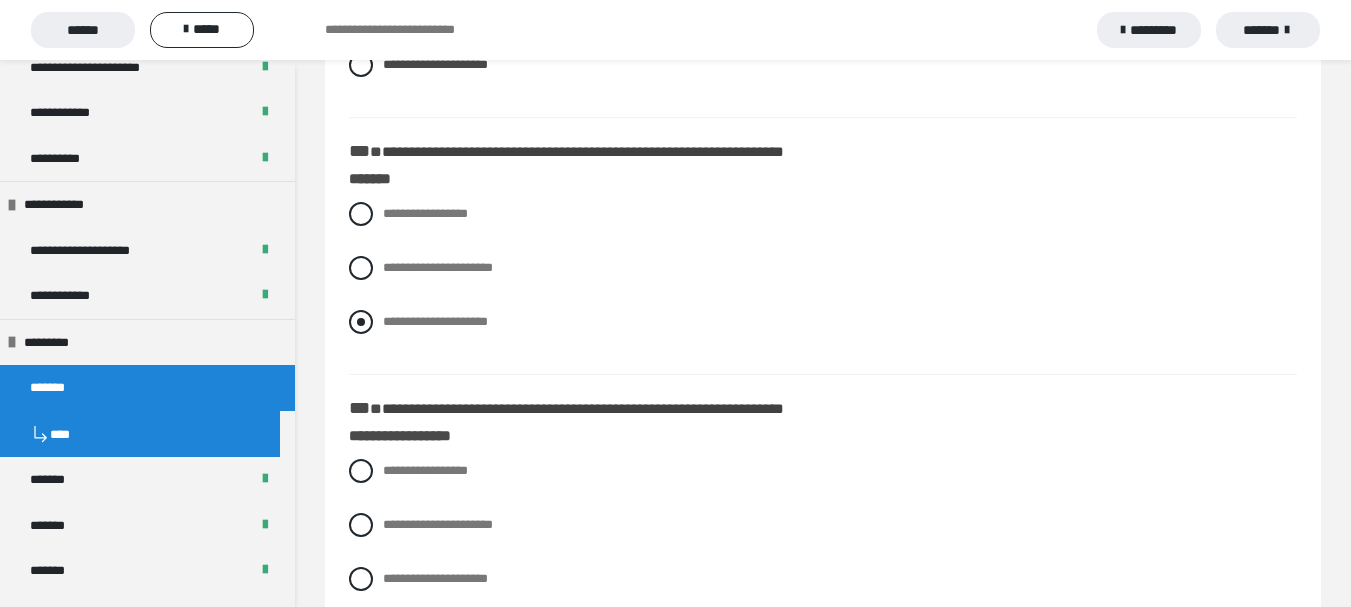 click at bounding box center (361, 322) 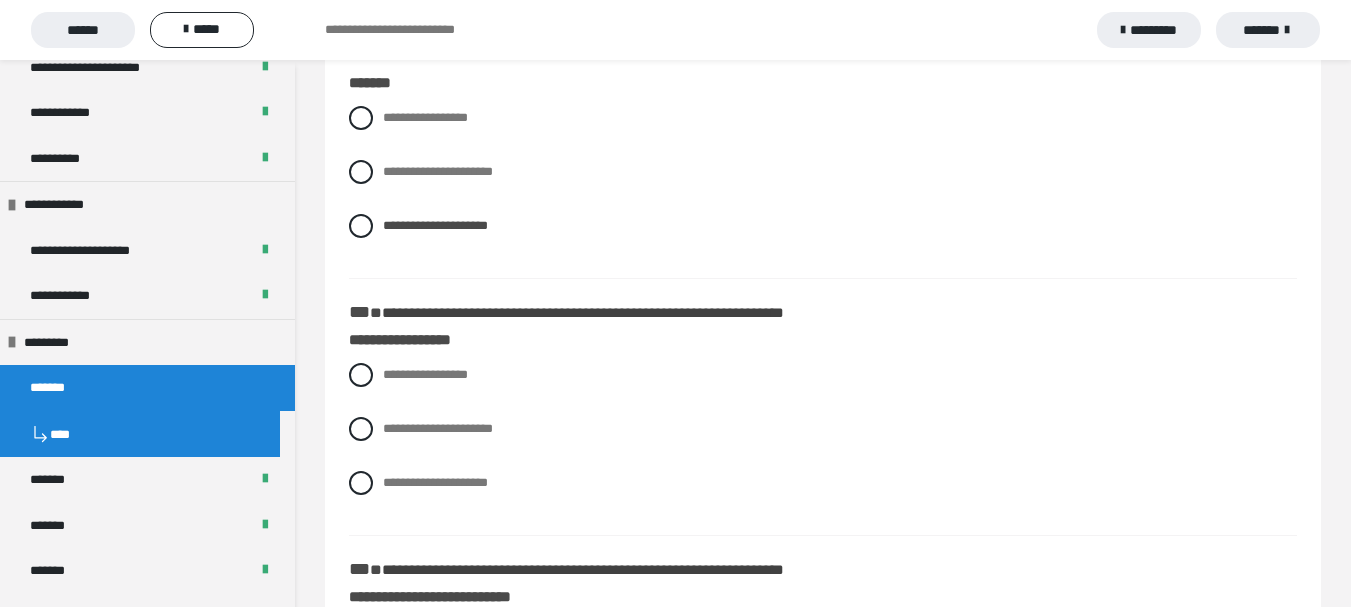 scroll, scrollTop: 1900, scrollLeft: 0, axis: vertical 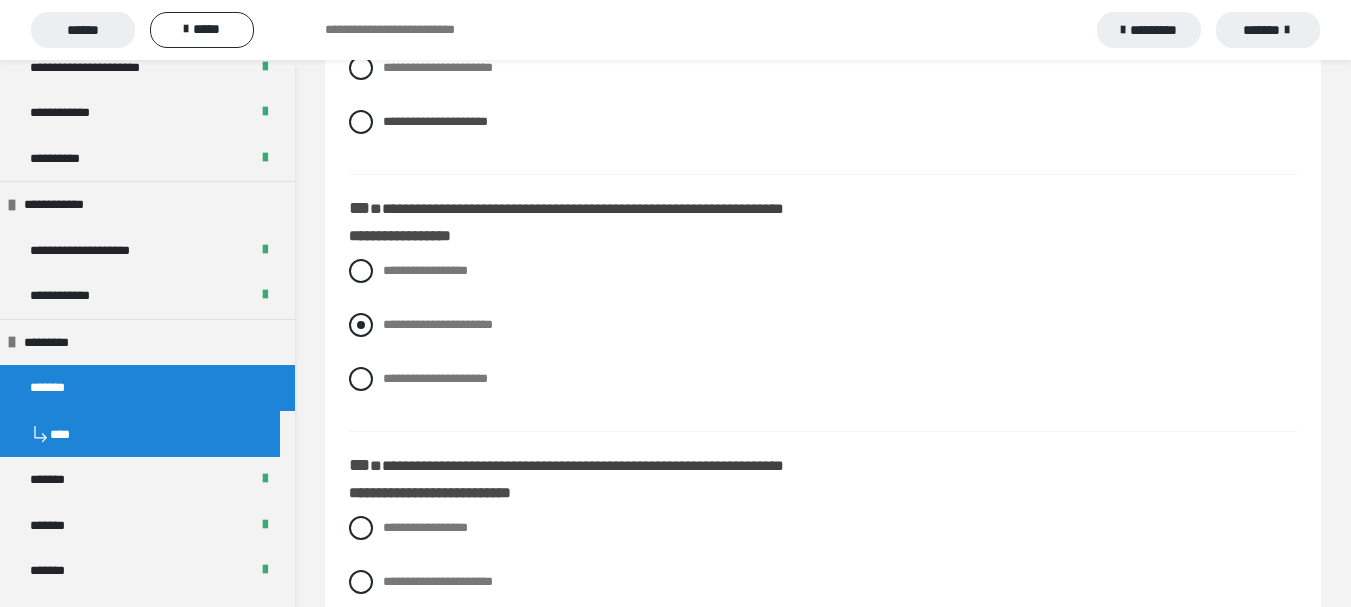 click at bounding box center (361, 325) 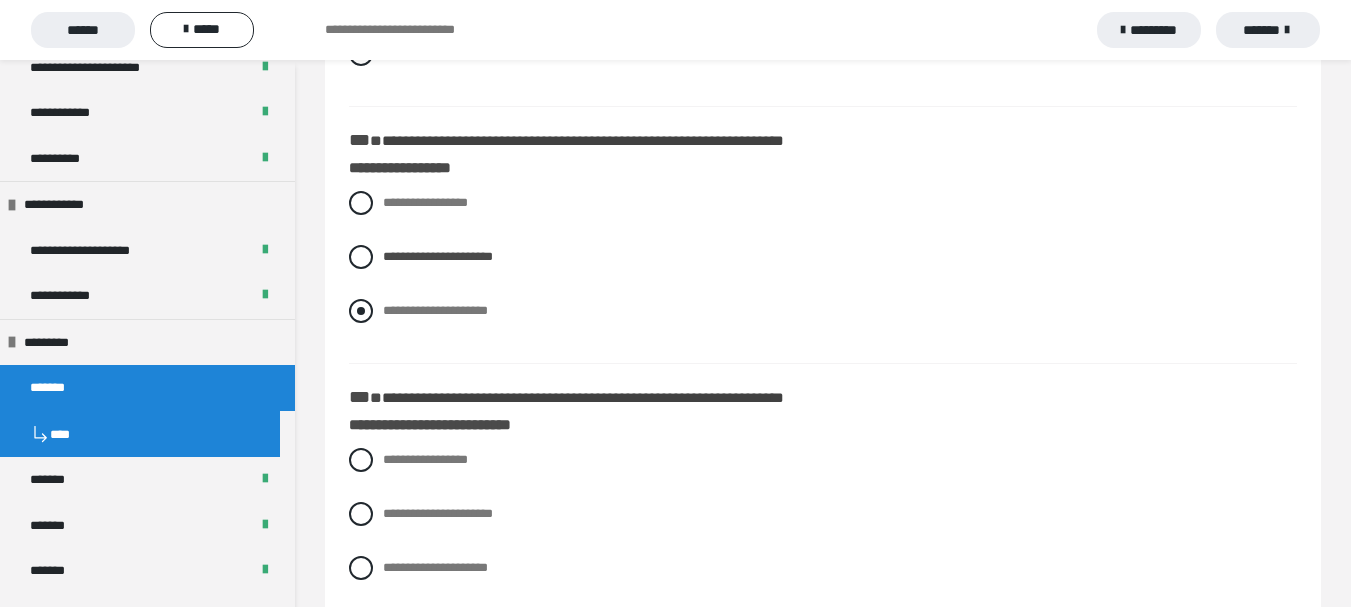 scroll, scrollTop: 2100, scrollLeft: 0, axis: vertical 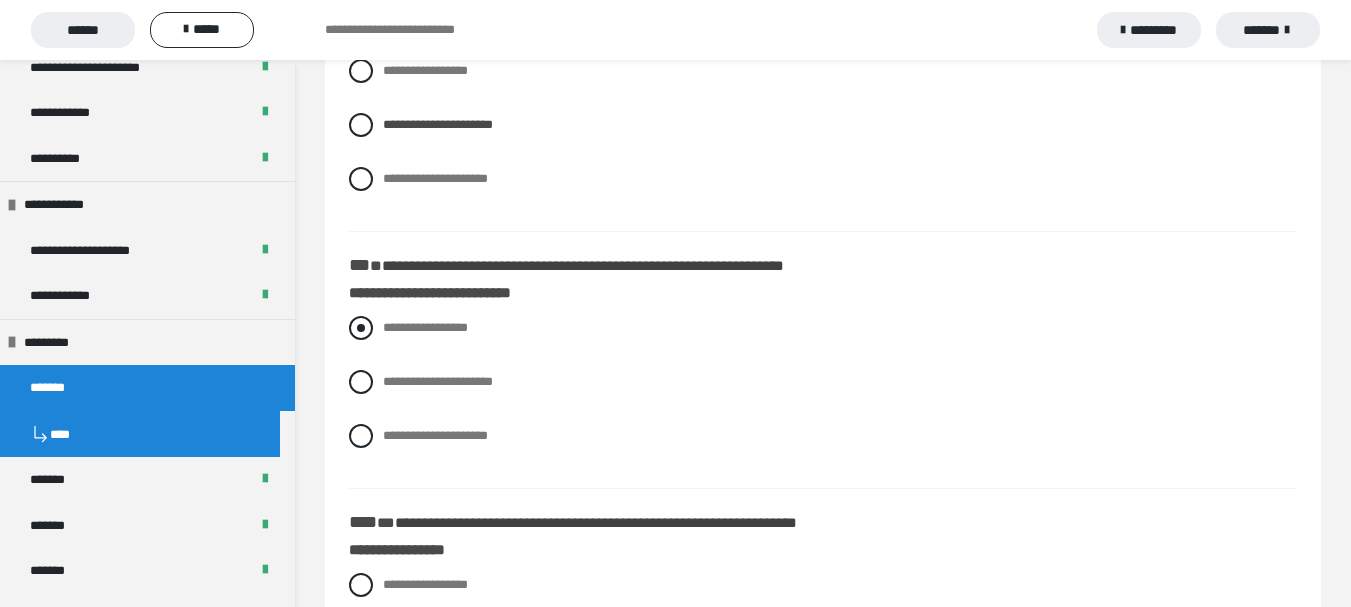 click at bounding box center (361, 328) 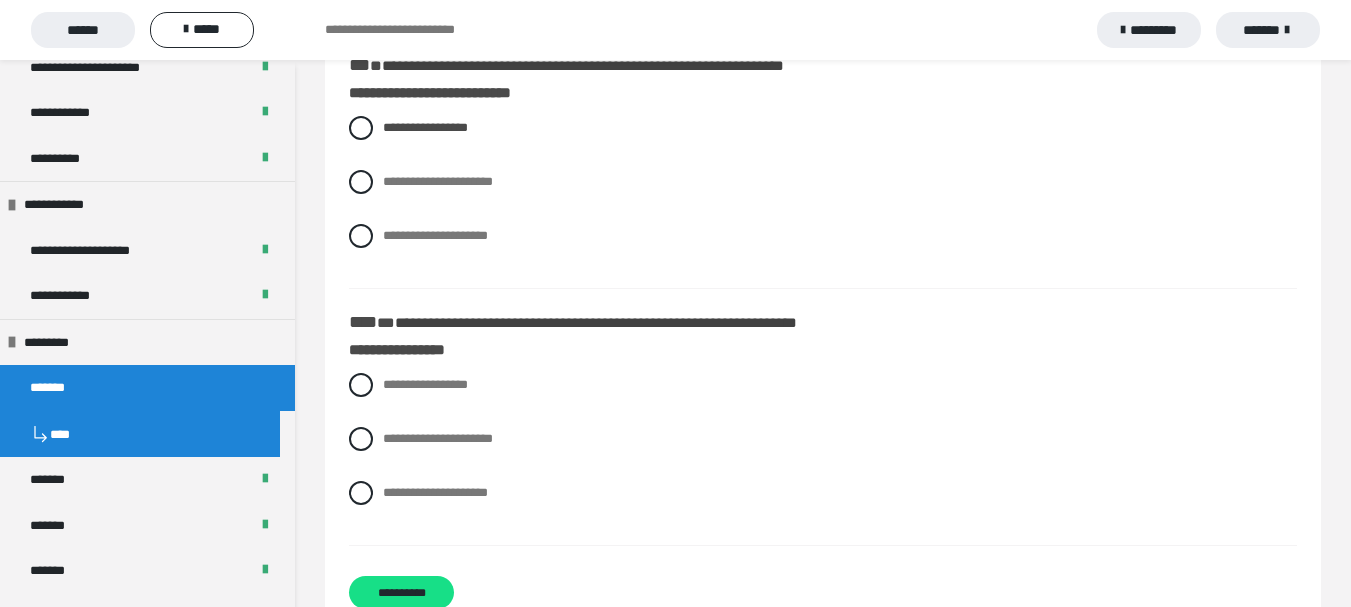 scroll, scrollTop: 2356, scrollLeft: 0, axis: vertical 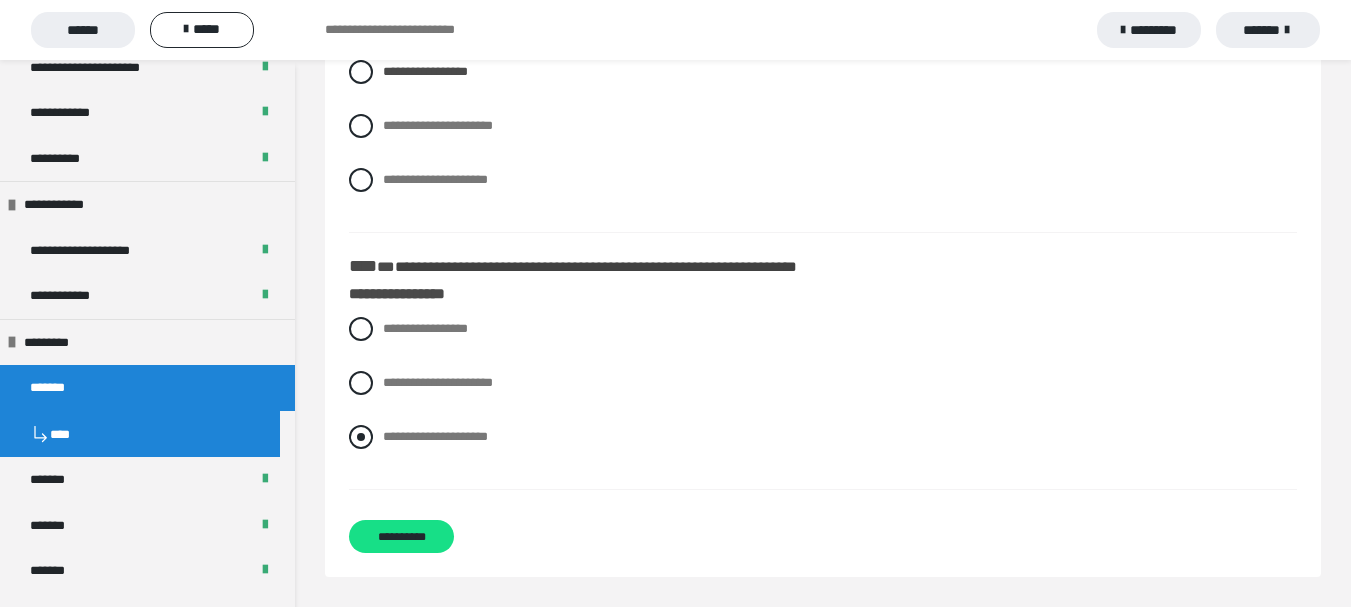 click at bounding box center [361, 437] 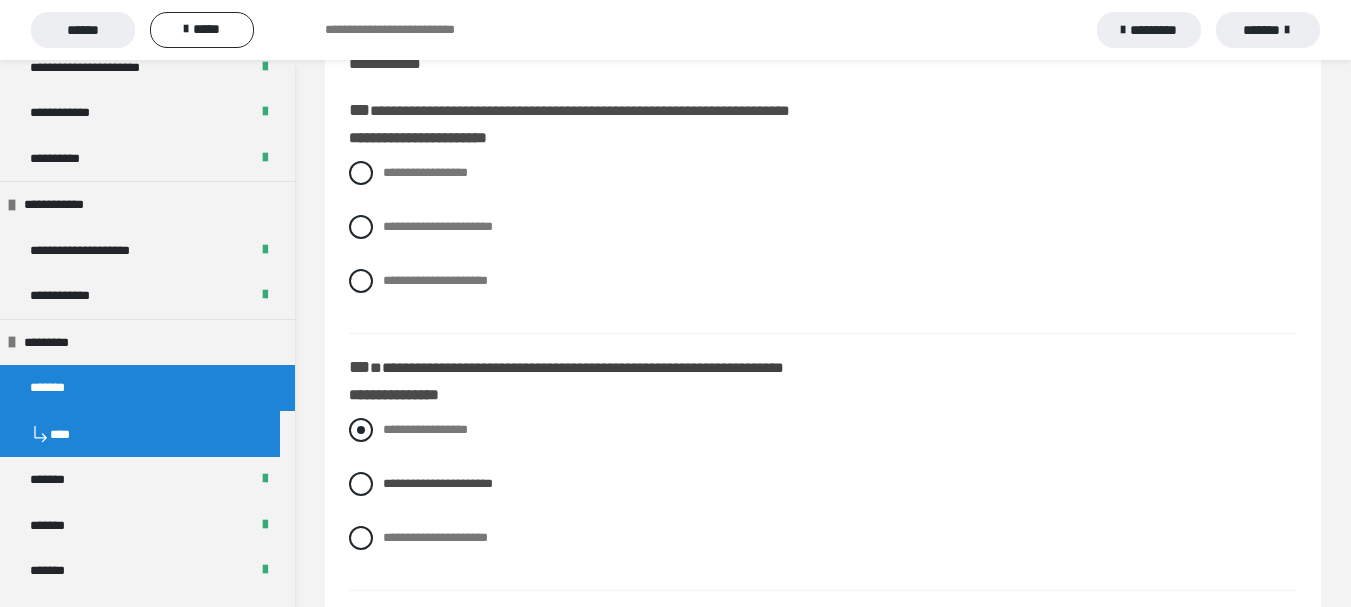 scroll, scrollTop: 200, scrollLeft: 0, axis: vertical 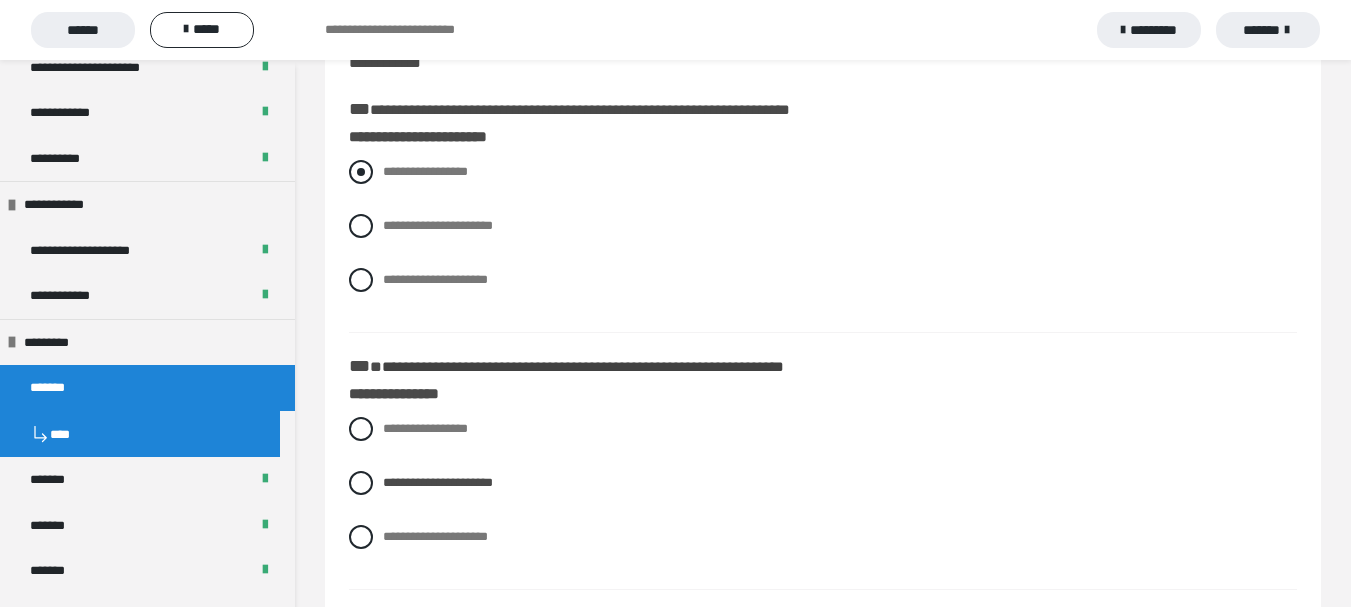 click at bounding box center [361, 172] 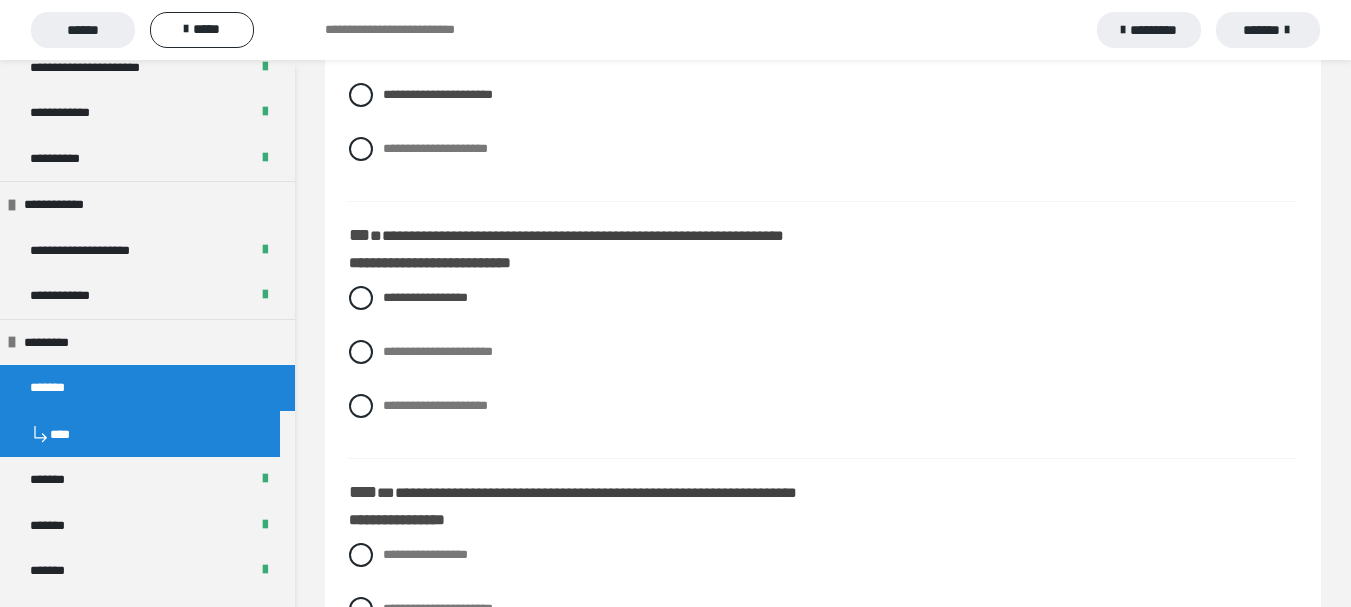 scroll, scrollTop: 2356, scrollLeft: 0, axis: vertical 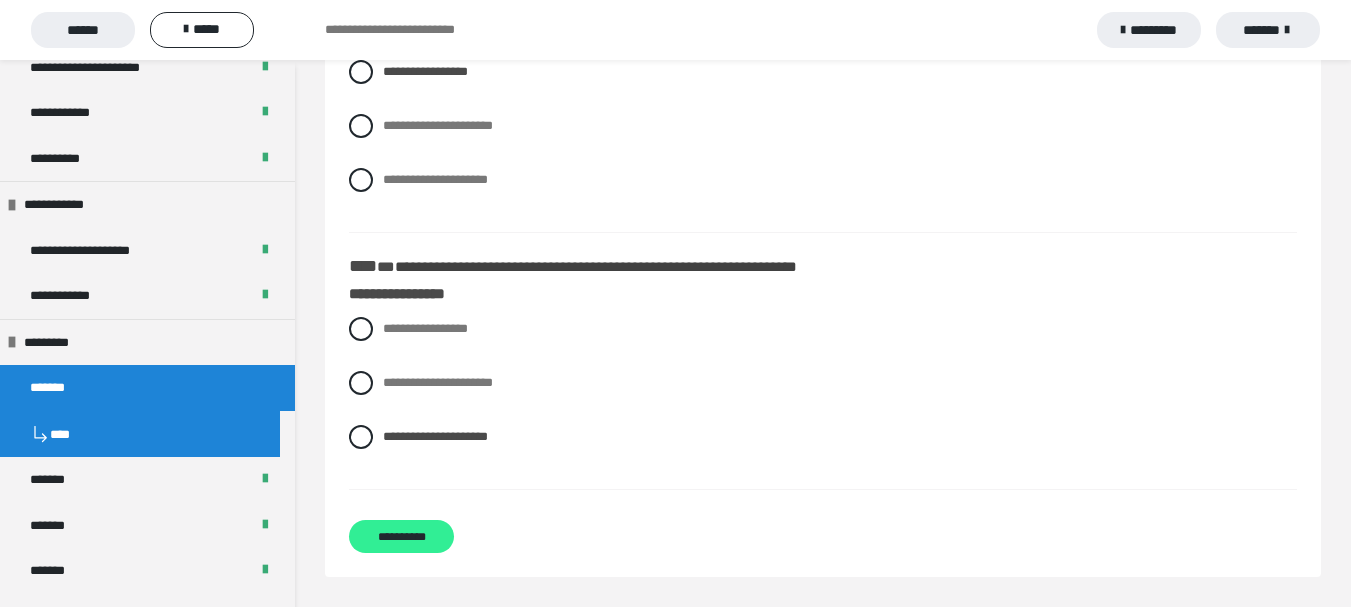 click on "**********" at bounding box center [401, 536] 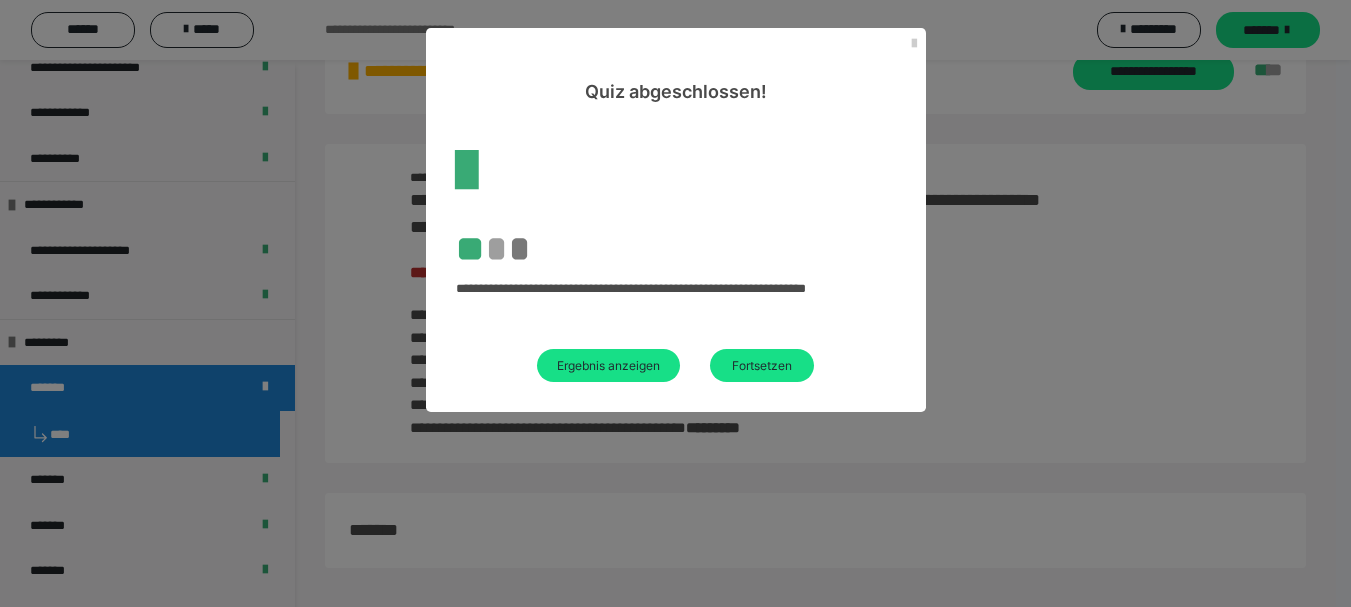 scroll, scrollTop: 60, scrollLeft: 0, axis: vertical 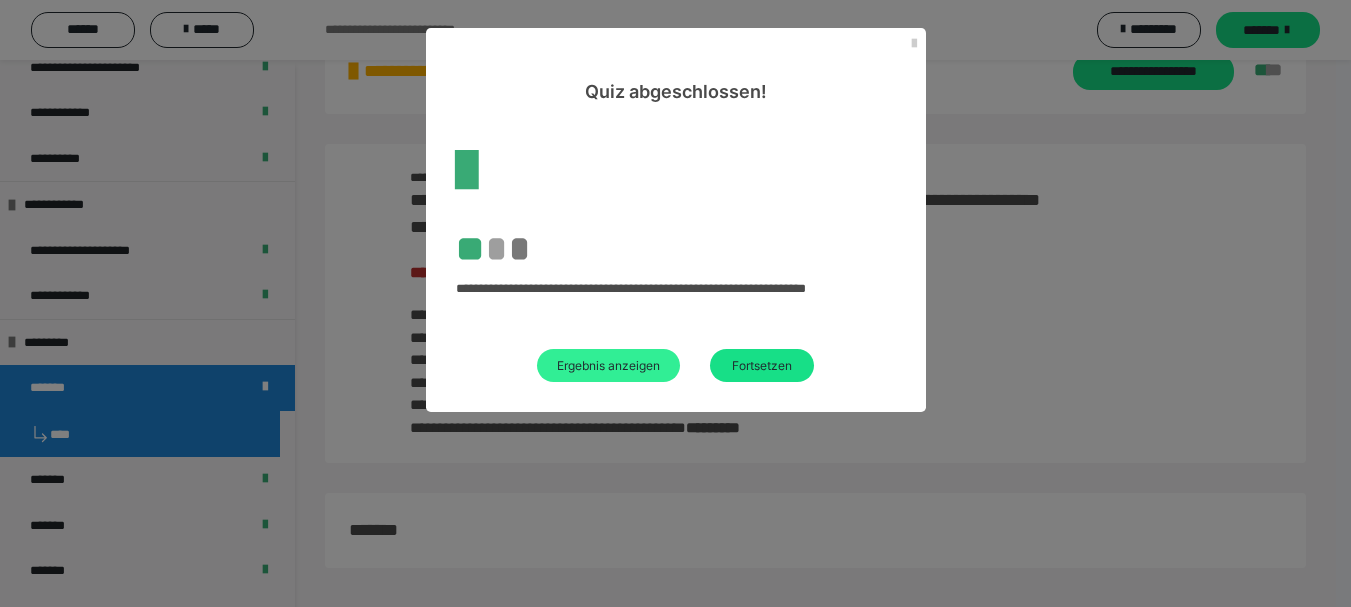 click on "Ergebnis anzeigen" at bounding box center [608, 365] 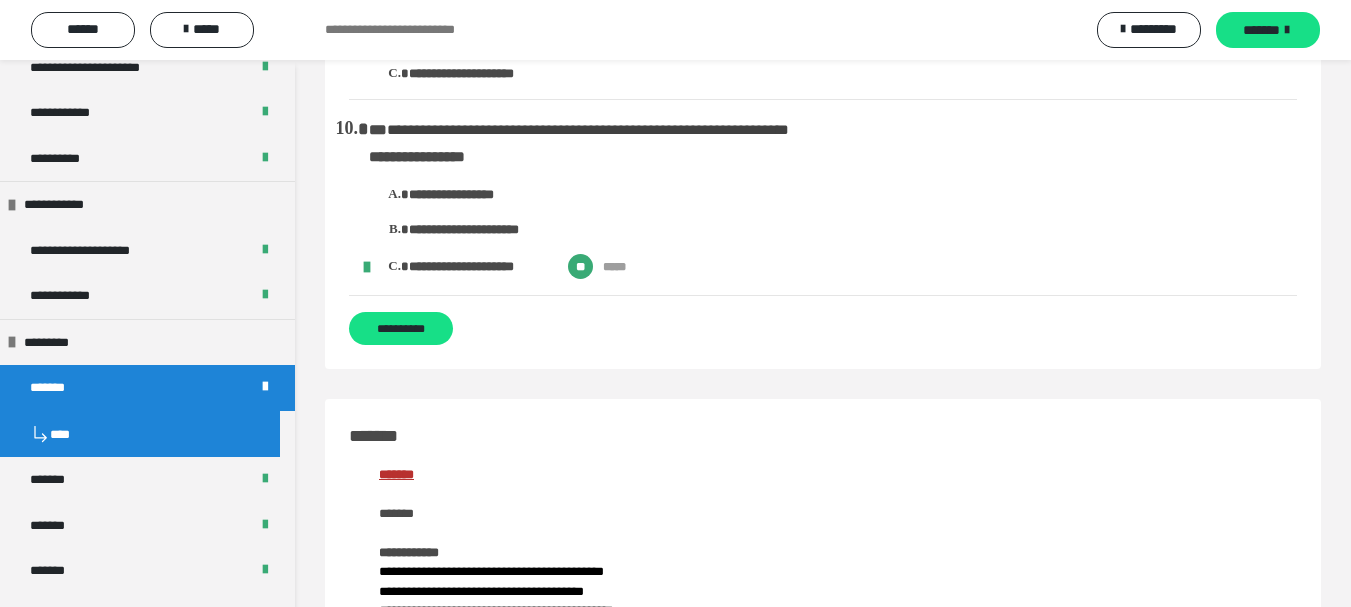 scroll, scrollTop: 1600, scrollLeft: 0, axis: vertical 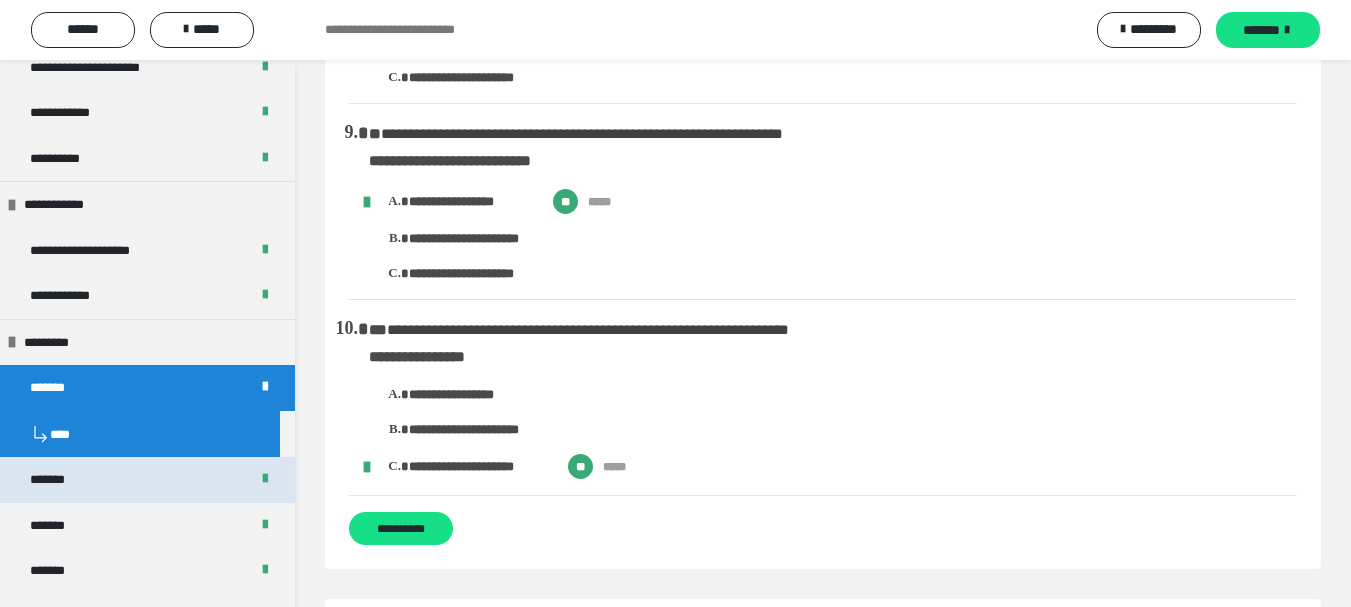 click on "*******" at bounding box center [147, 480] 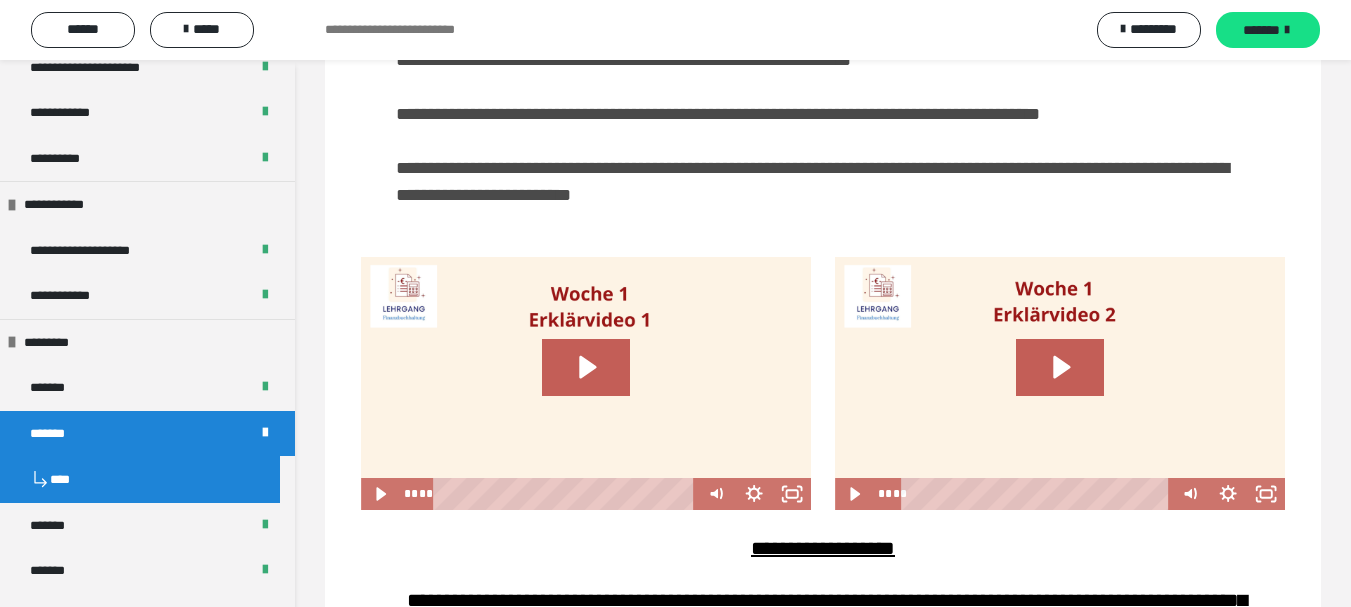 scroll, scrollTop: 0, scrollLeft: 0, axis: both 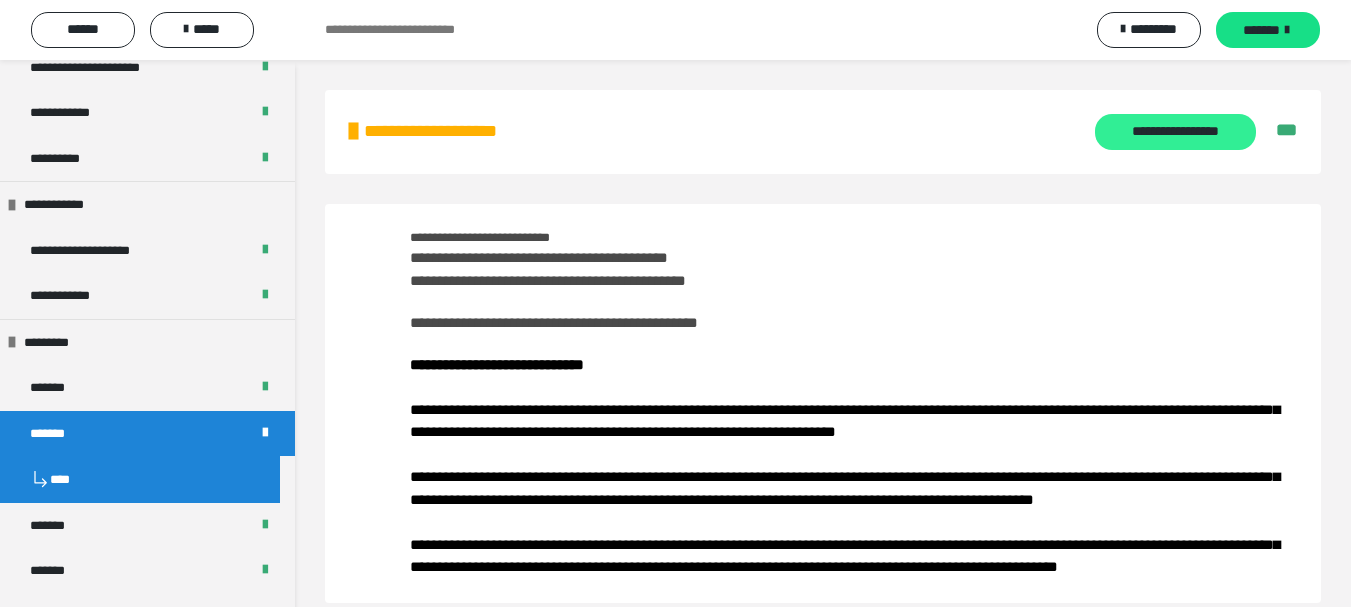 click on "**********" at bounding box center (1175, 132) 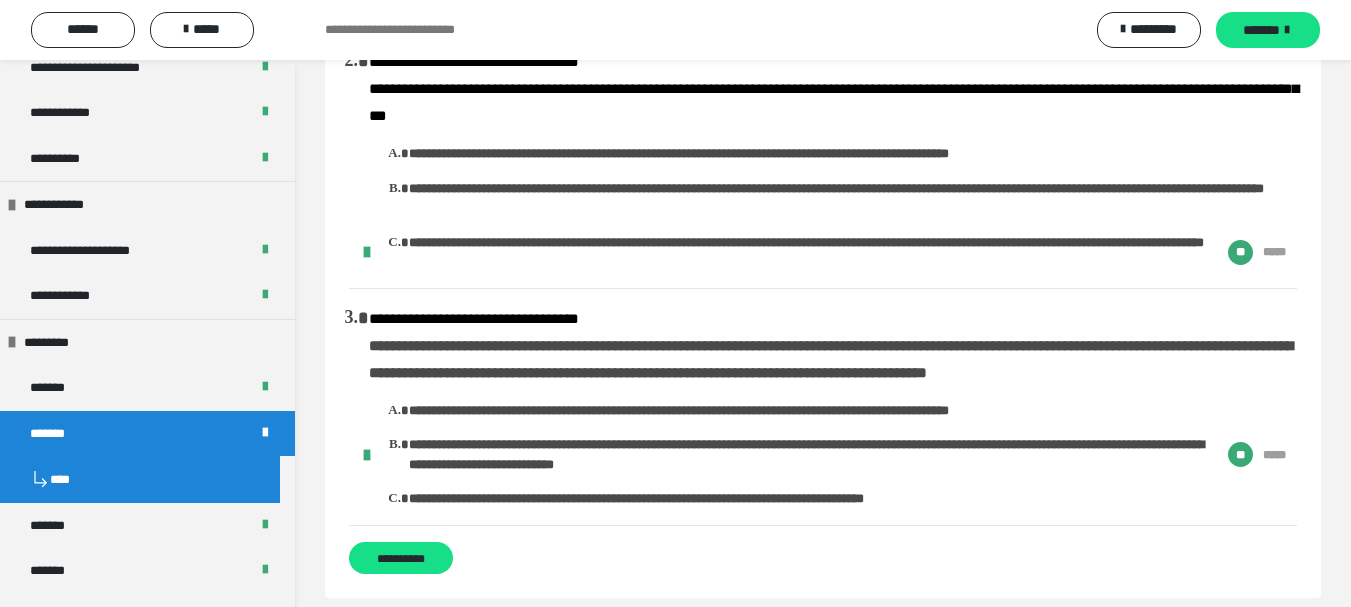 scroll, scrollTop: 400, scrollLeft: 0, axis: vertical 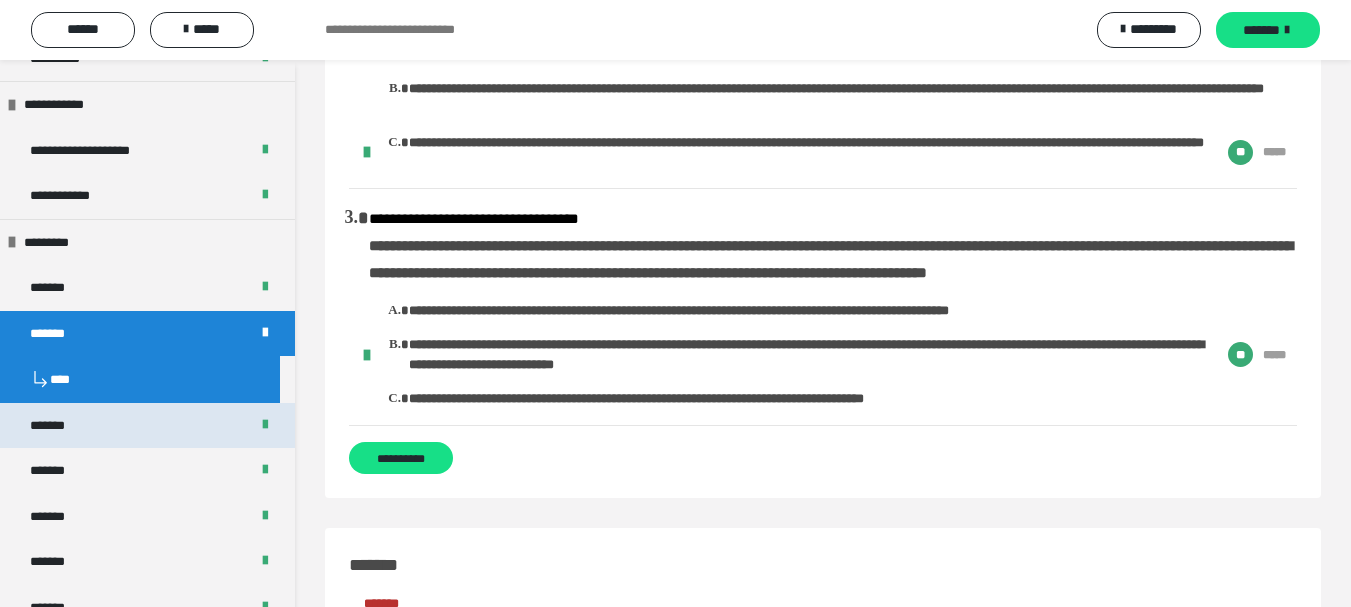 click on "*******" at bounding box center [58, 426] 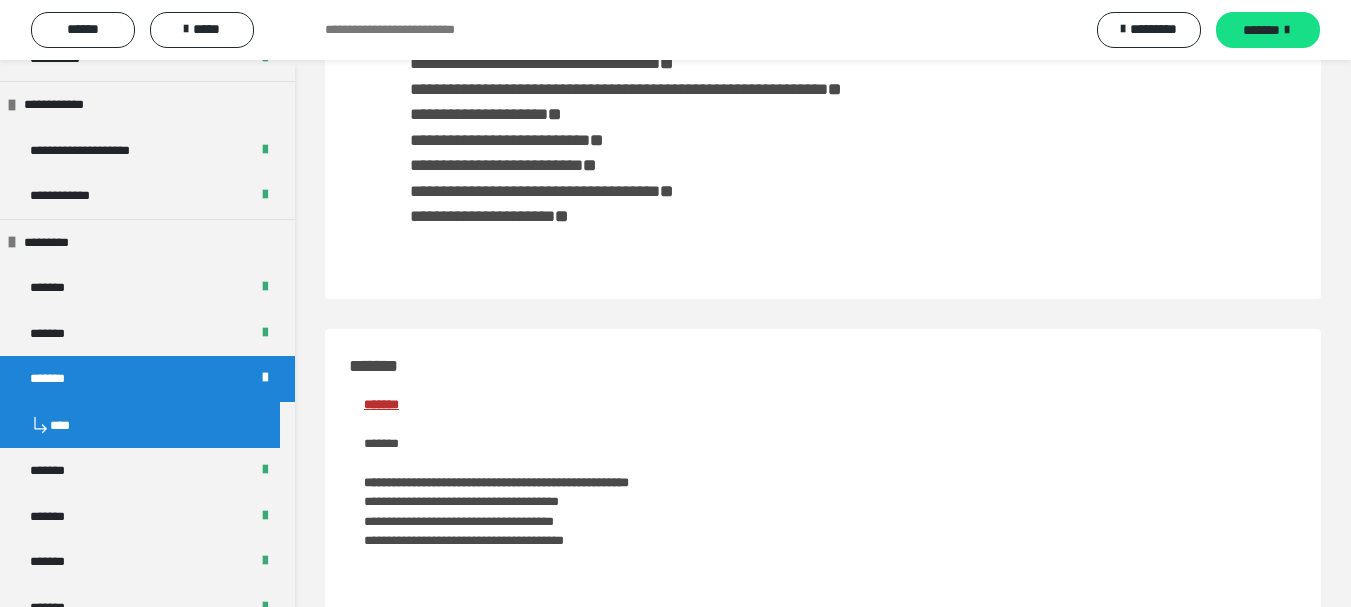 scroll, scrollTop: 174, scrollLeft: 0, axis: vertical 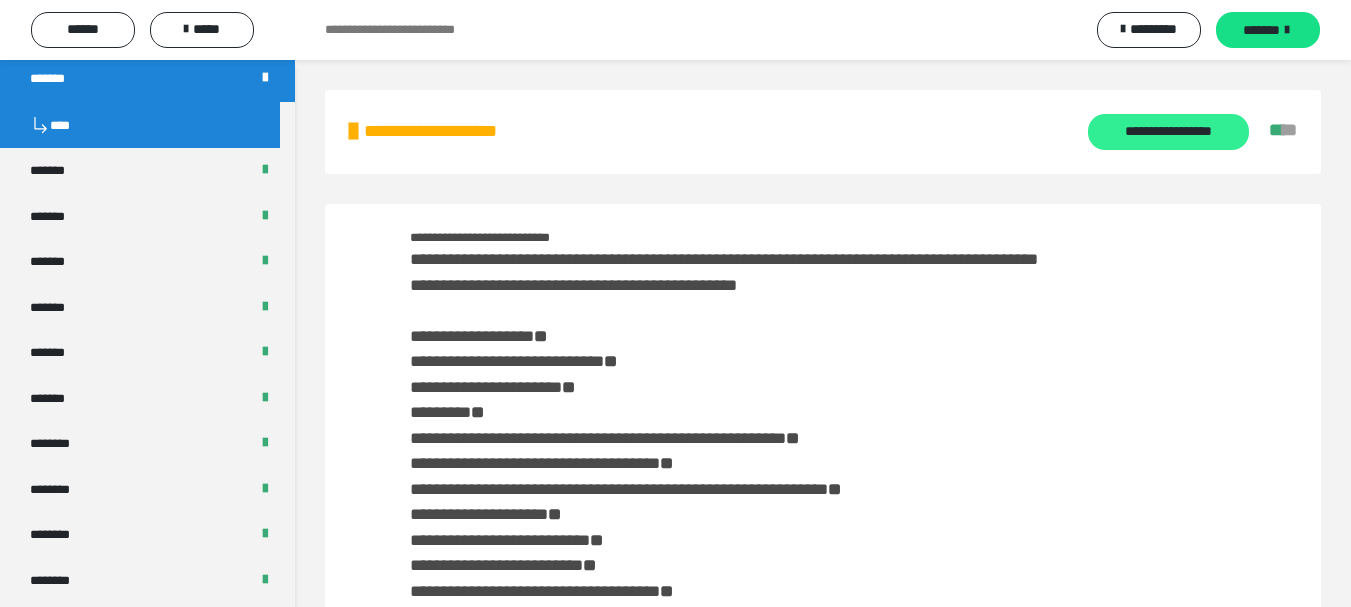click on "**********" at bounding box center [1168, 132] 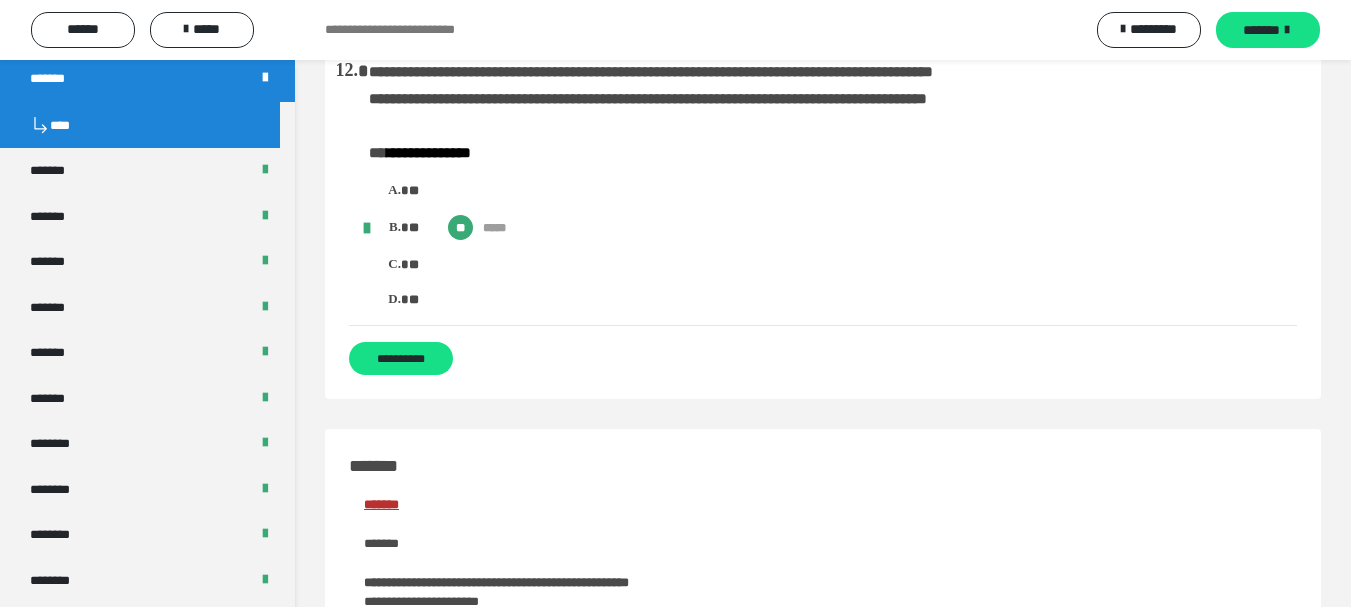 scroll, scrollTop: 2900, scrollLeft: 0, axis: vertical 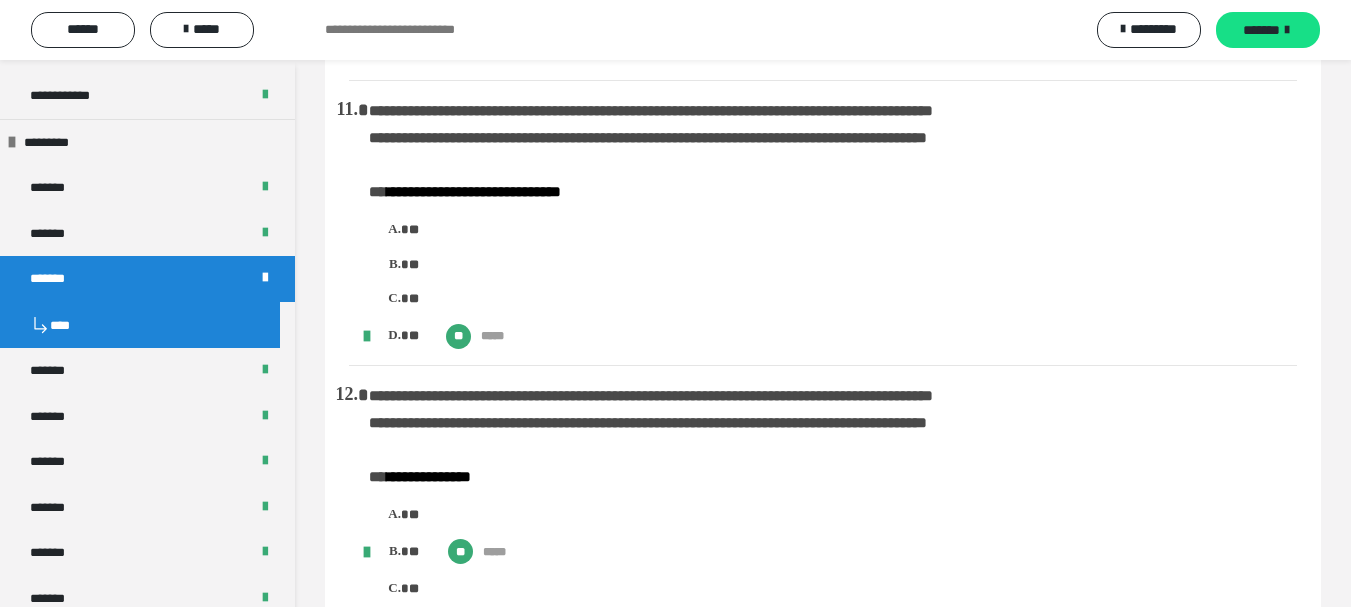 click on "****" at bounding box center (140, 325) 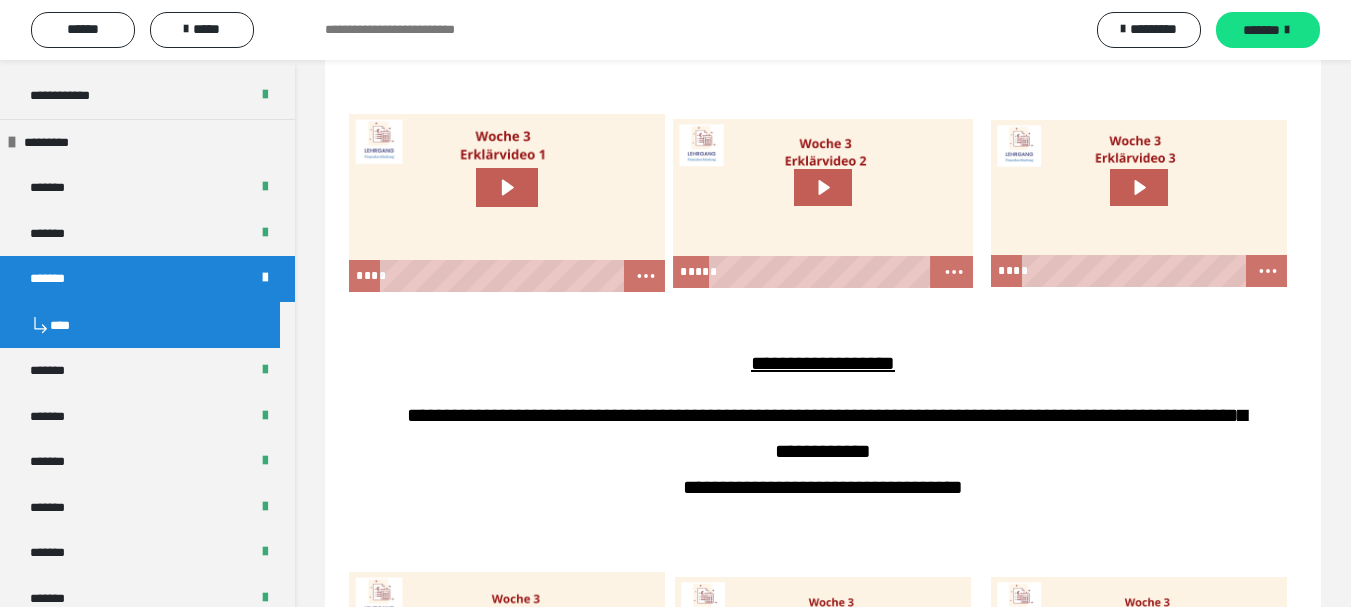 scroll, scrollTop: 4800, scrollLeft: 0, axis: vertical 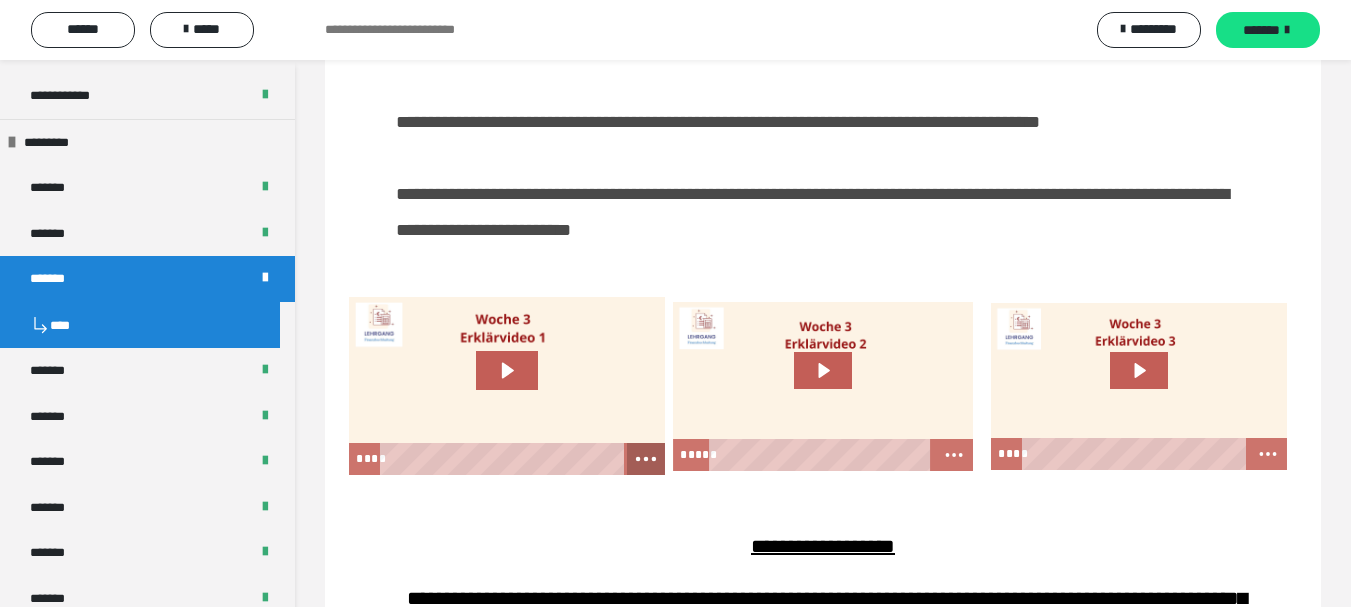 click 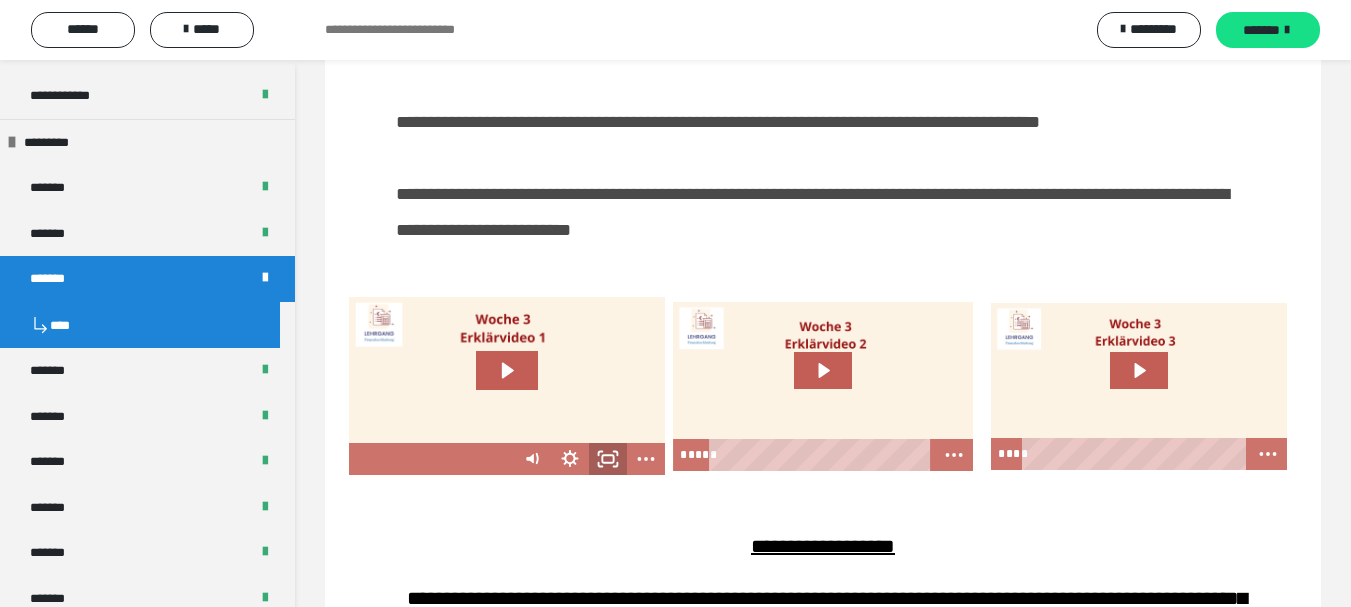 click 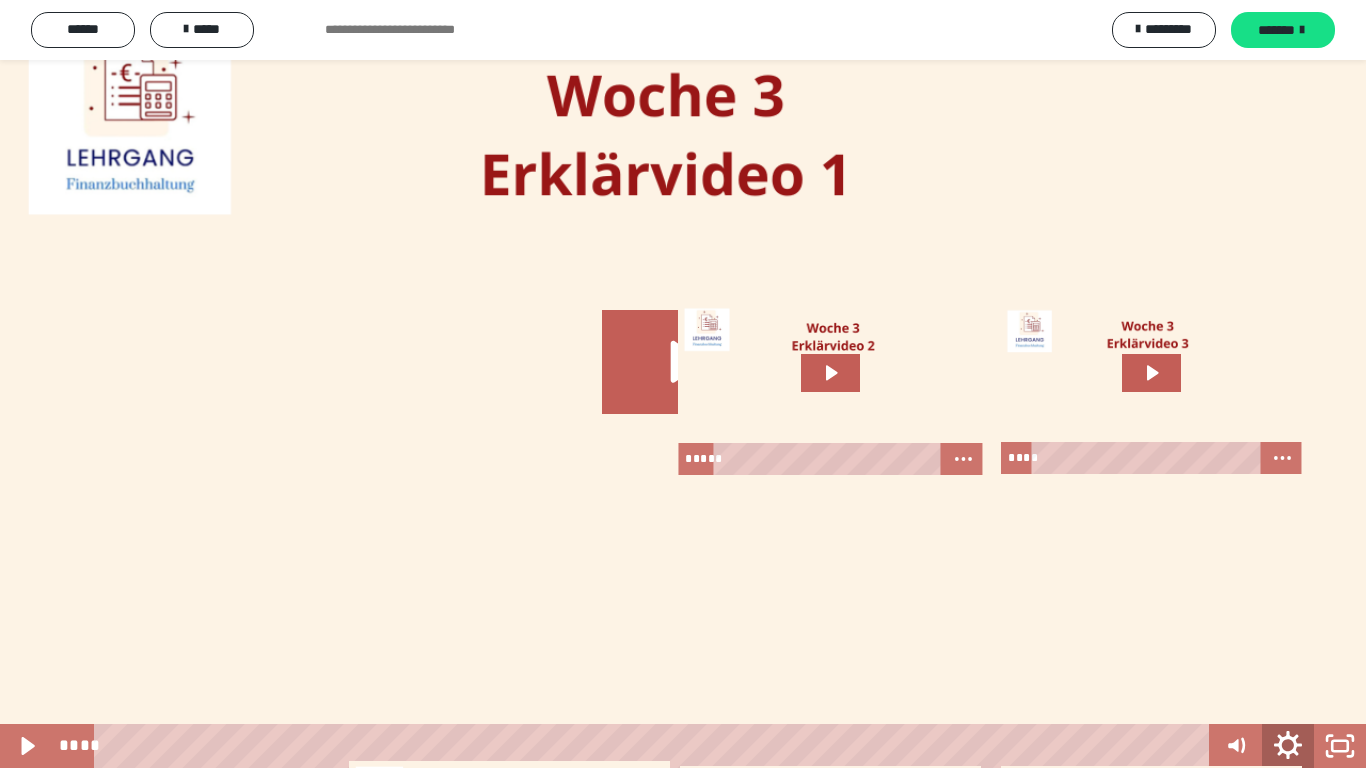 click 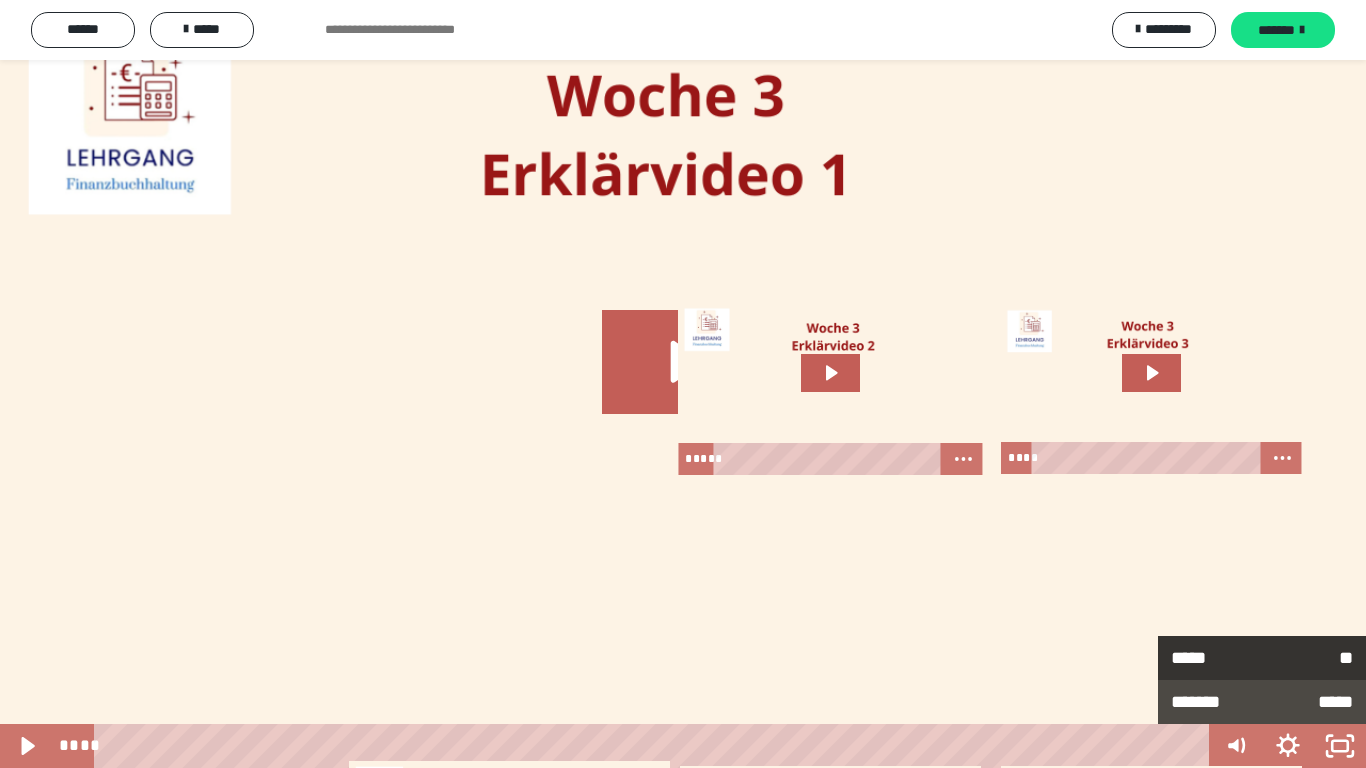 click on "*****" at bounding box center [1216, 658] 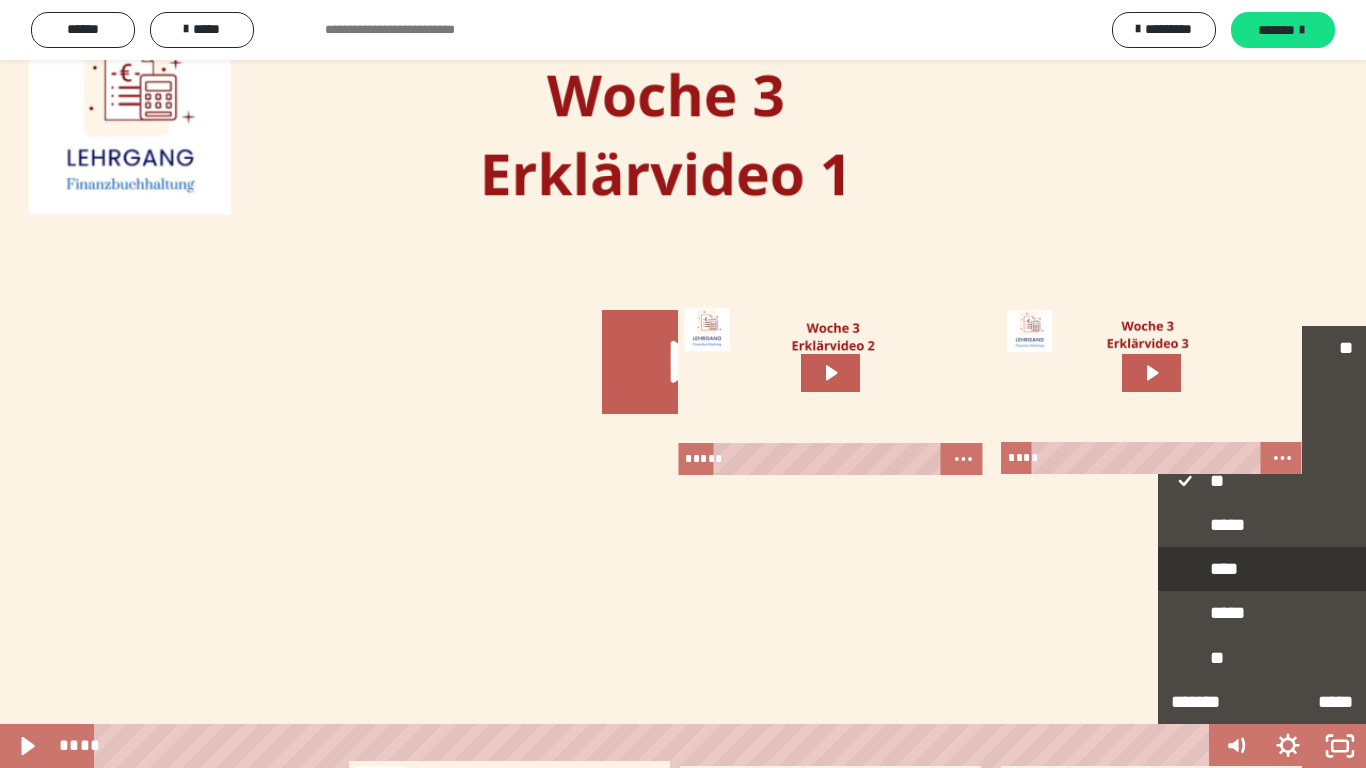 click on "****" at bounding box center (1262, 570) 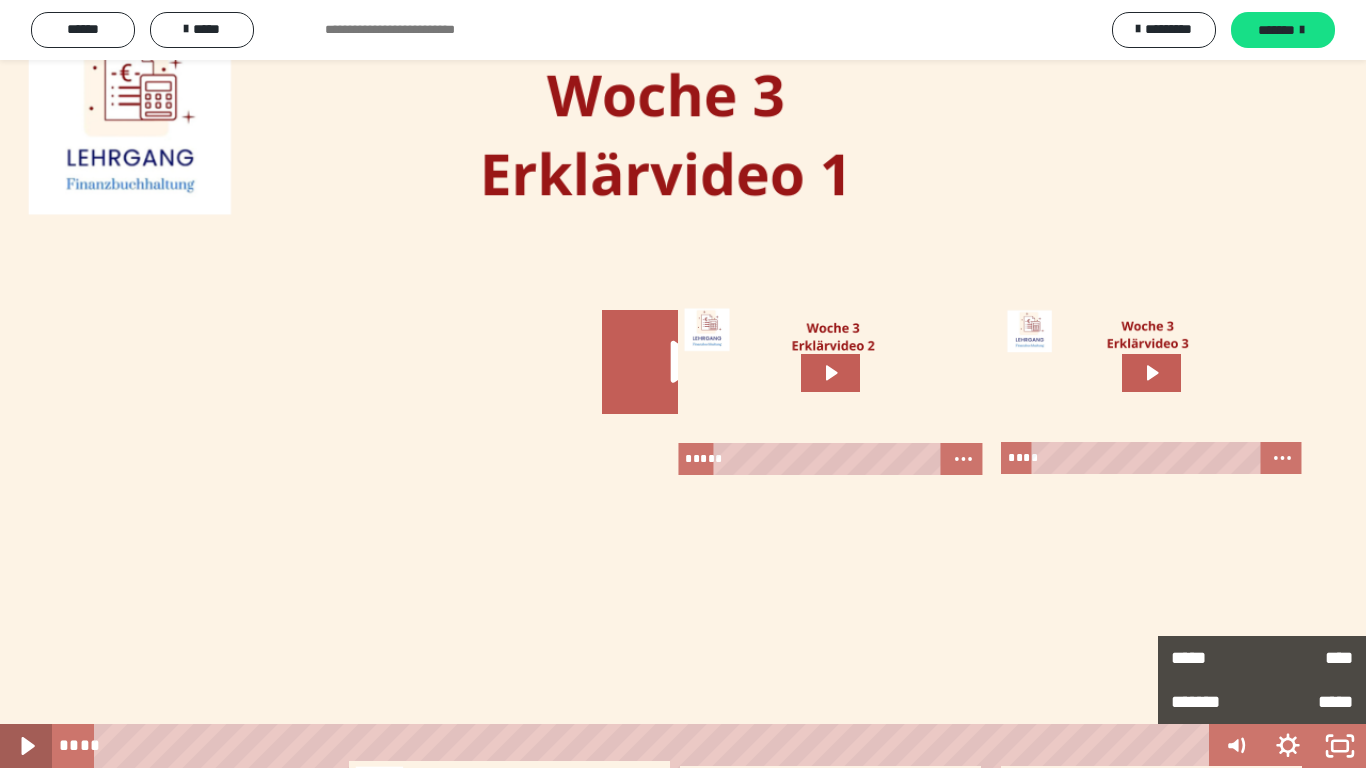click 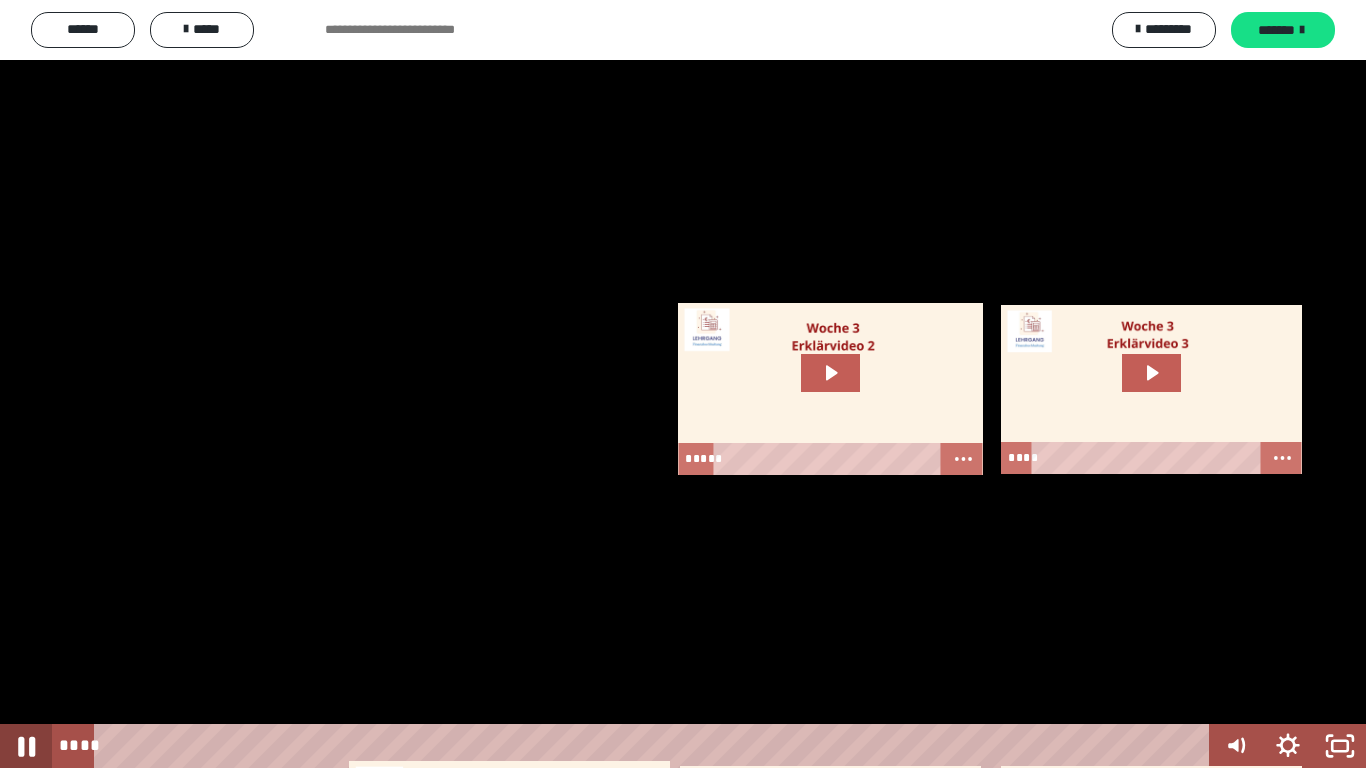 click 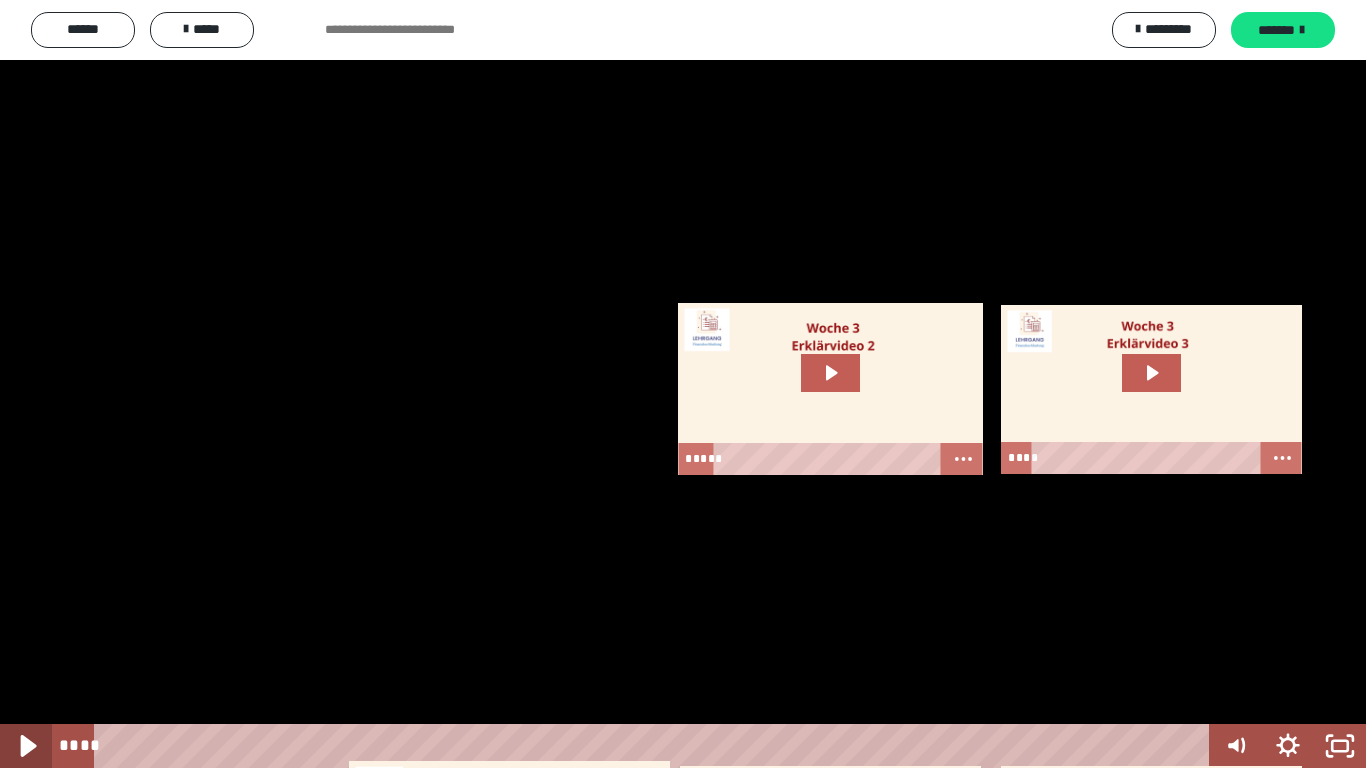 click 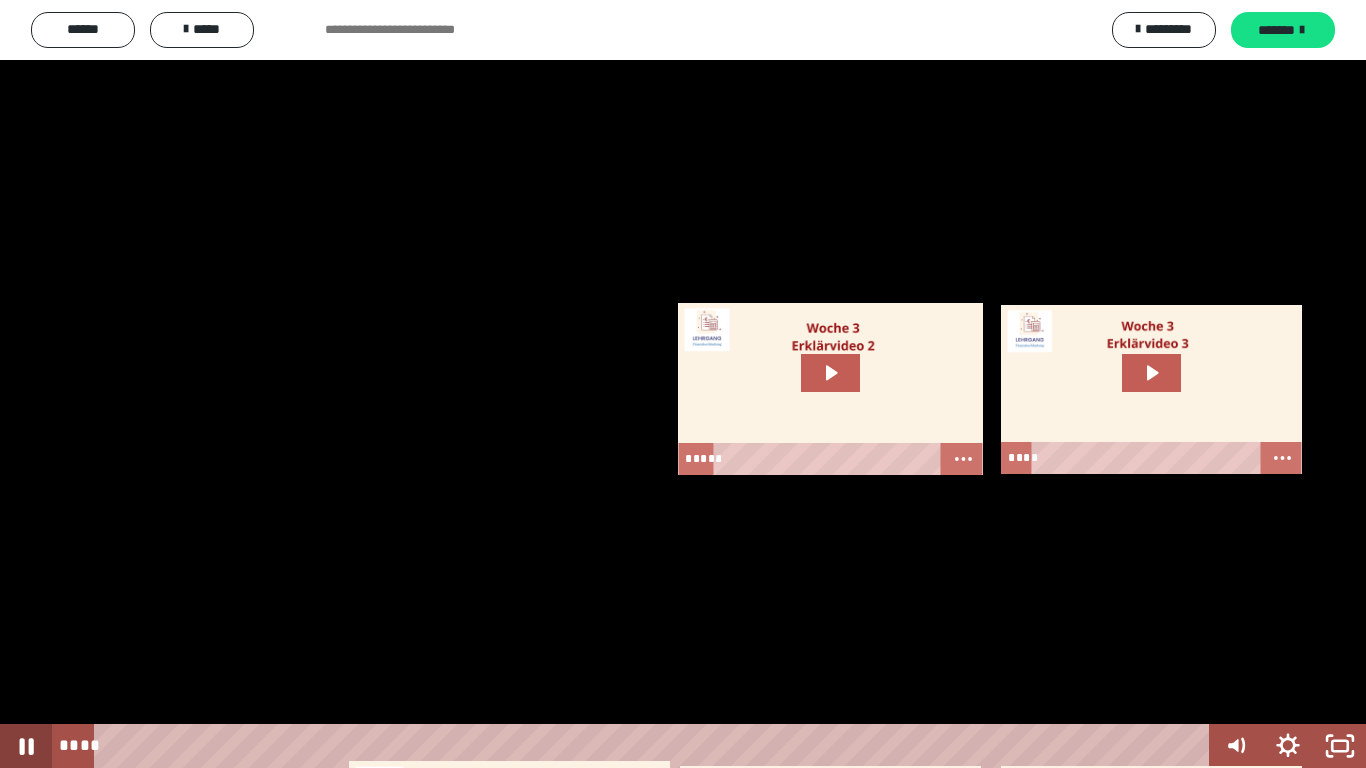 click 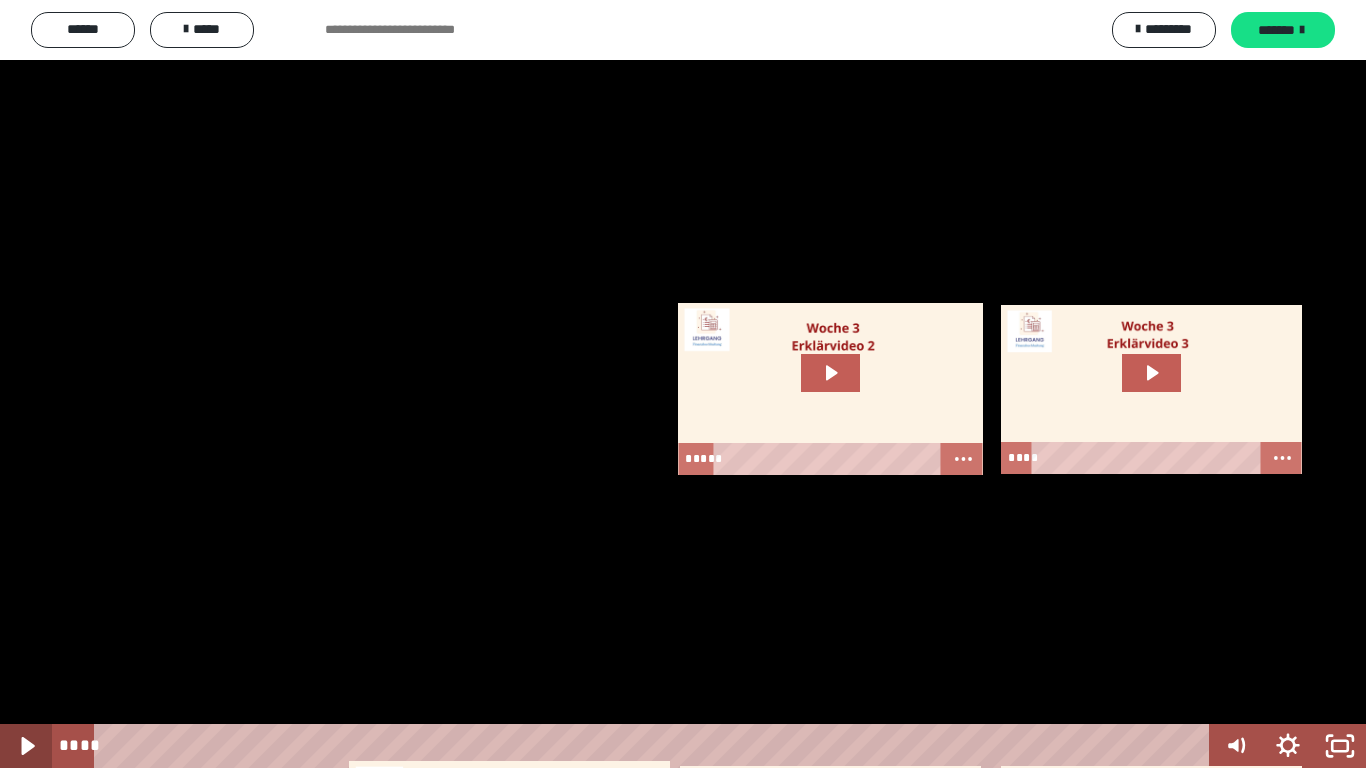 click 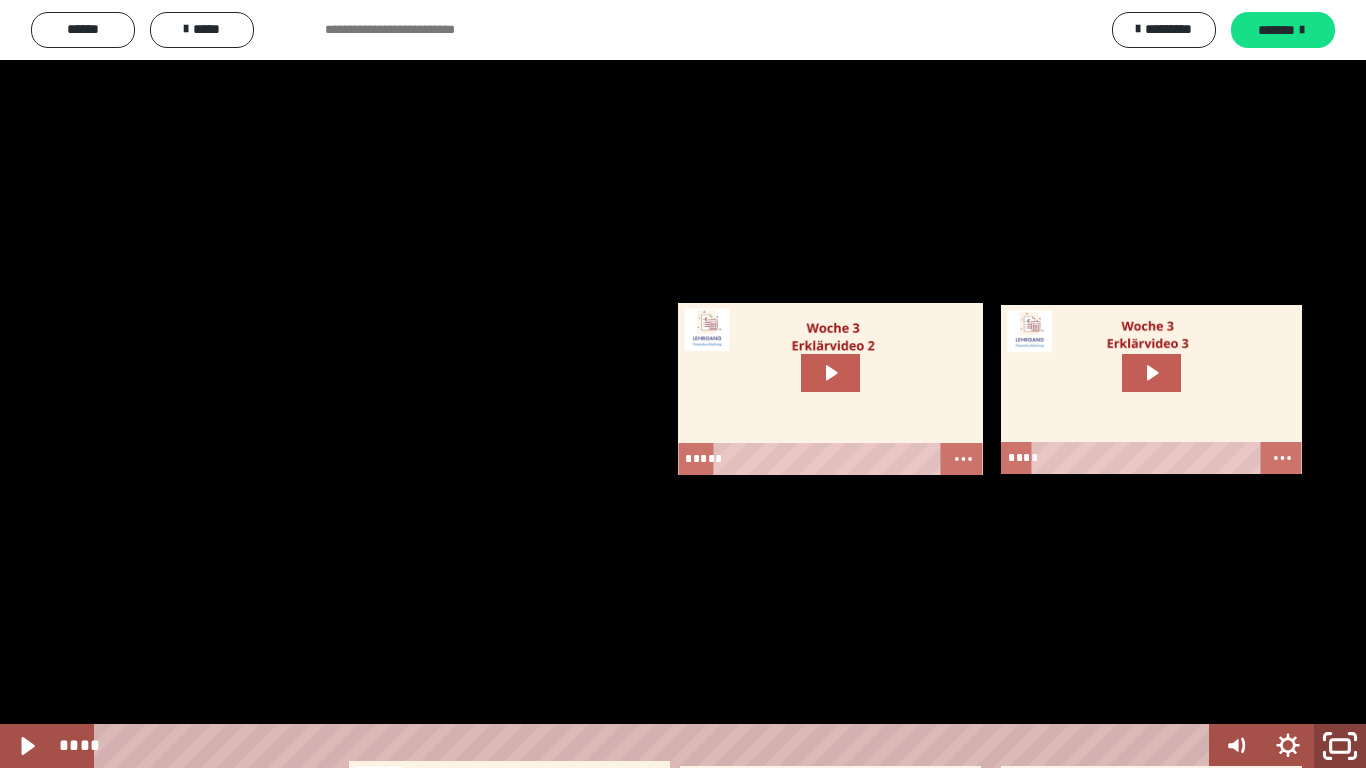 click 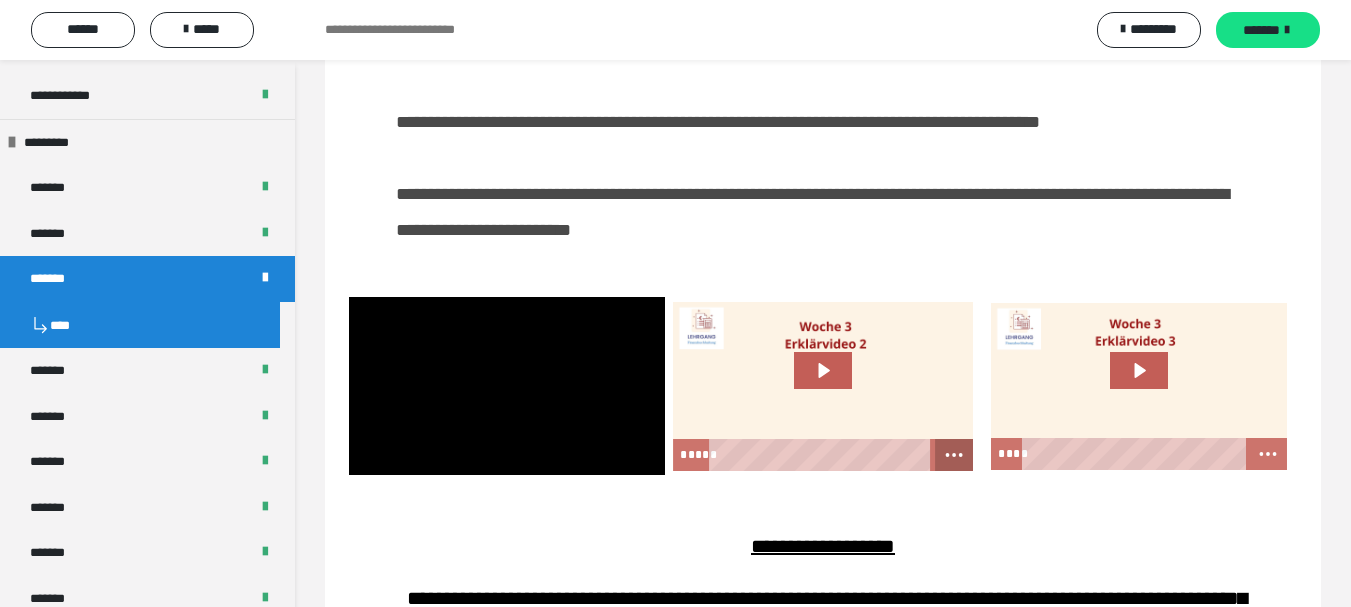 click 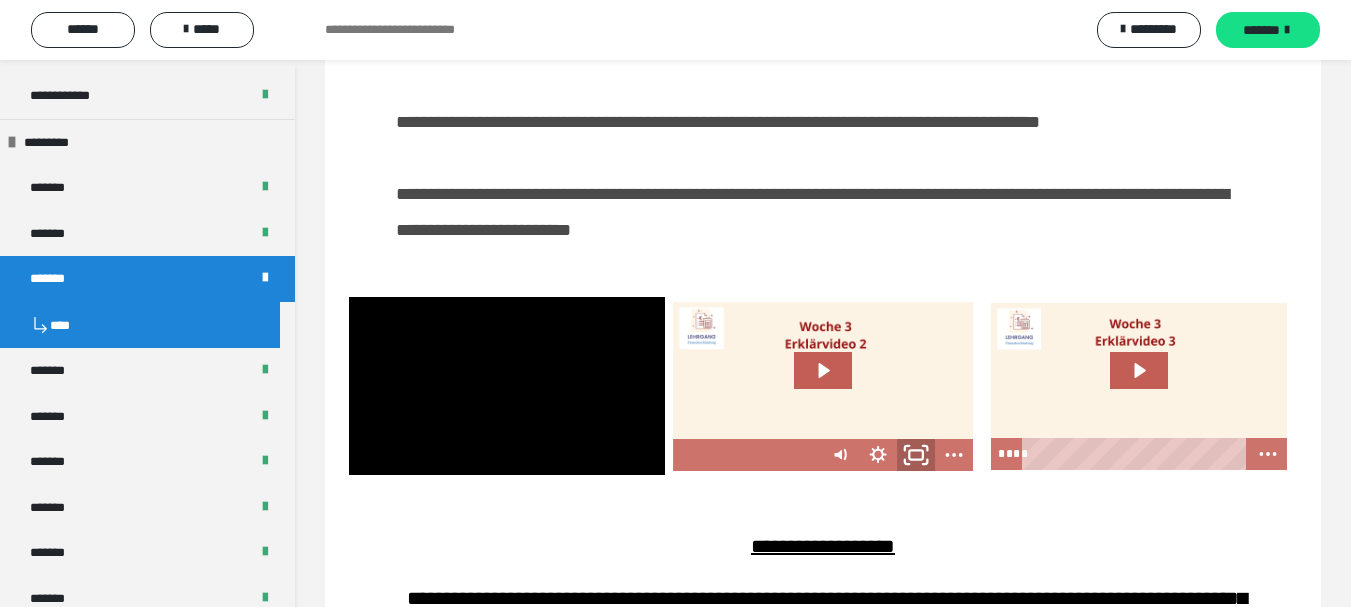 click 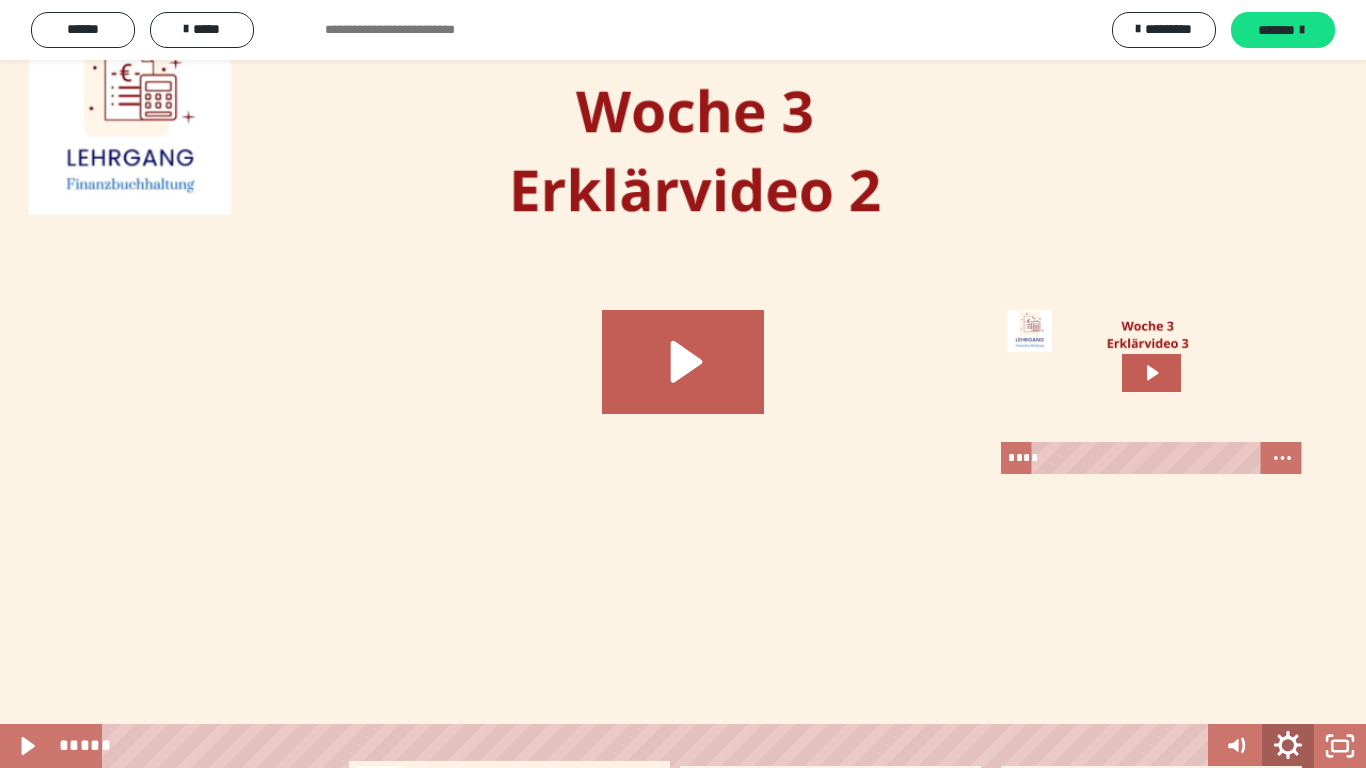 click 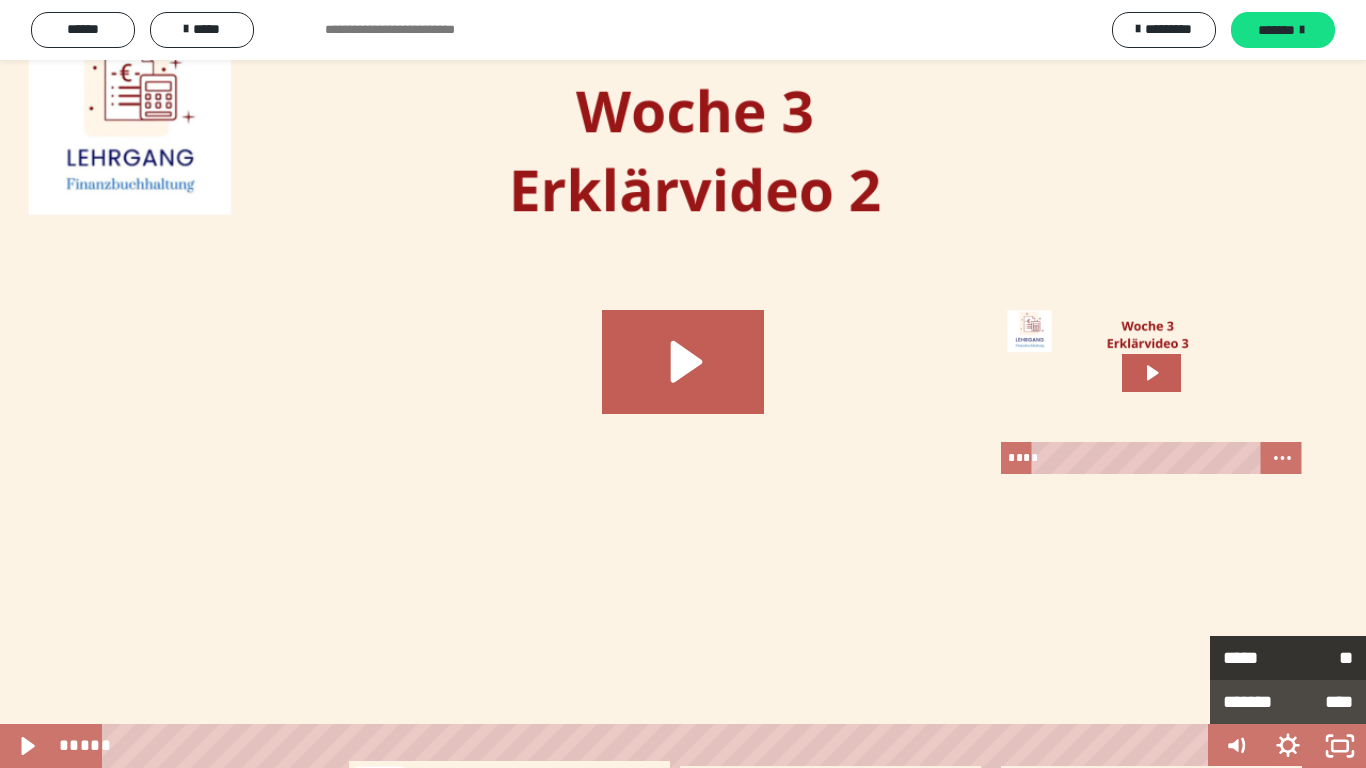 click on "*****" at bounding box center (1255, 658) 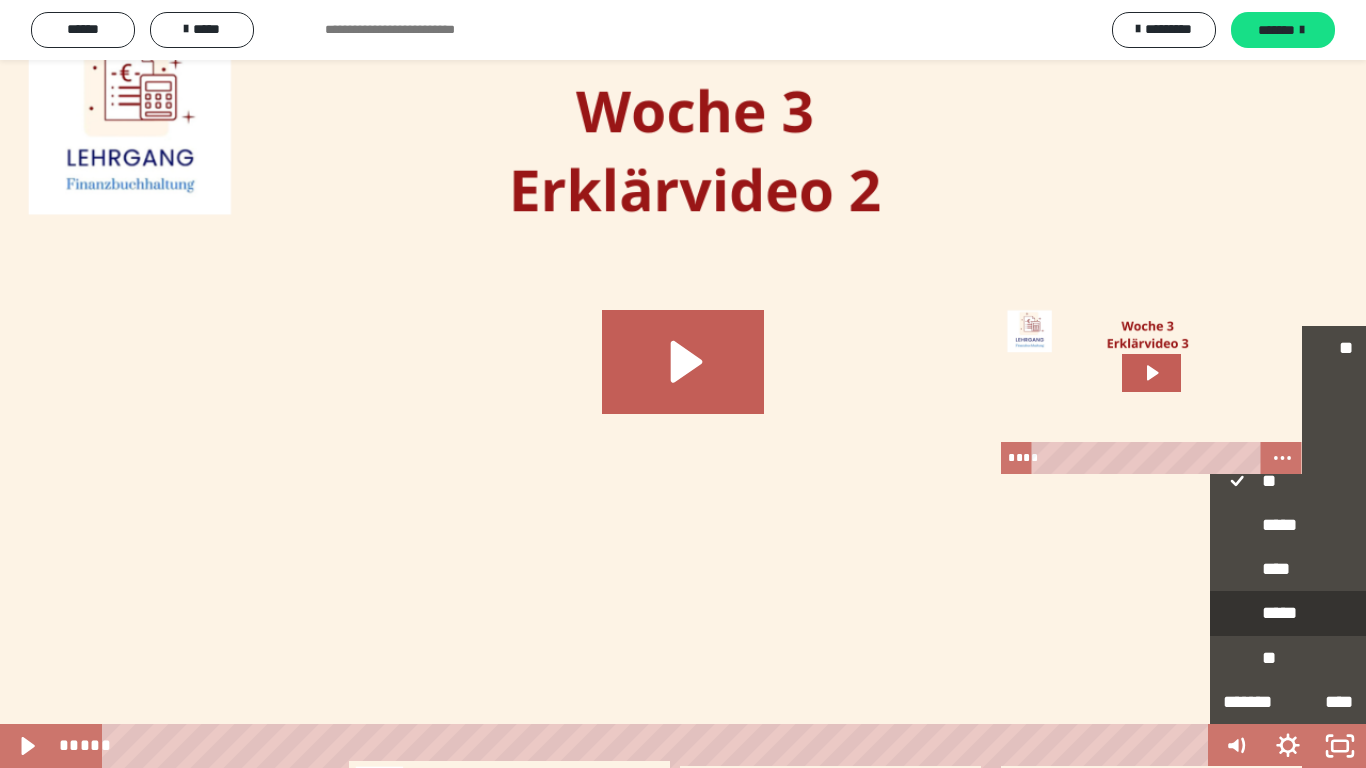 click on "*****" at bounding box center (1288, 614) 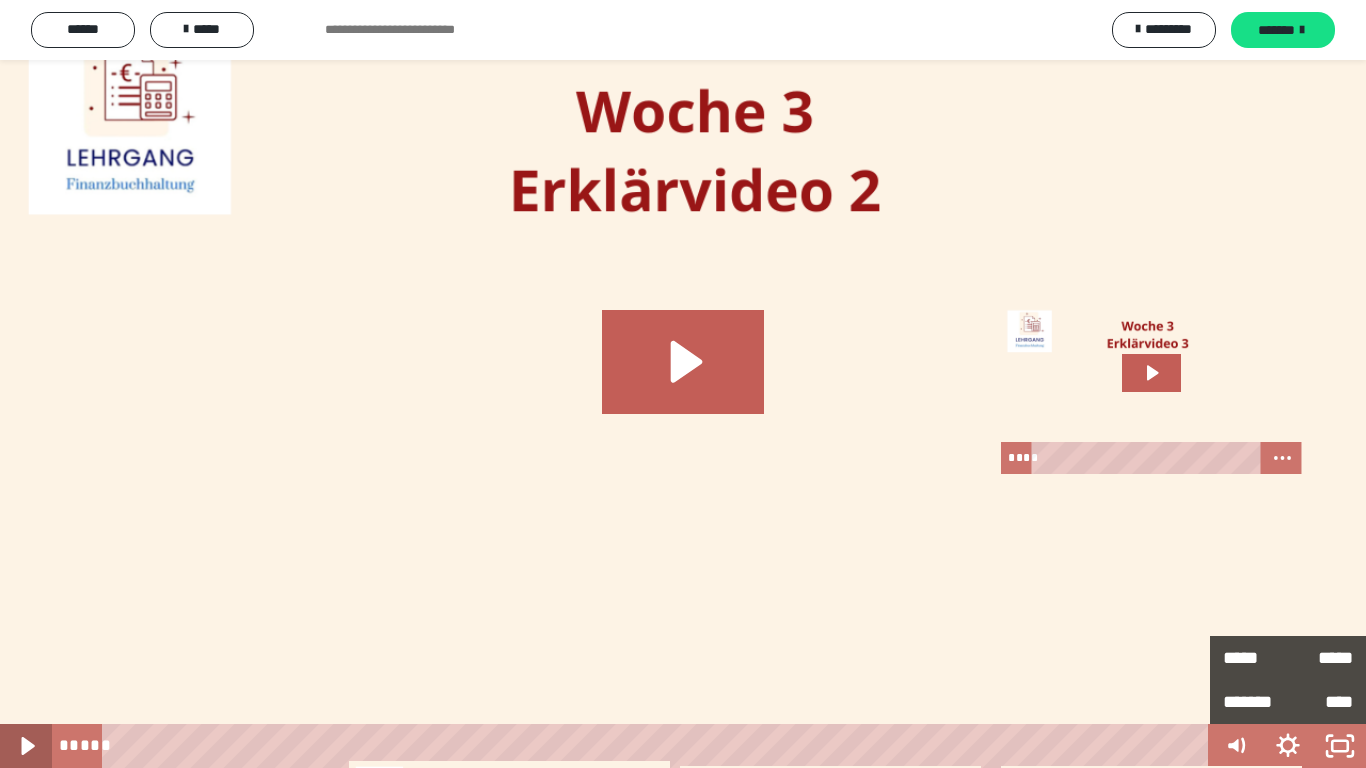click 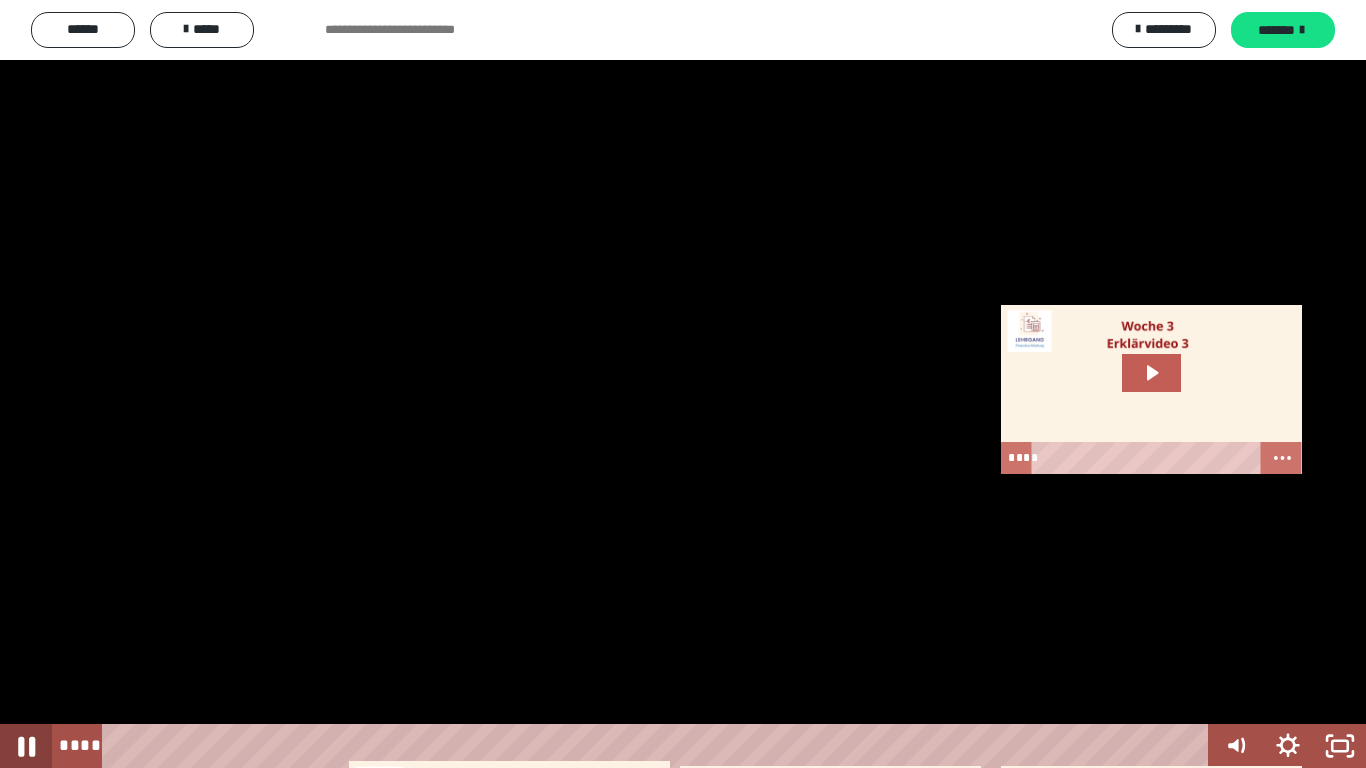 click 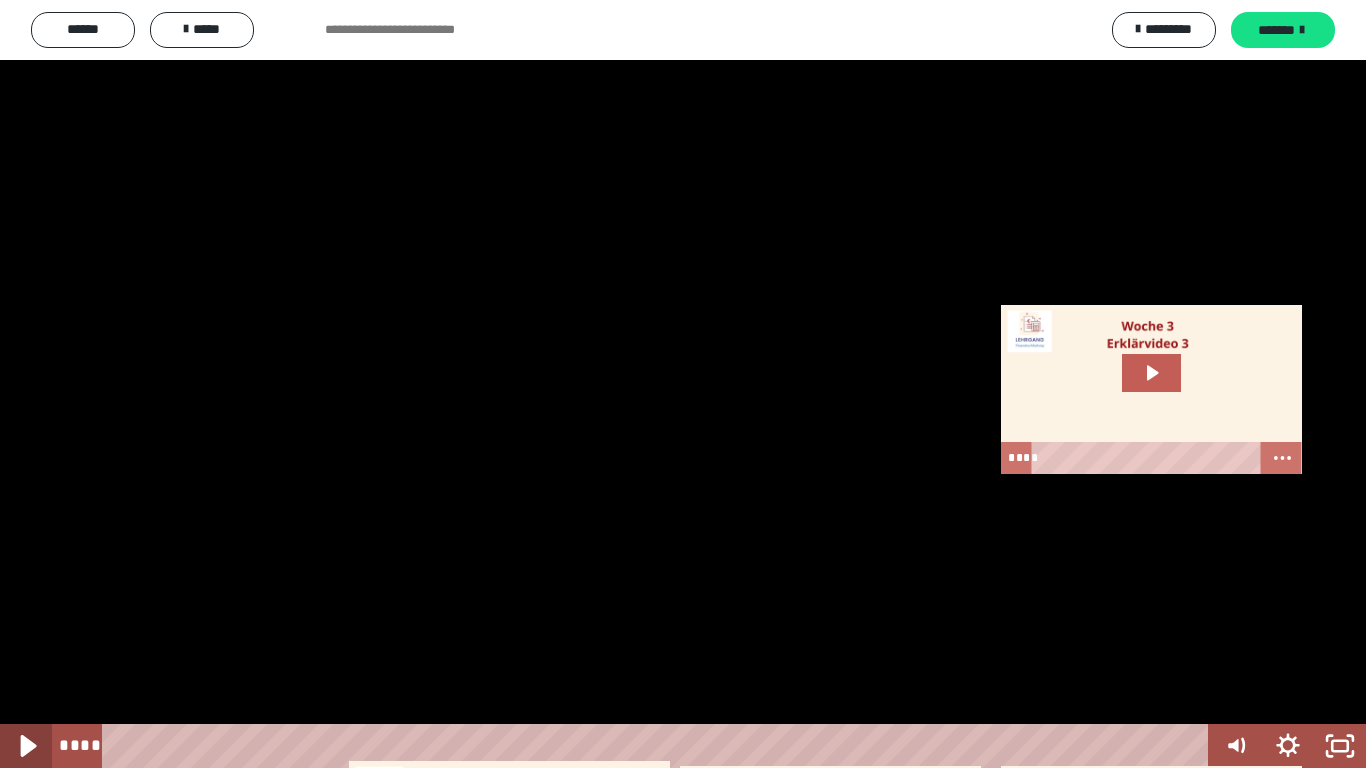 click 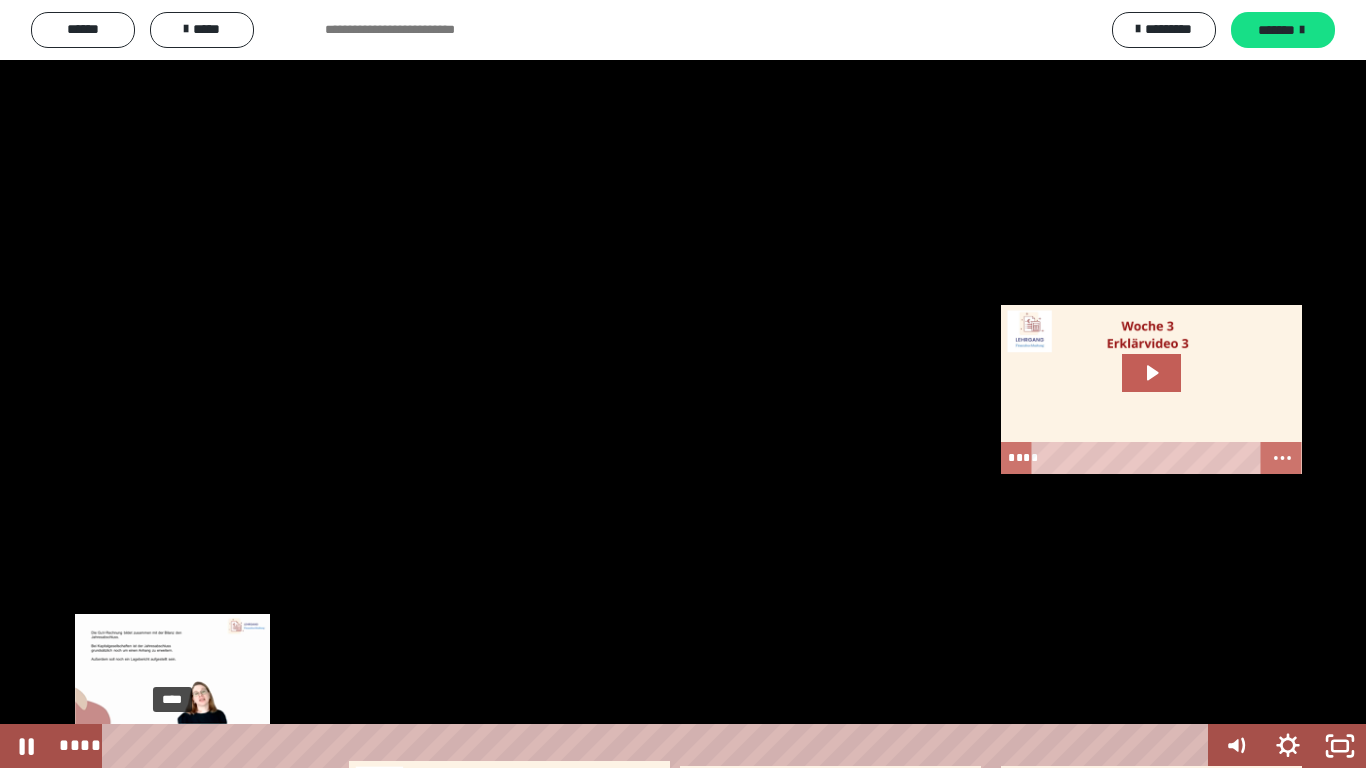 click on "****" at bounding box center (659, 746) 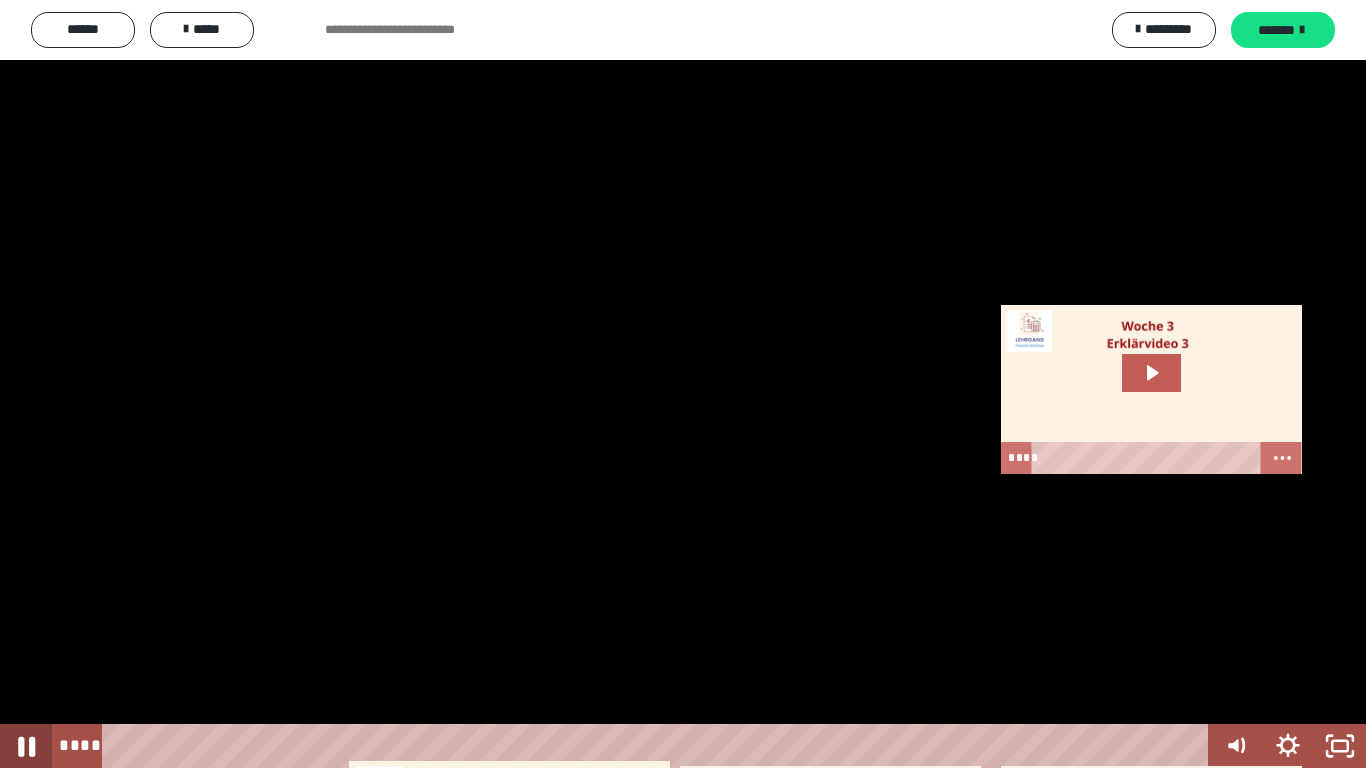 click 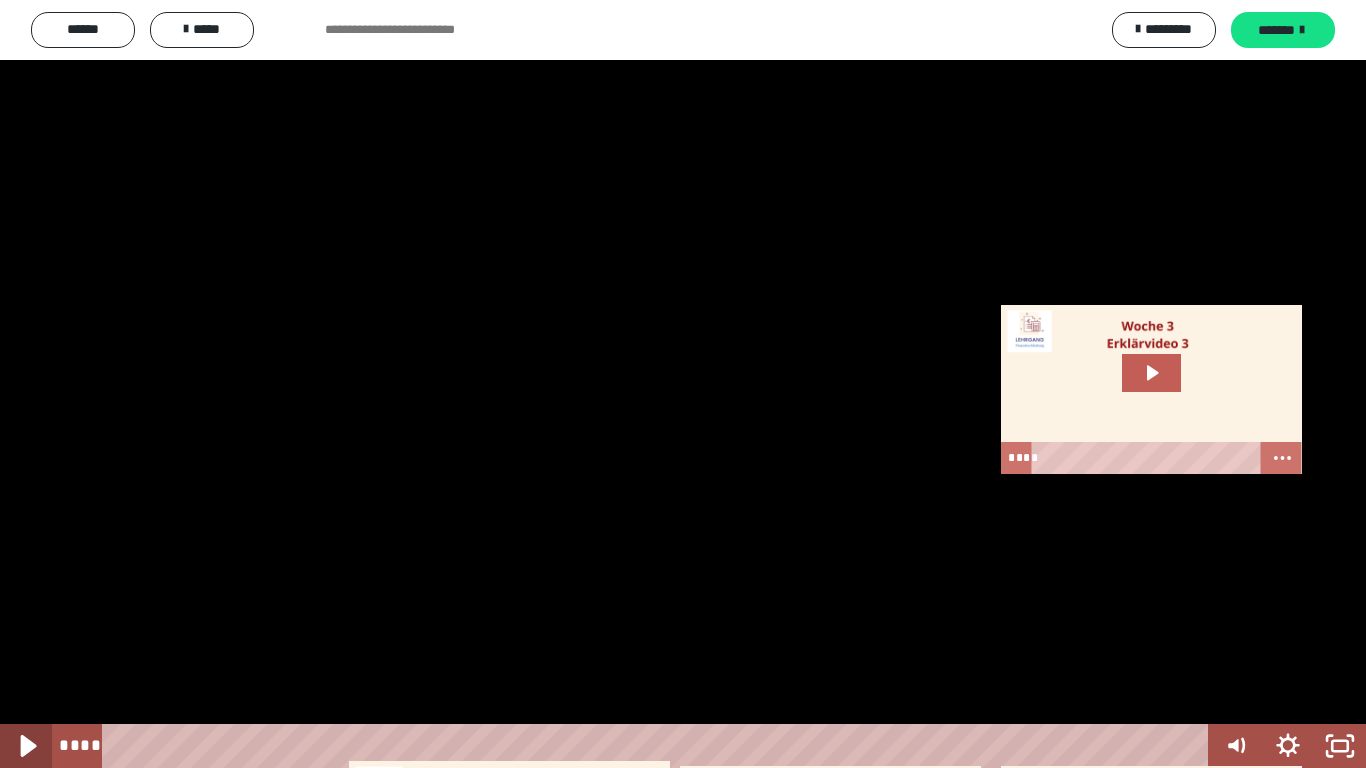 click 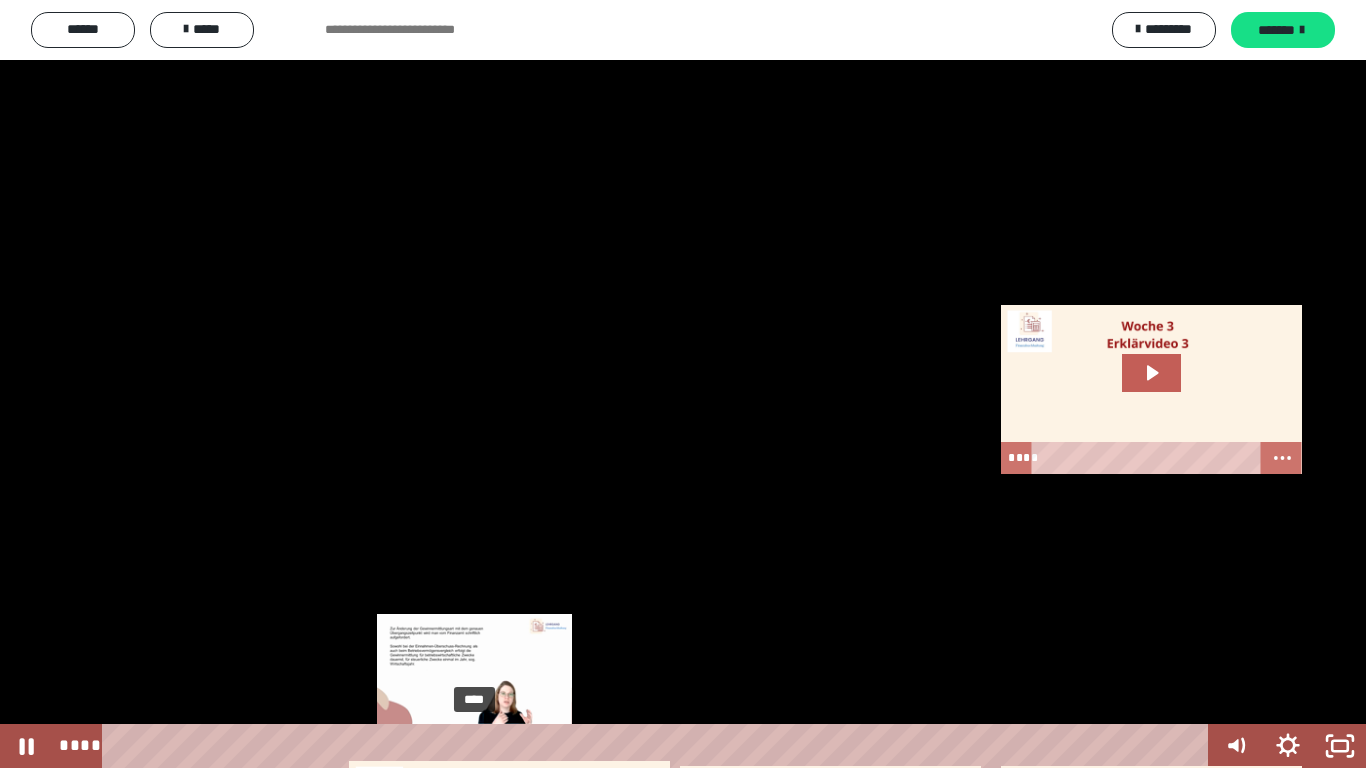 click on "****" at bounding box center (659, 746) 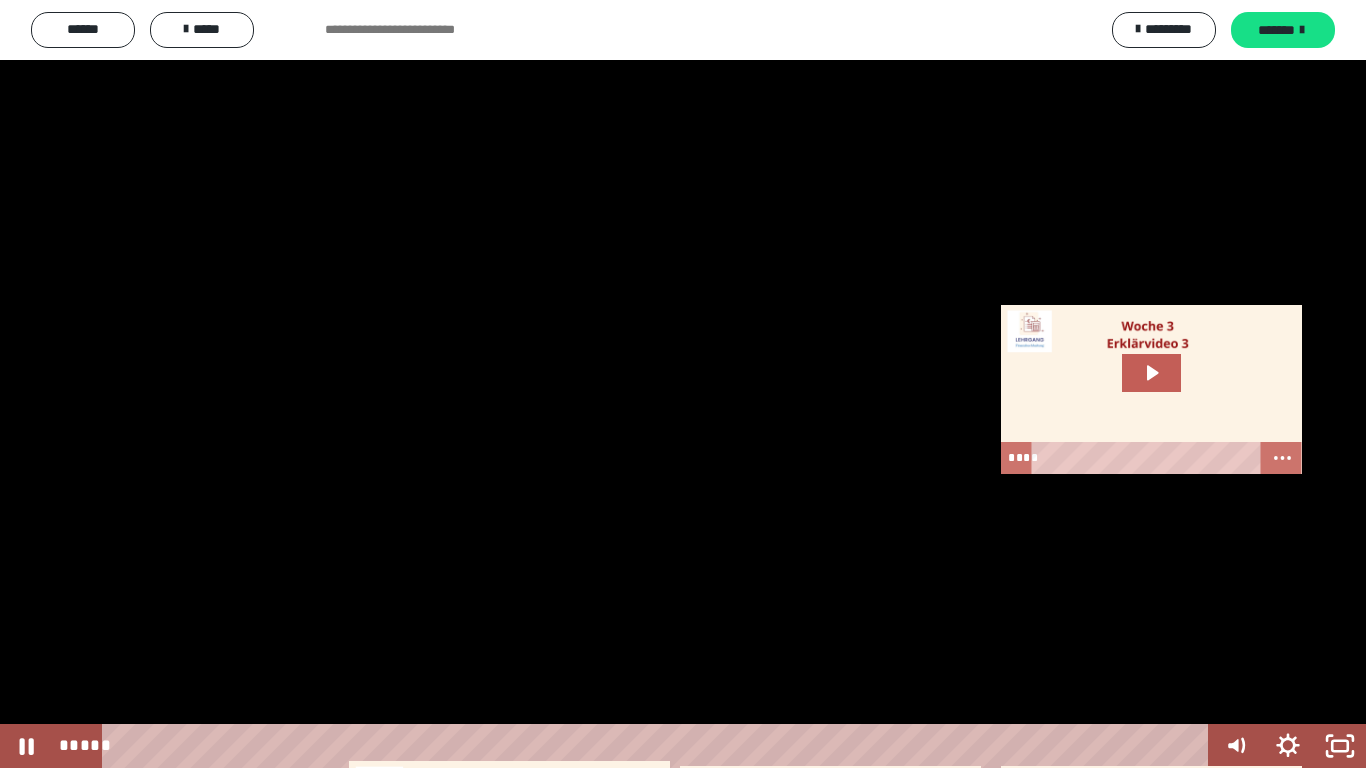 click at bounding box center (683, 384) 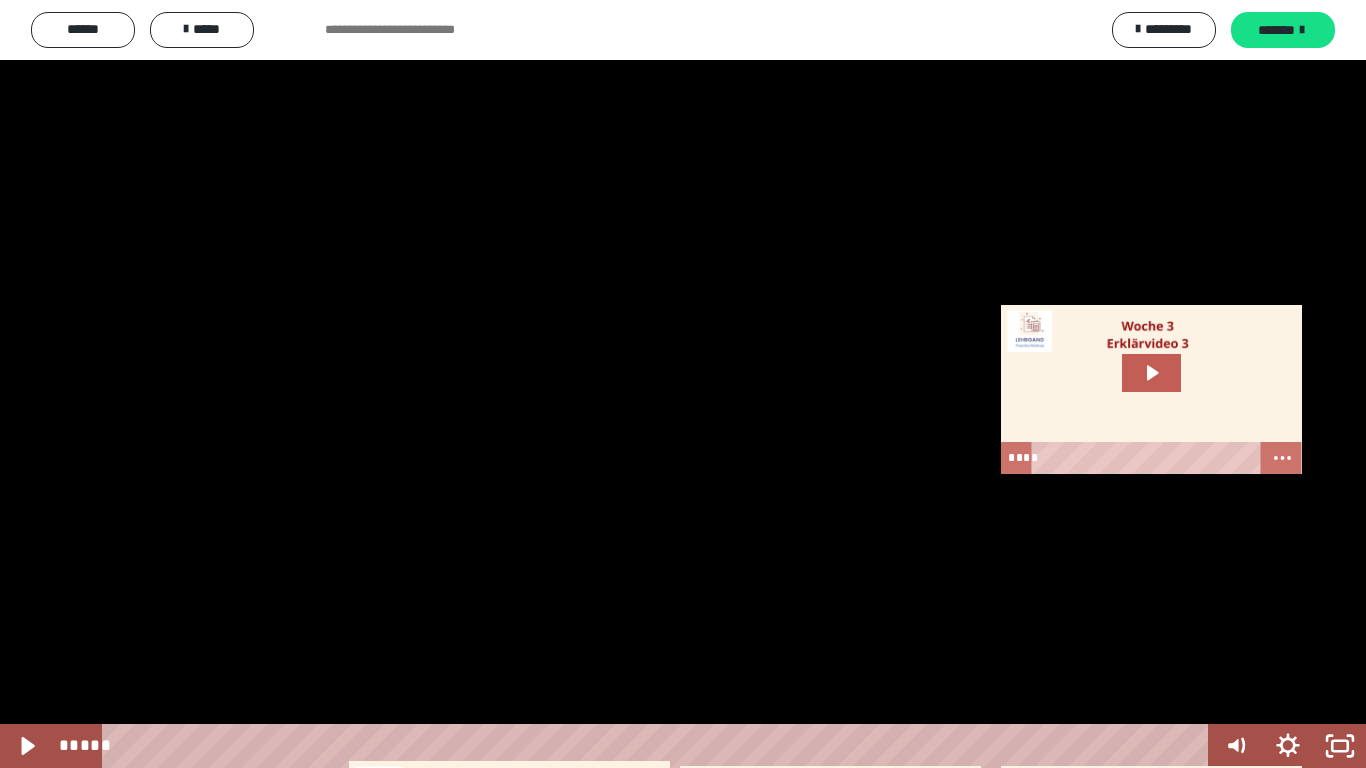 click at bounding box center (683, 384) 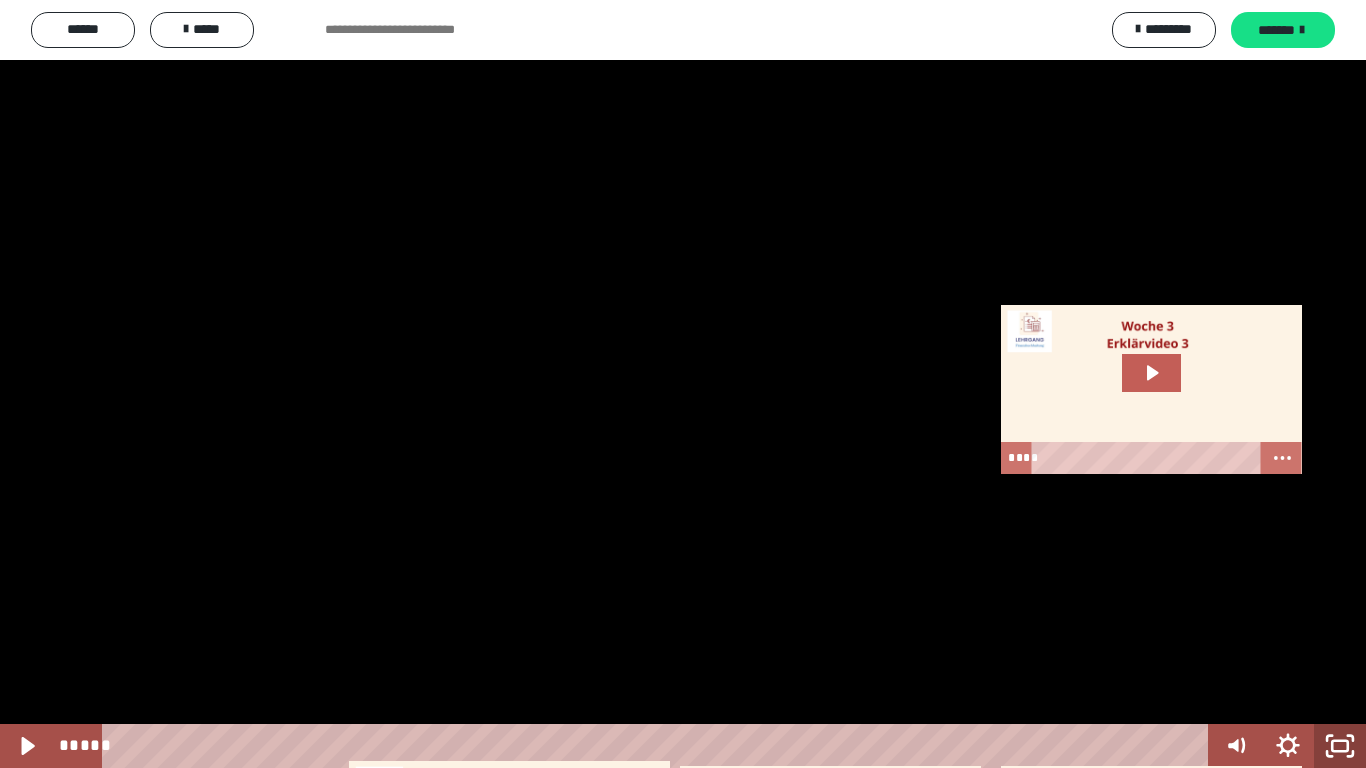 click 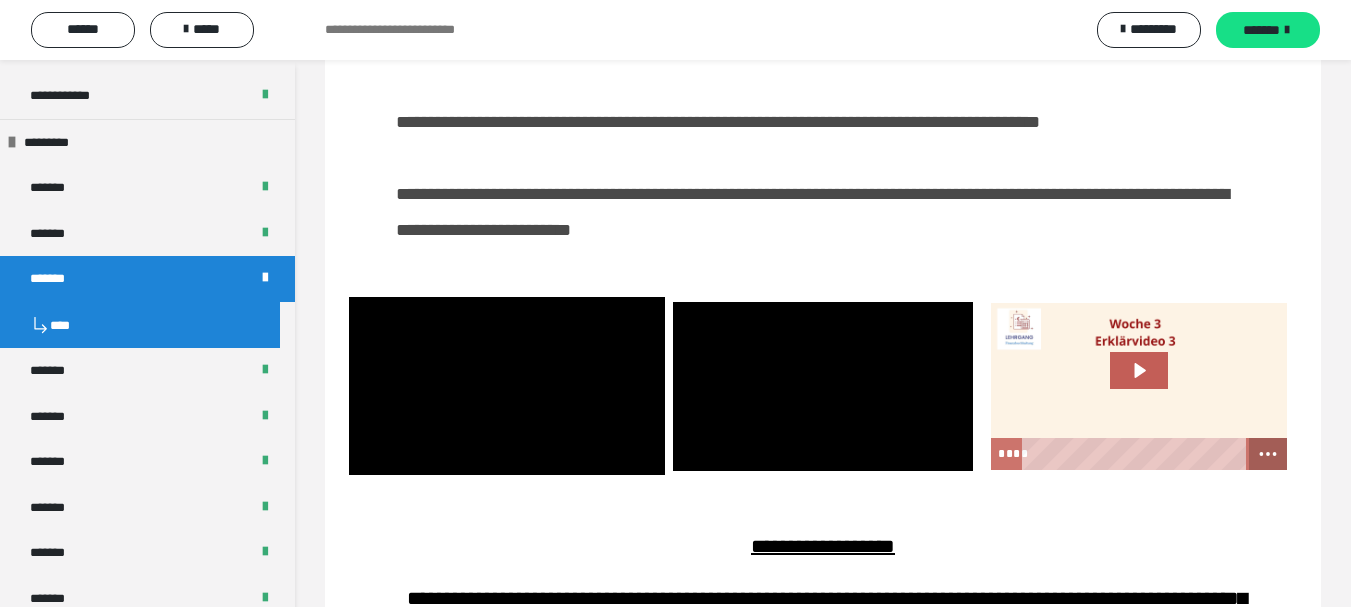 click 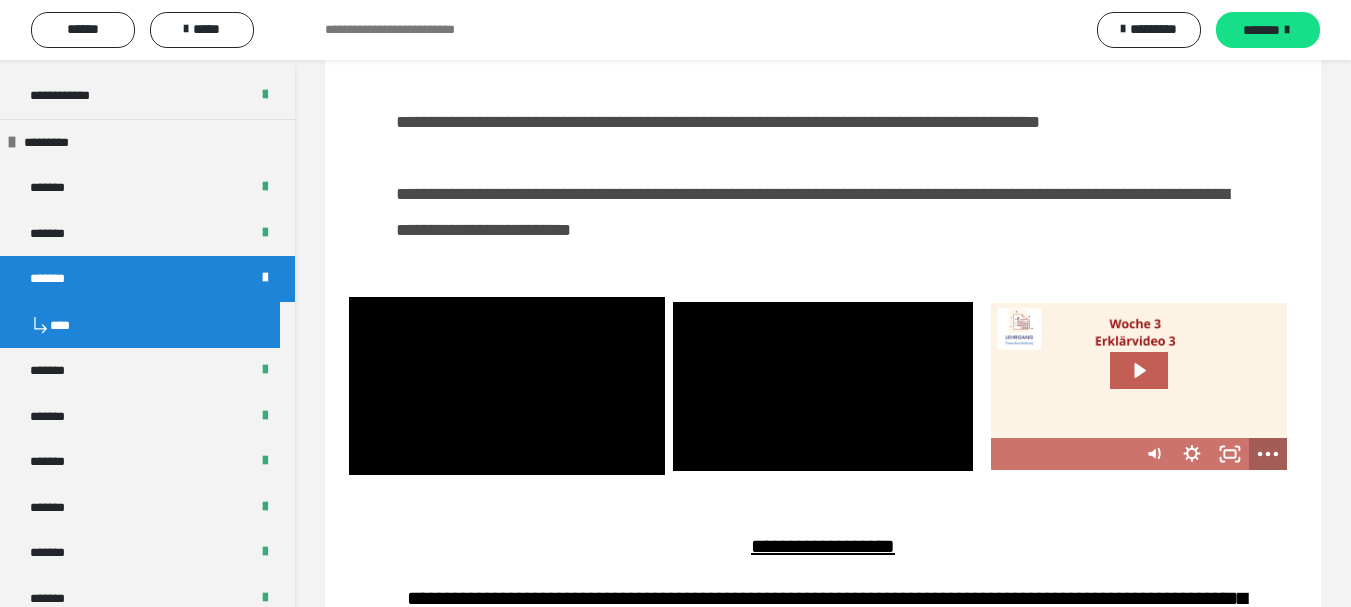click 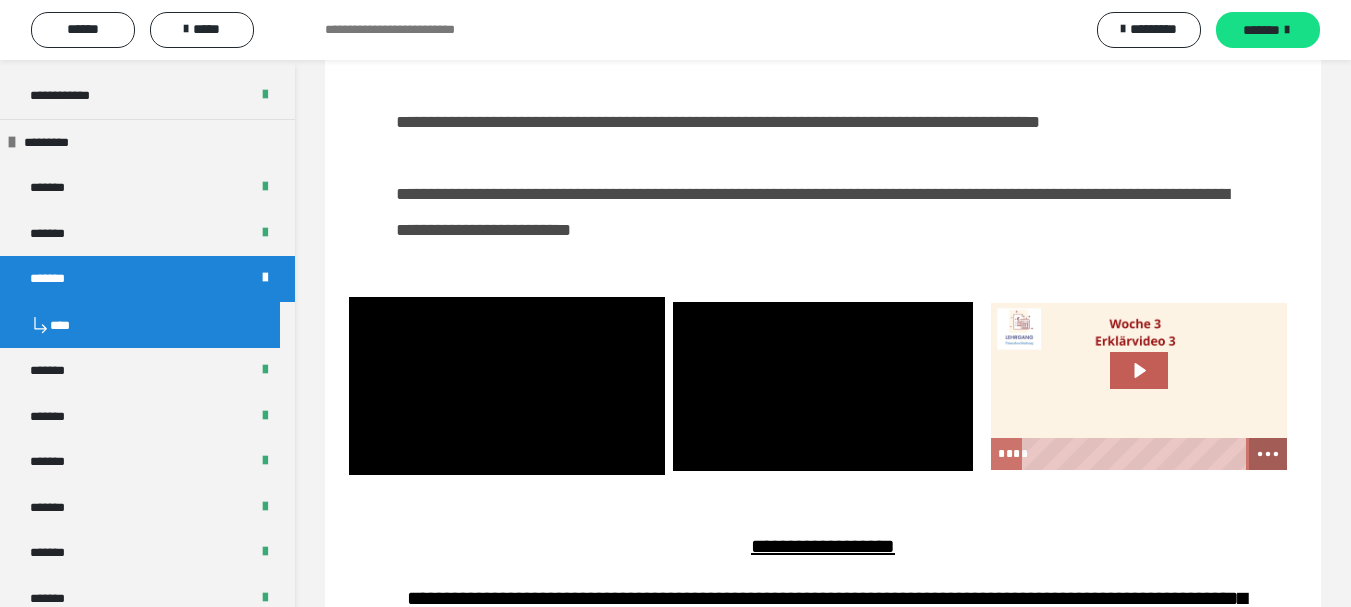 click 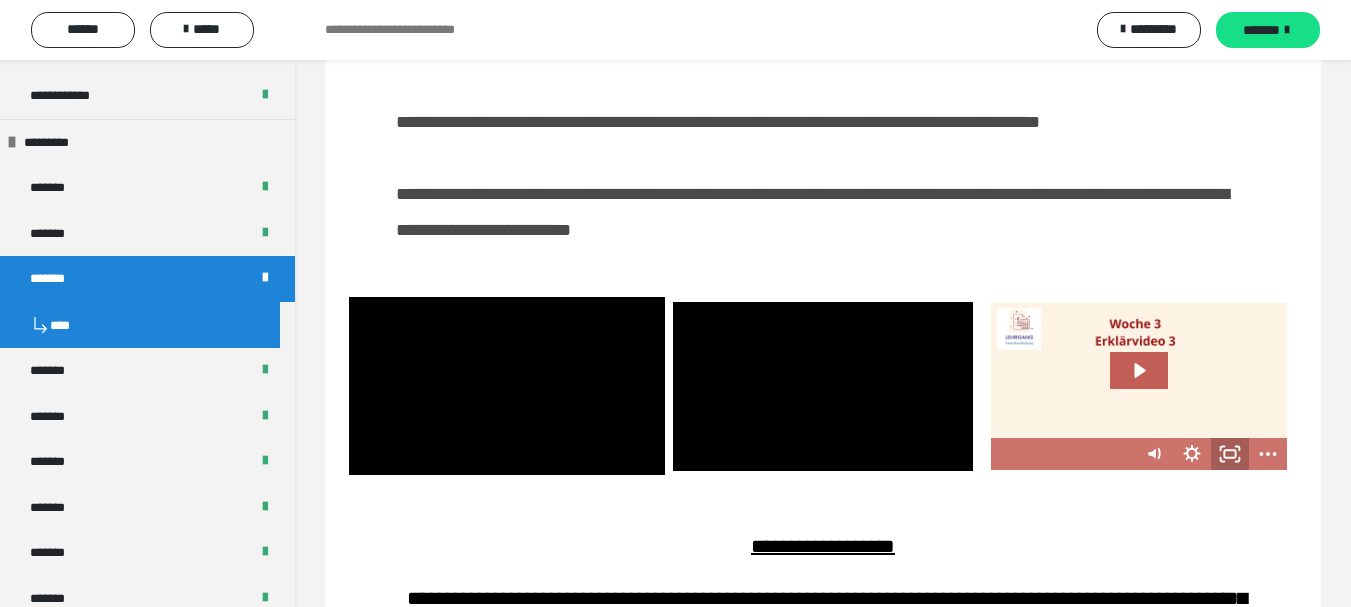 click 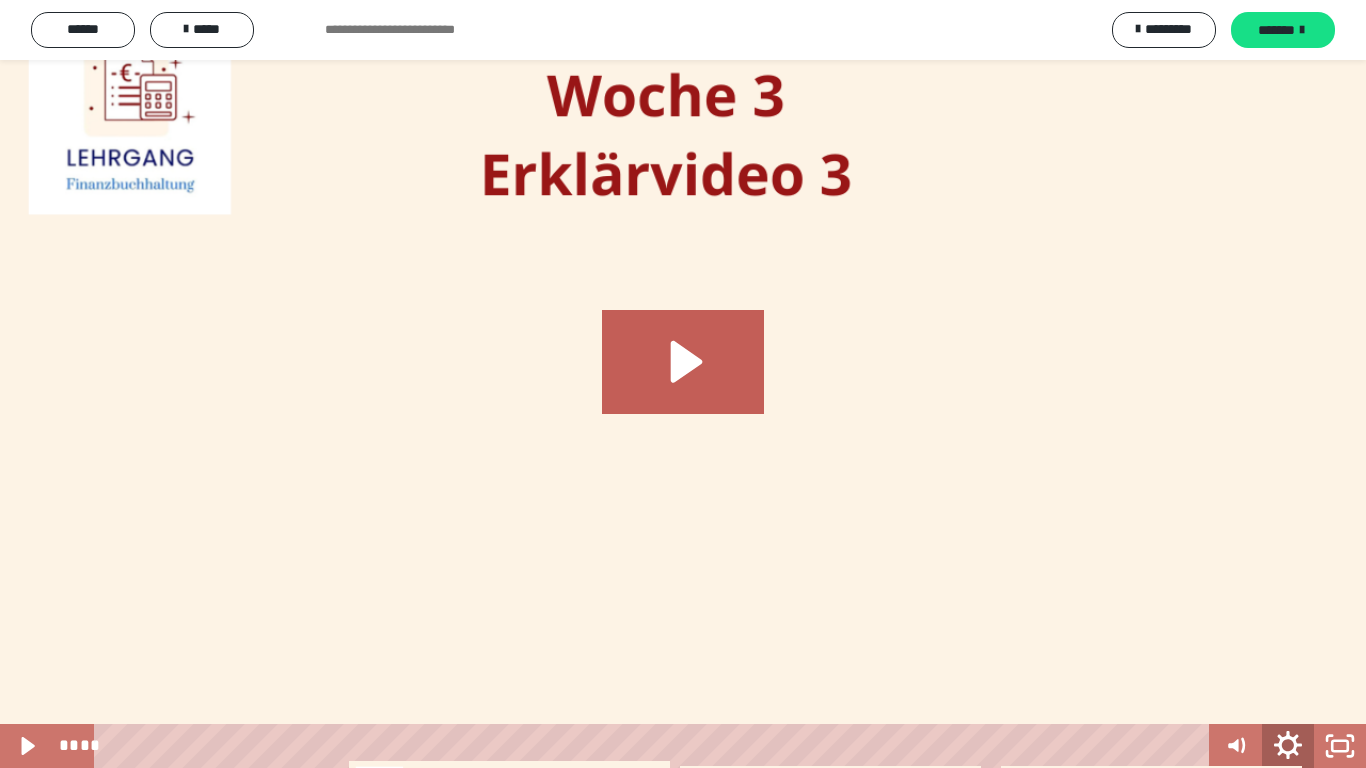 click 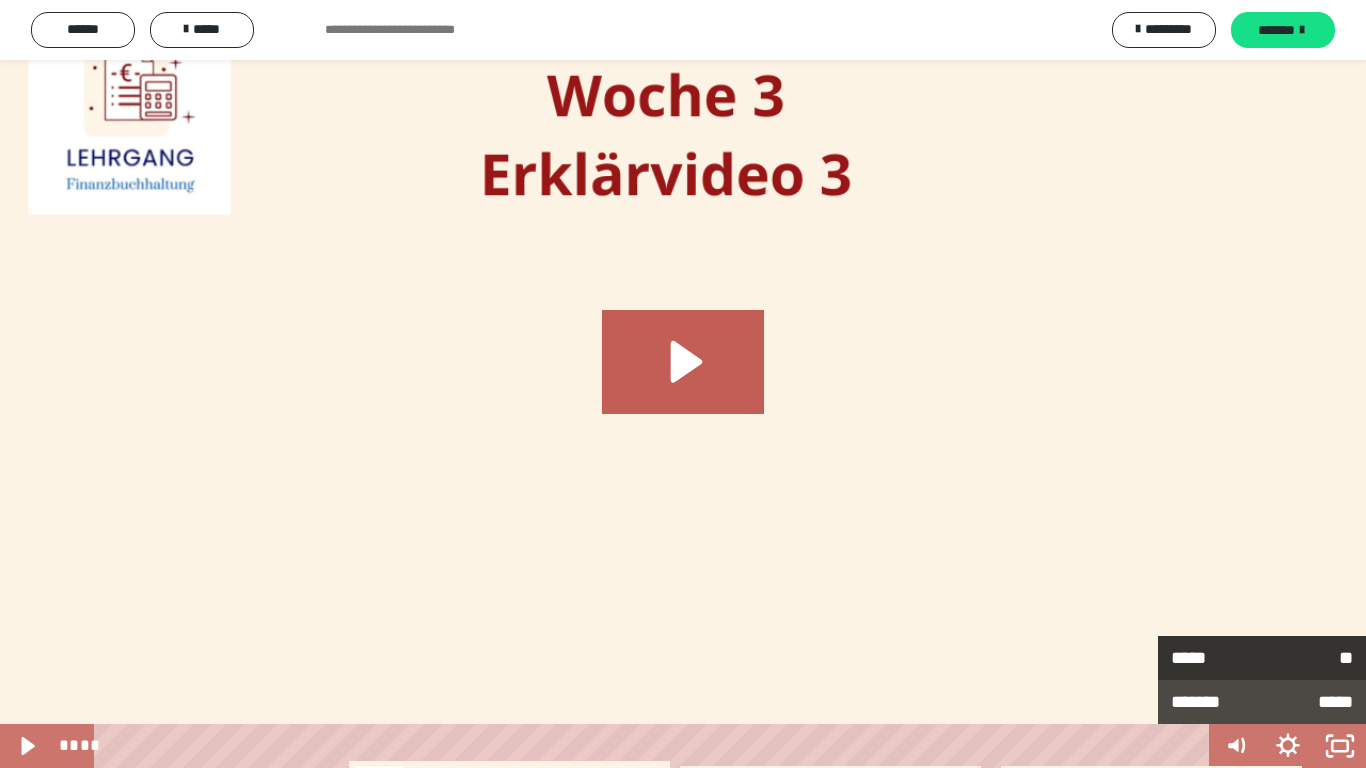 click on "**" at bounding box center [1307, 658] 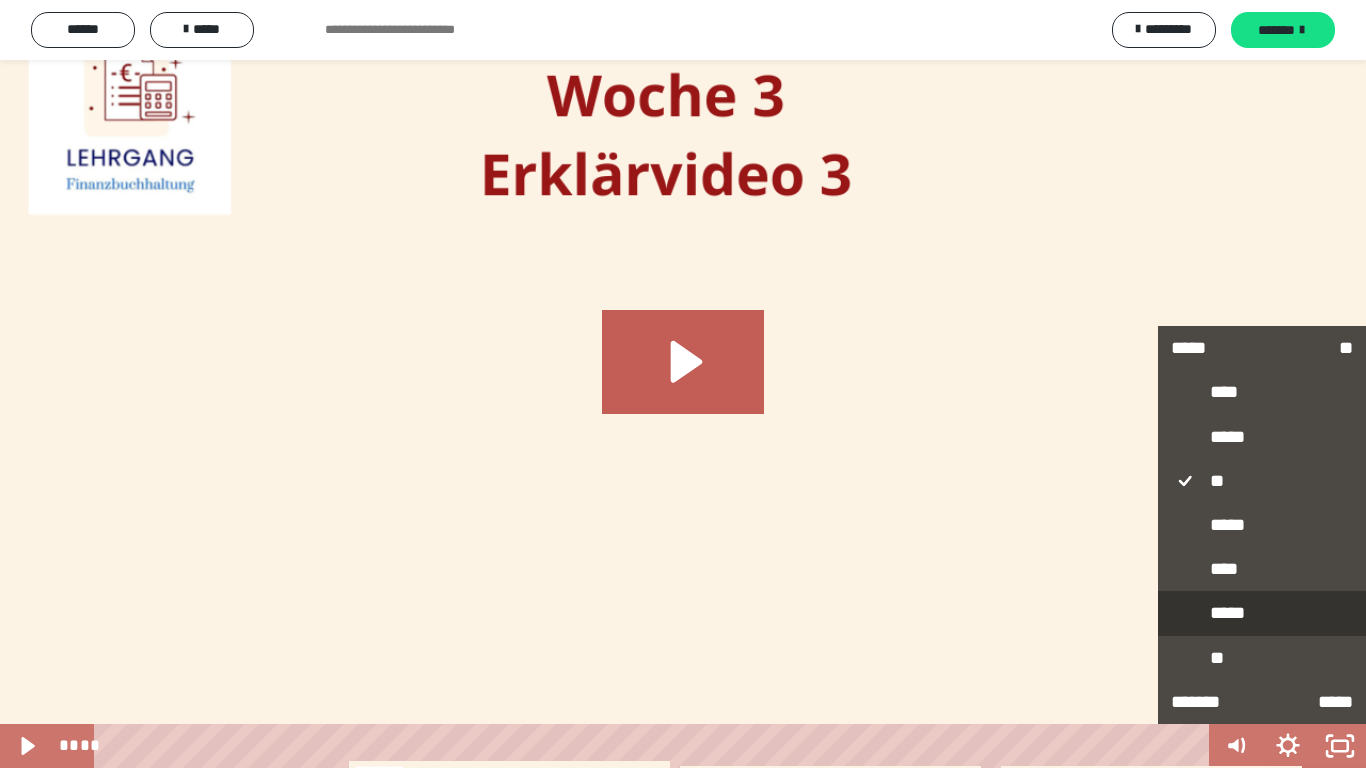 click on "*****" at bounding box center (1262, 614) 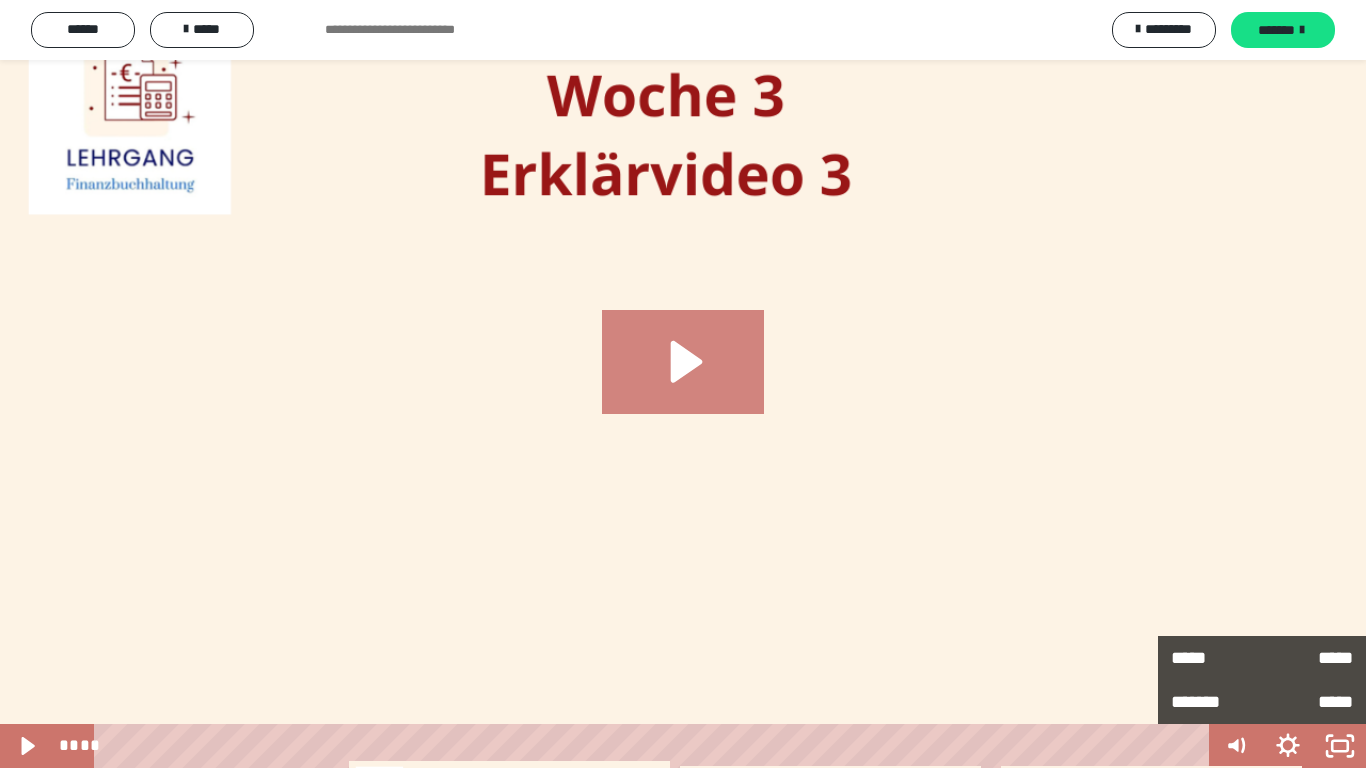 drag, startPoint x: 675, startPoint y: 370, endPoint x: 670, endPoint y: 386, distance: 16.763054 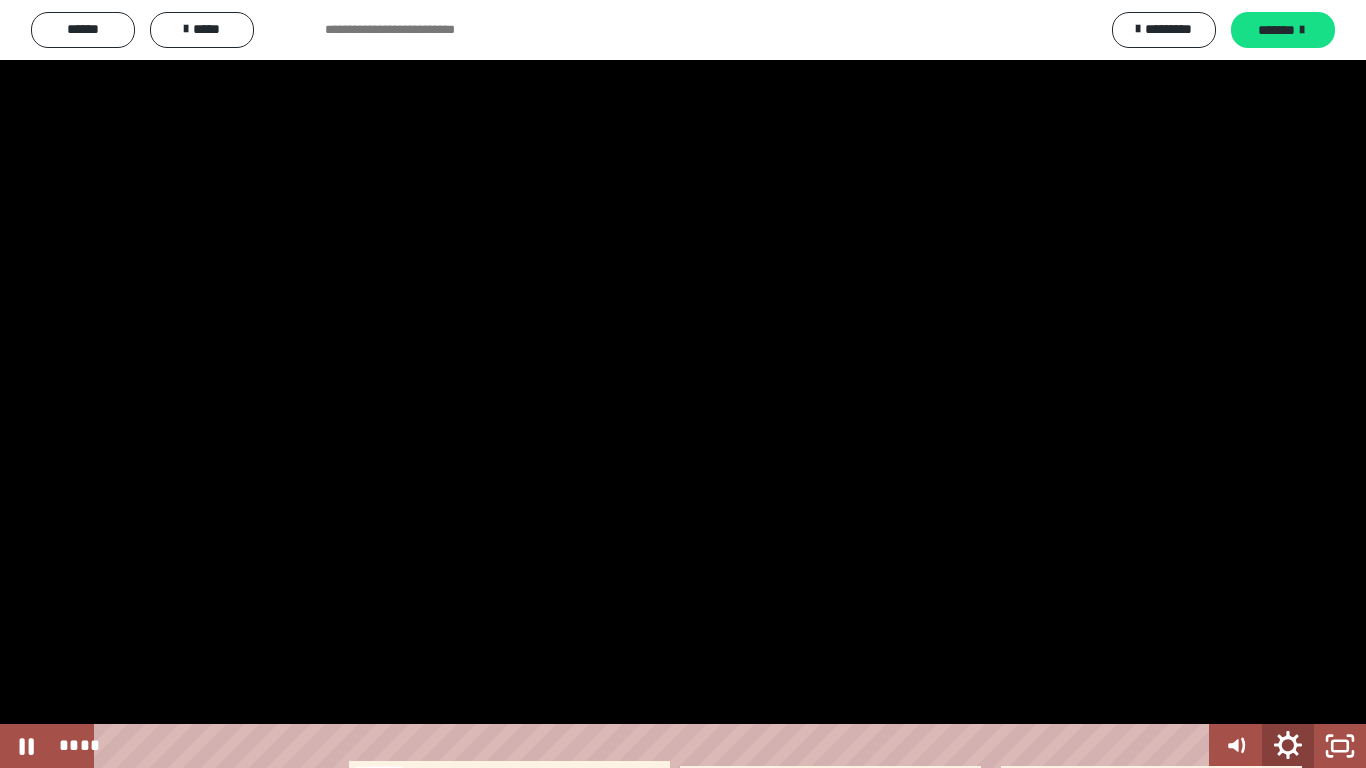 click 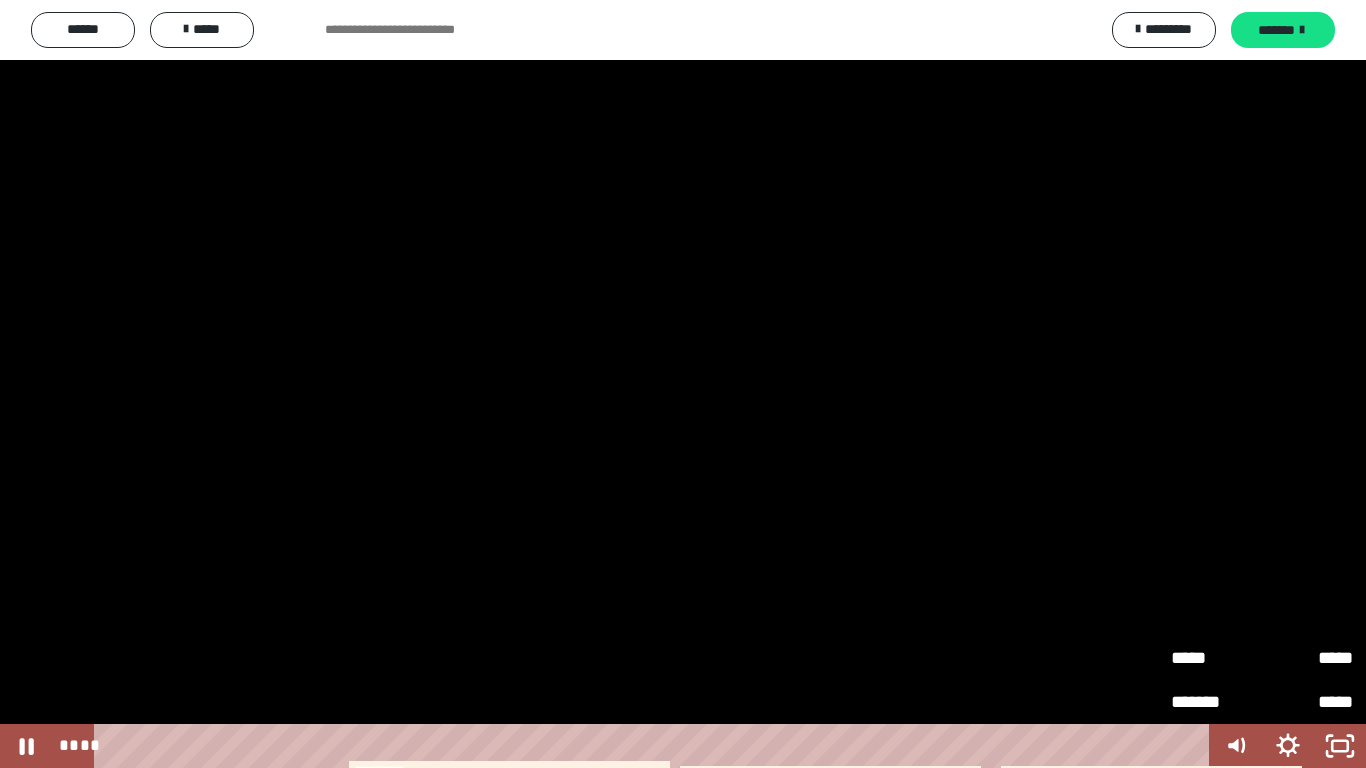 click on "*****" at bounding box center (1307, 650) 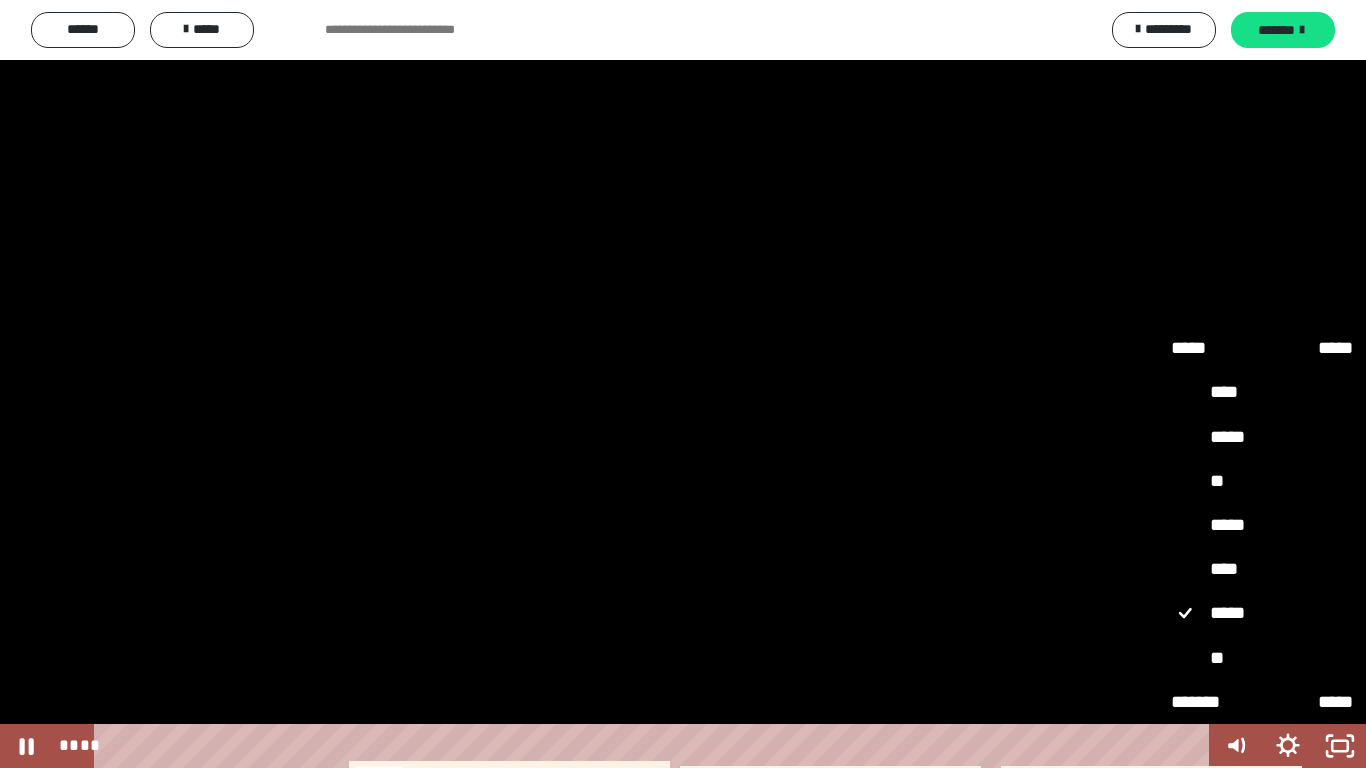 click on "****" at bounding box center (1262, 570) 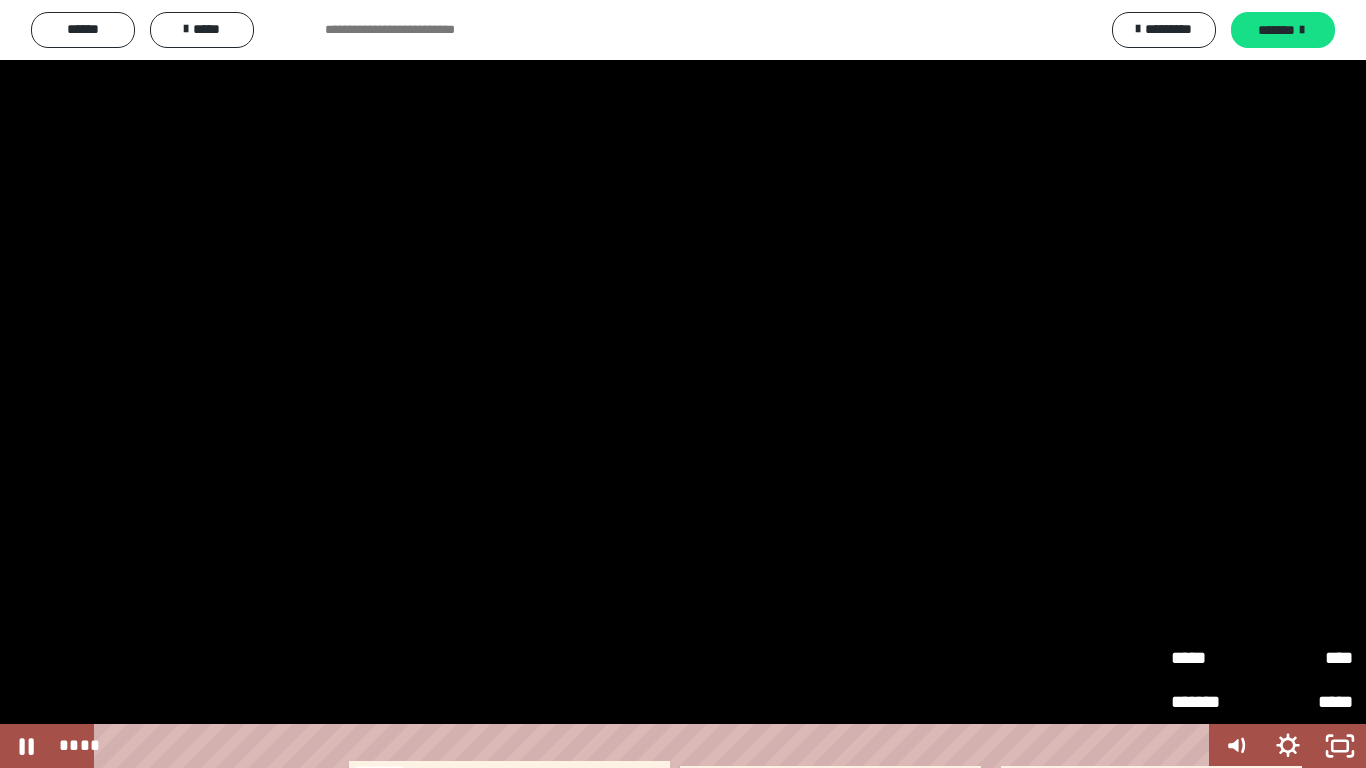click at bounding box center [683, 384] 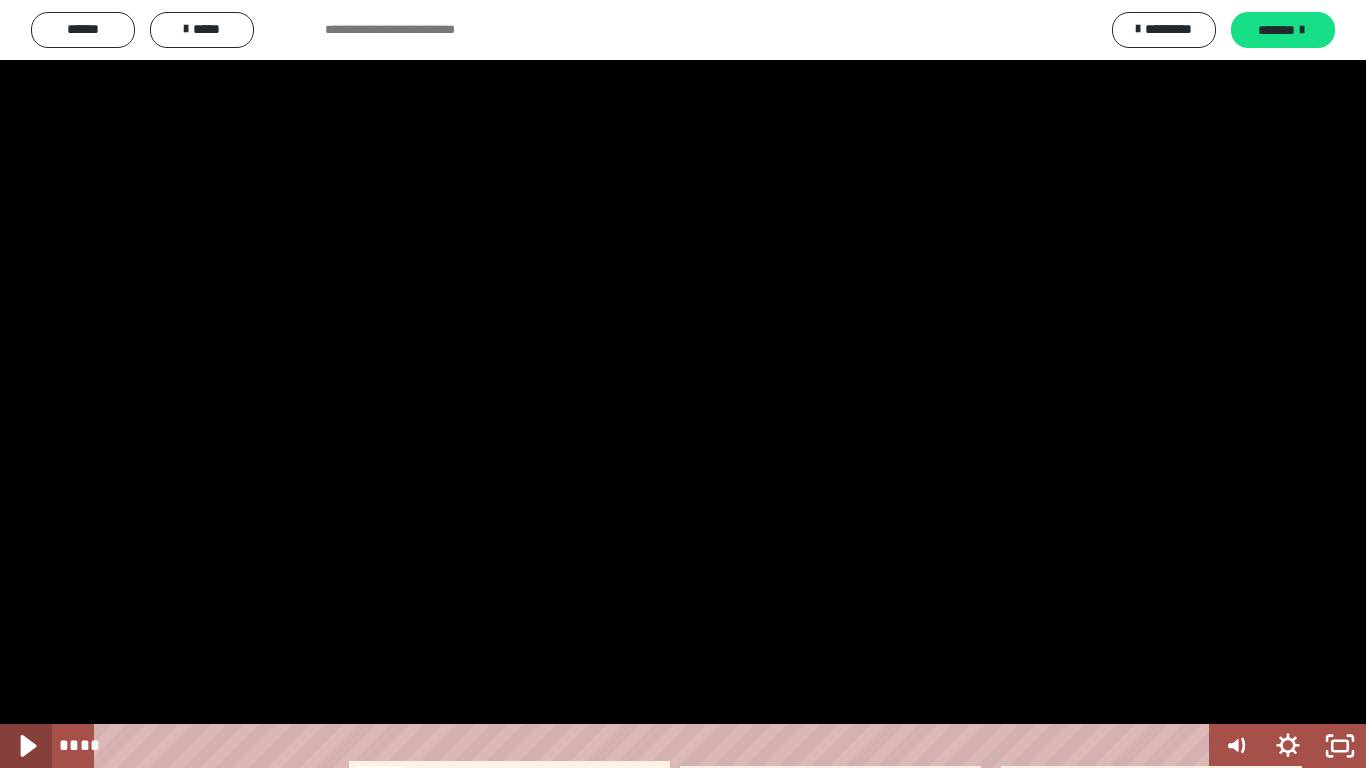 click 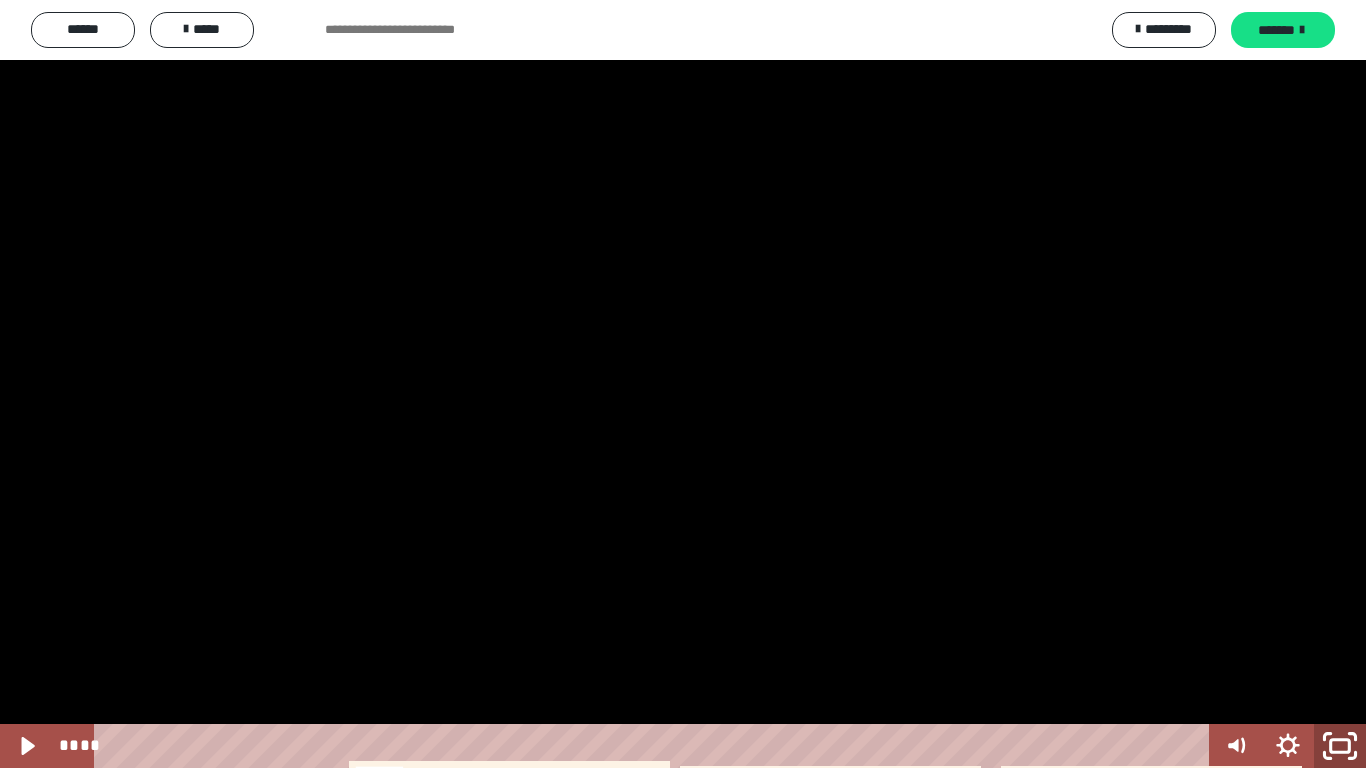 click 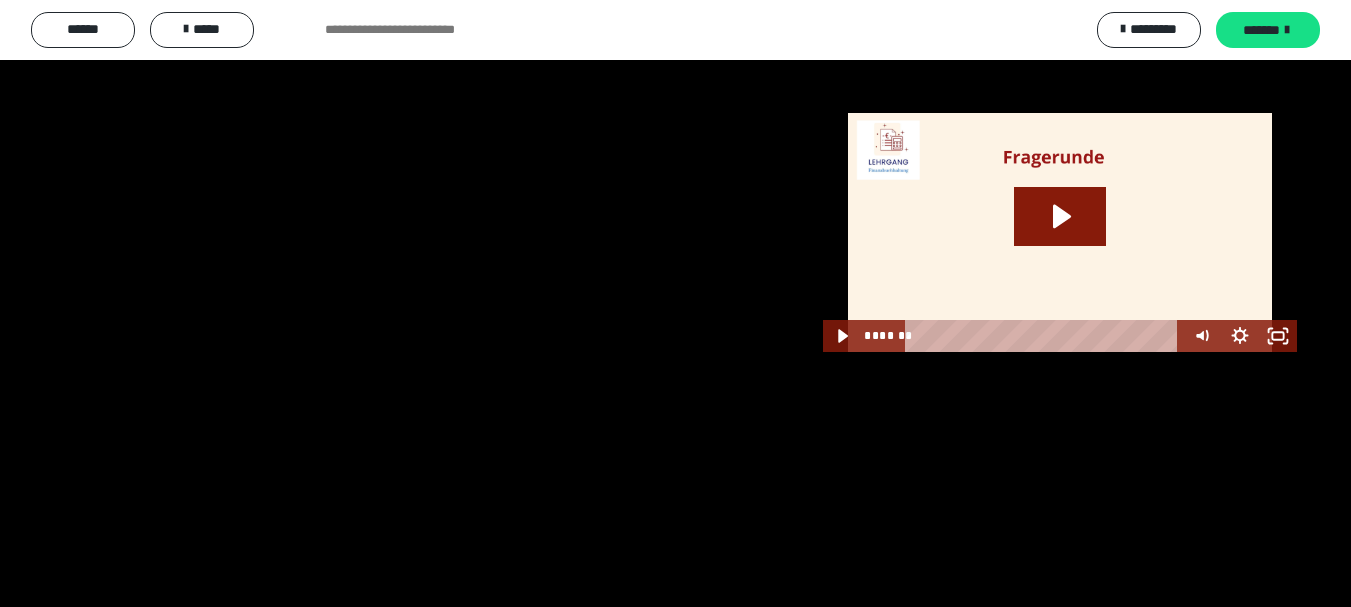 scroll, scrollTop: 7082, scrollLeft: 0, axis: vertical 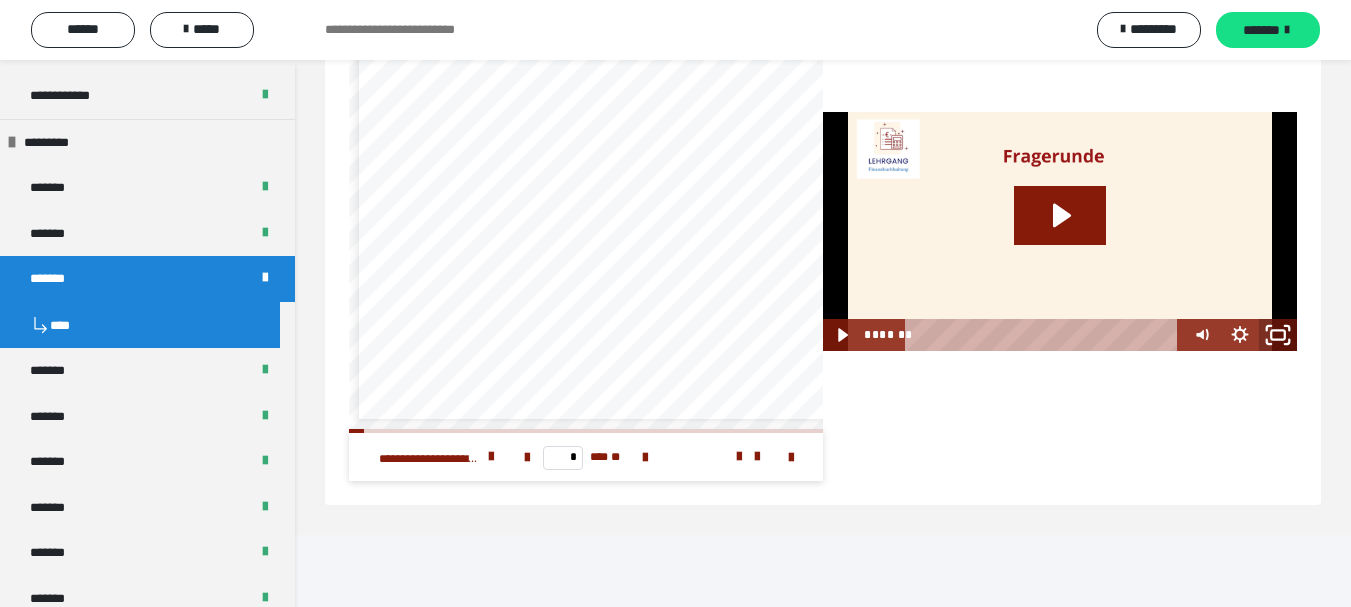 click 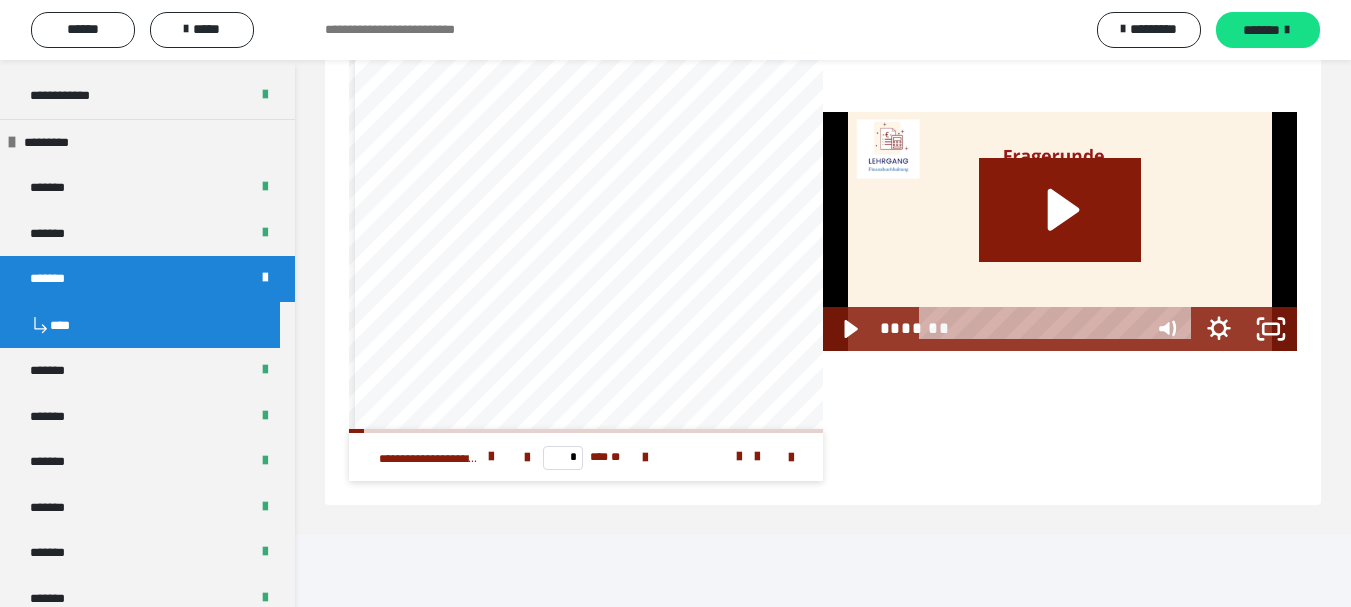 scroll, scrollTop: 6937, scrollLeft: 0, axis: vertical 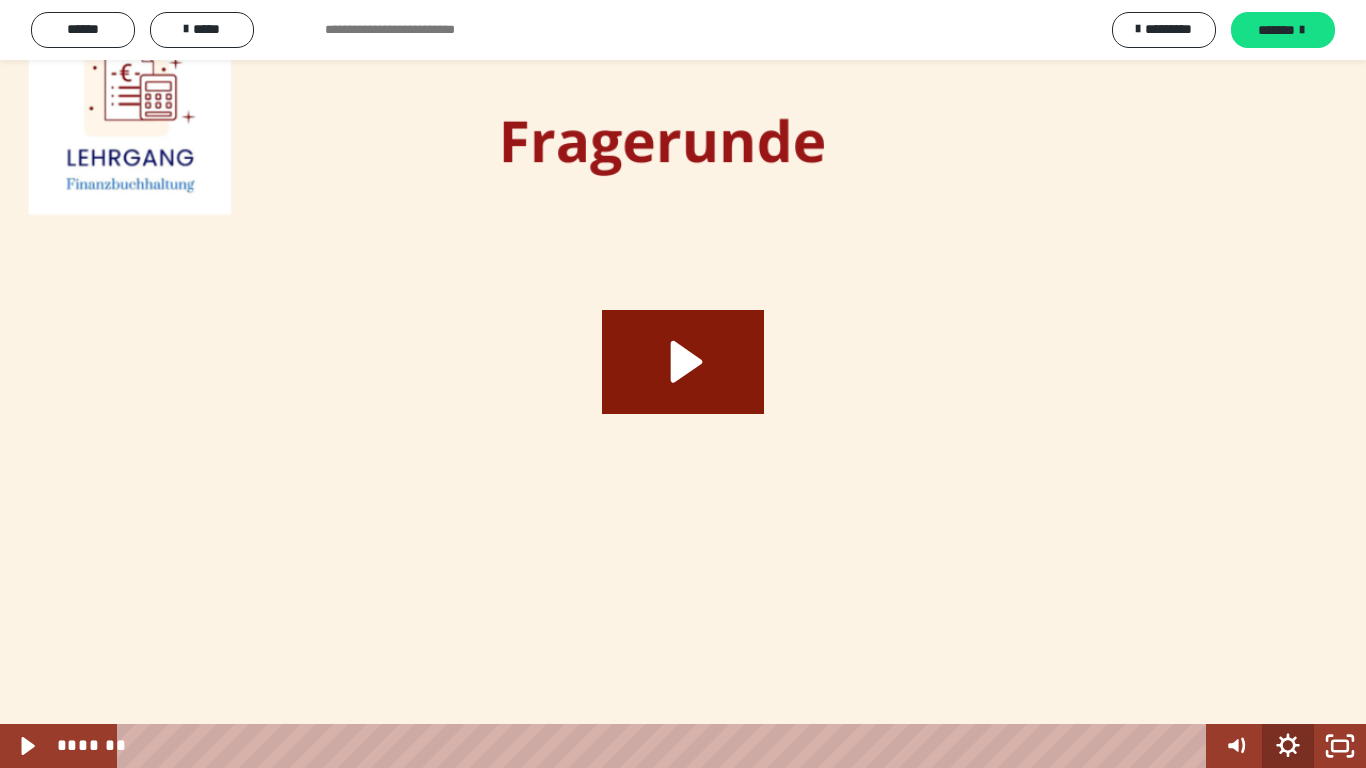 click 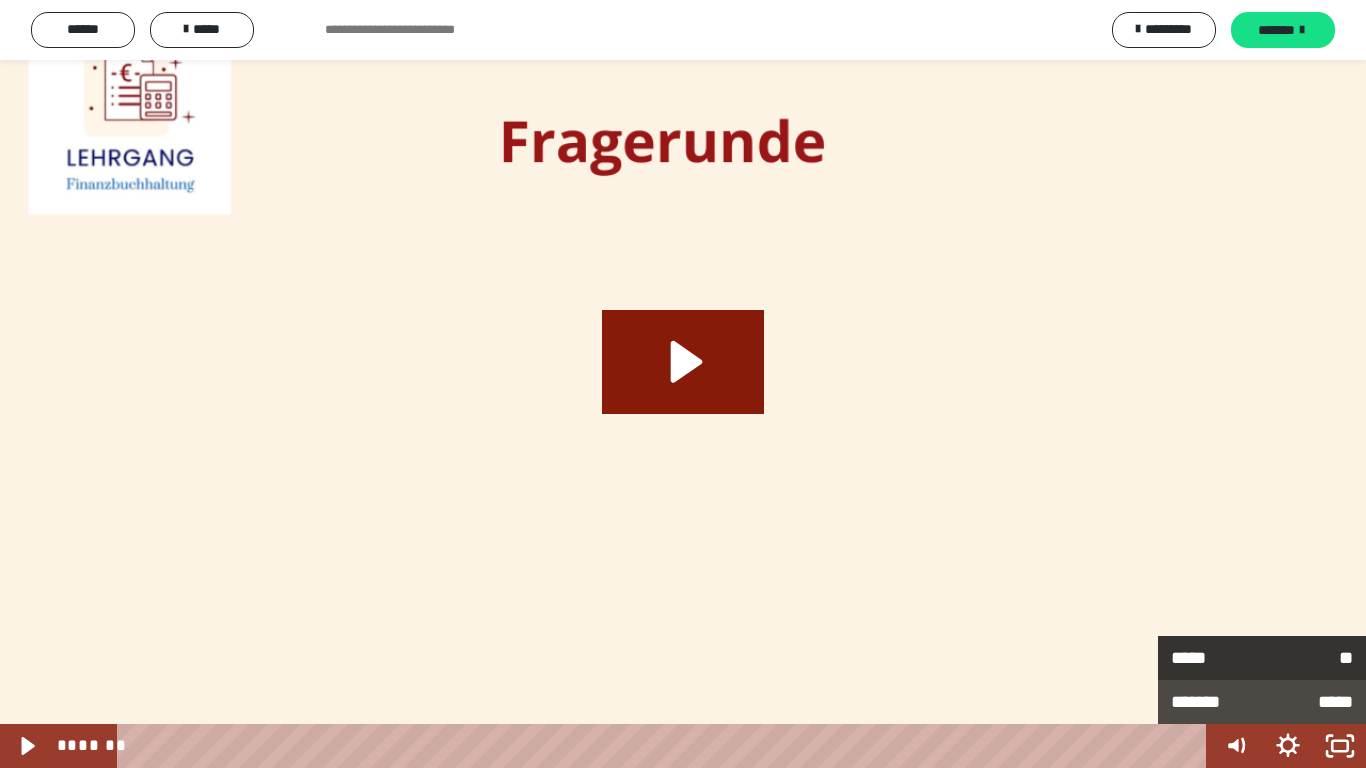 click on "**" at bounding box center [1307, 655] 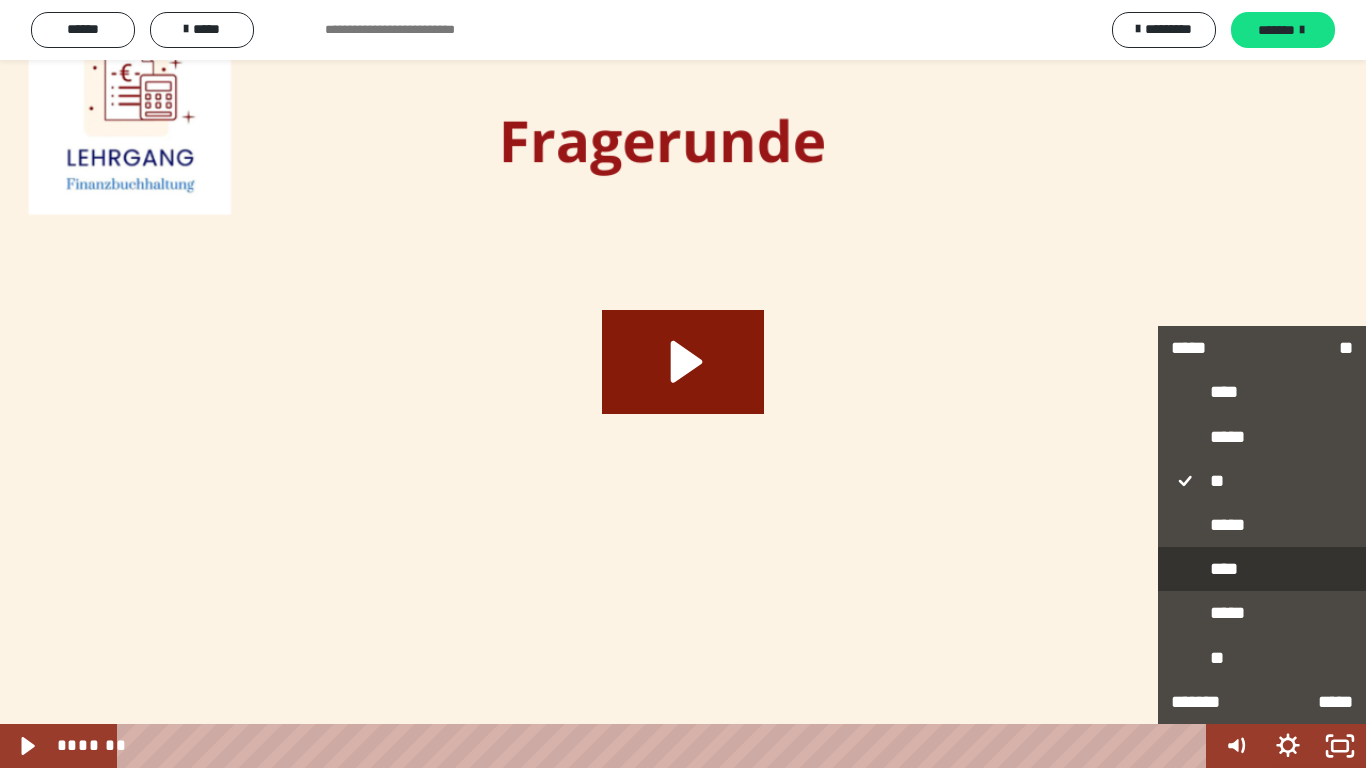 click on "****" at bounding box center (1262, 570) 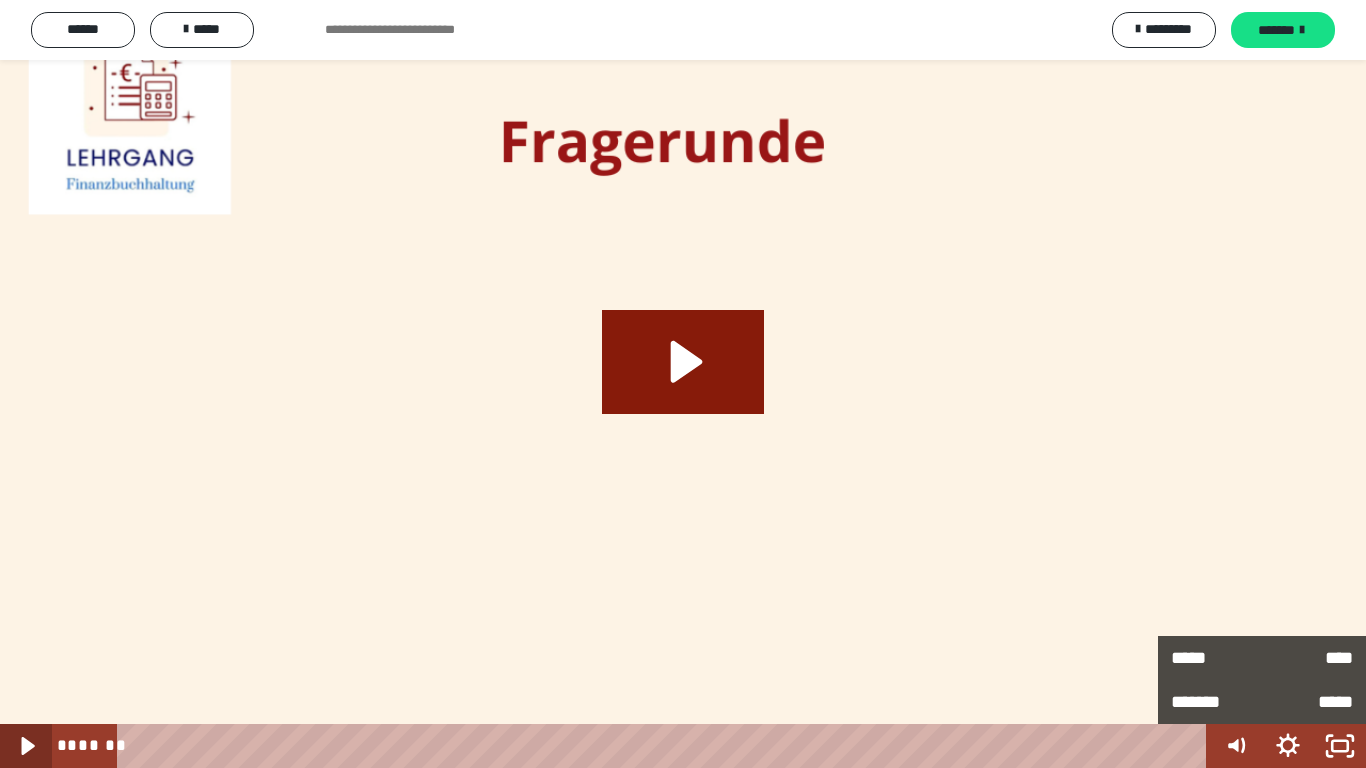 click 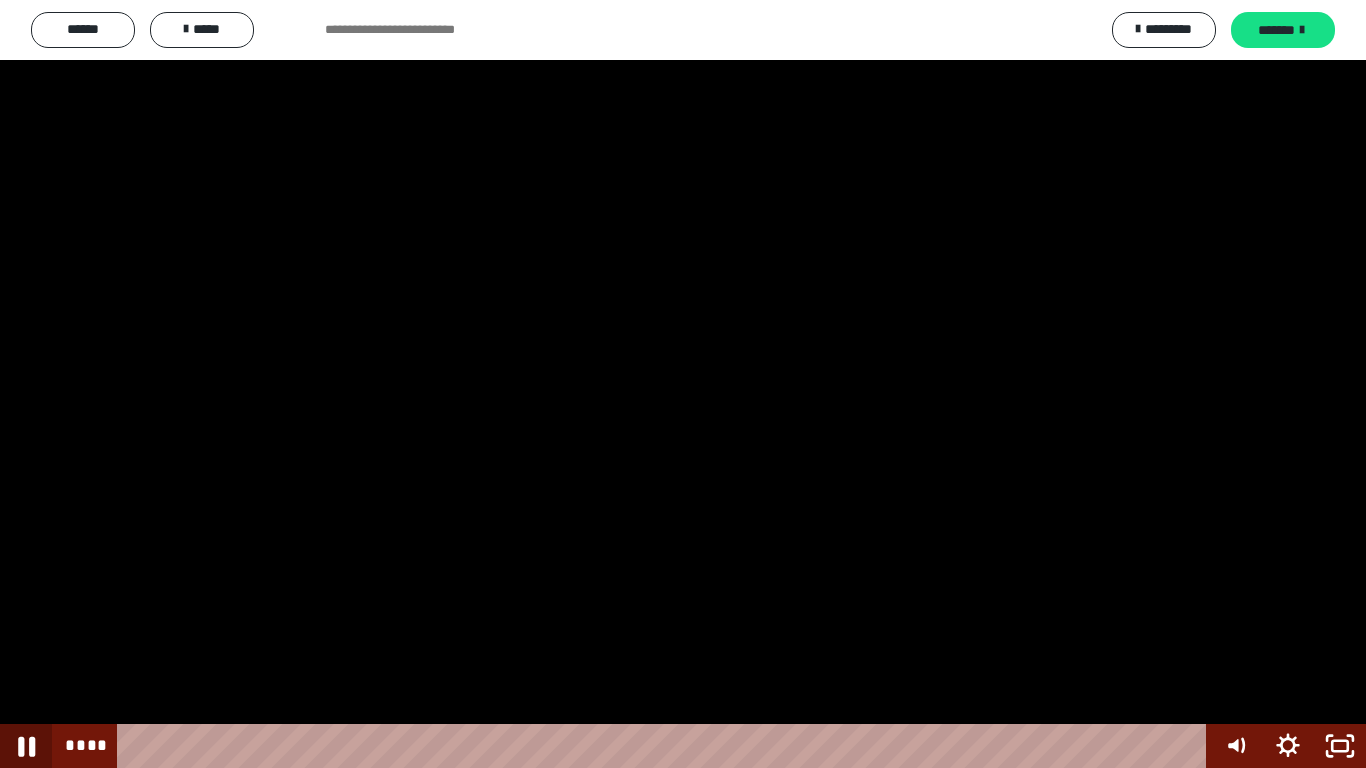 click 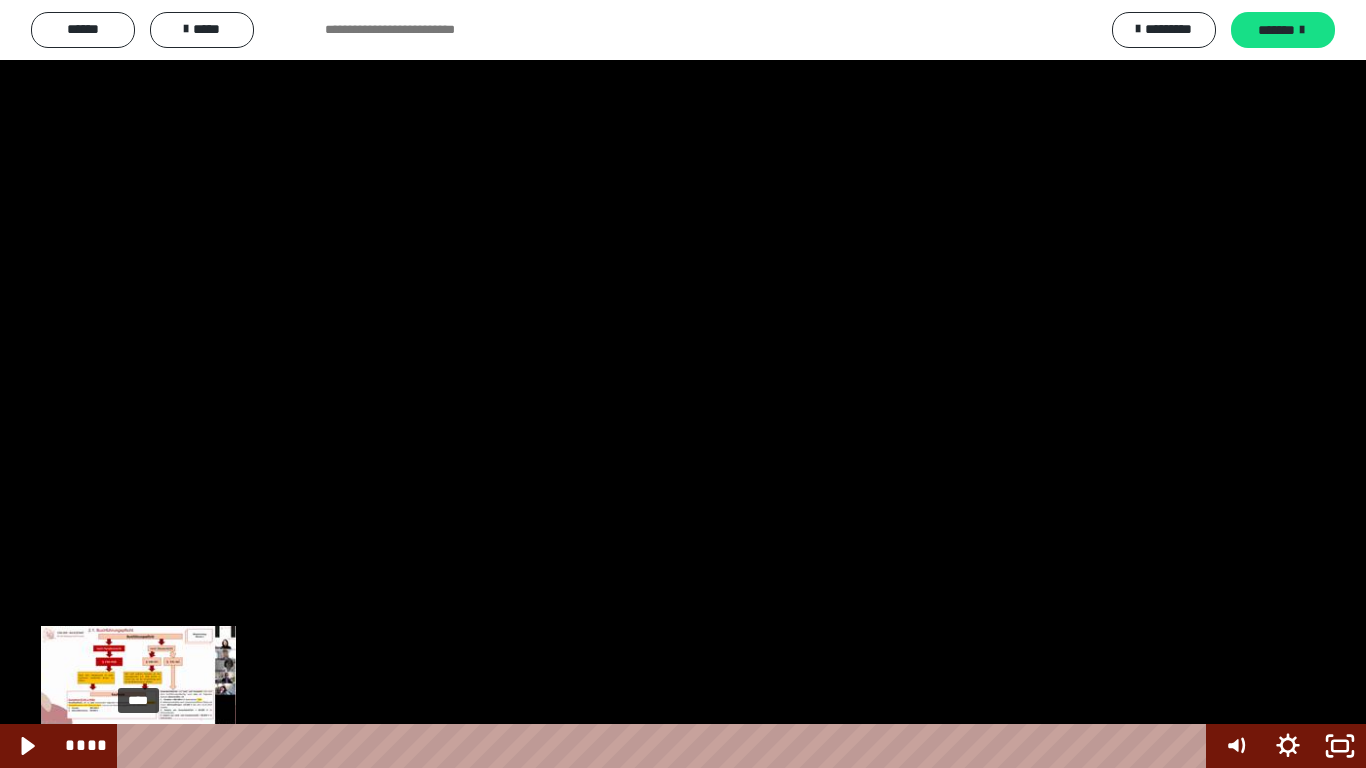 click on "****" at bounding box center (666, 746) 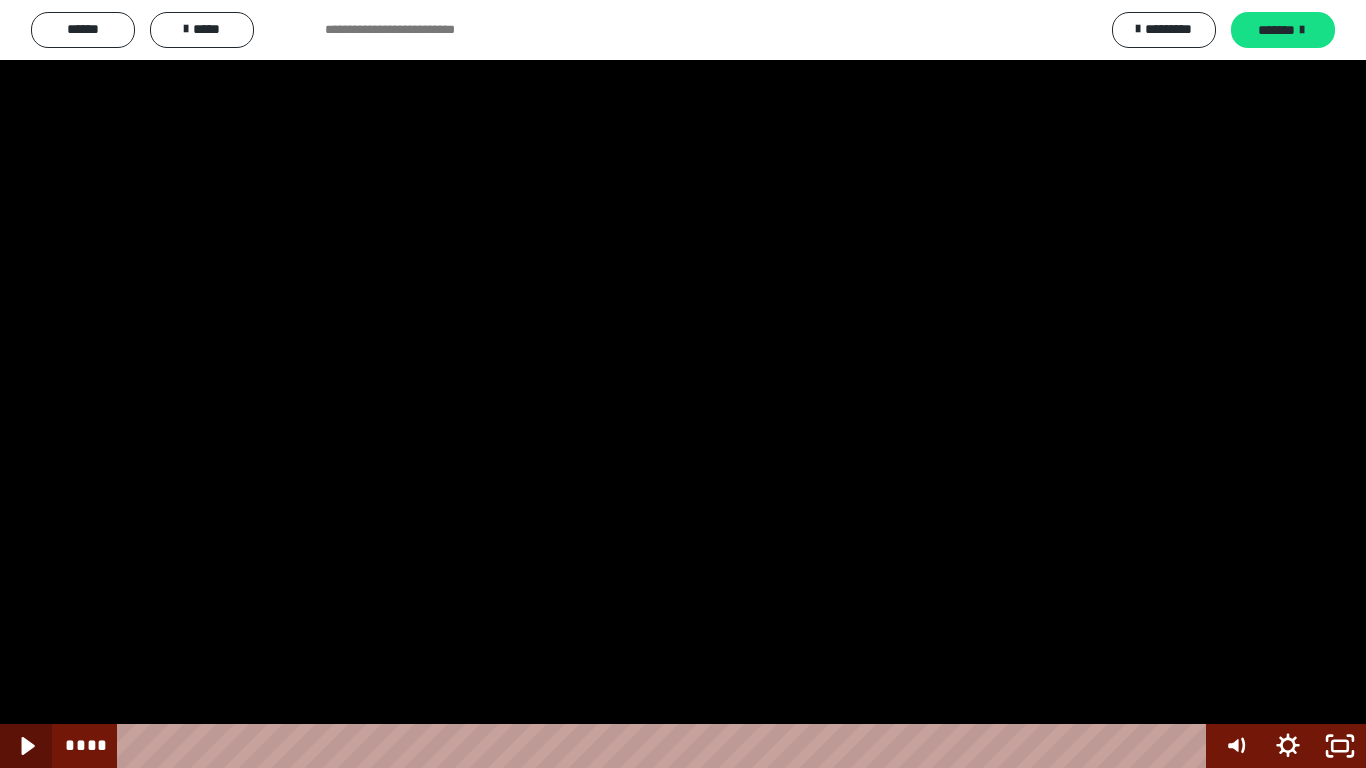 click 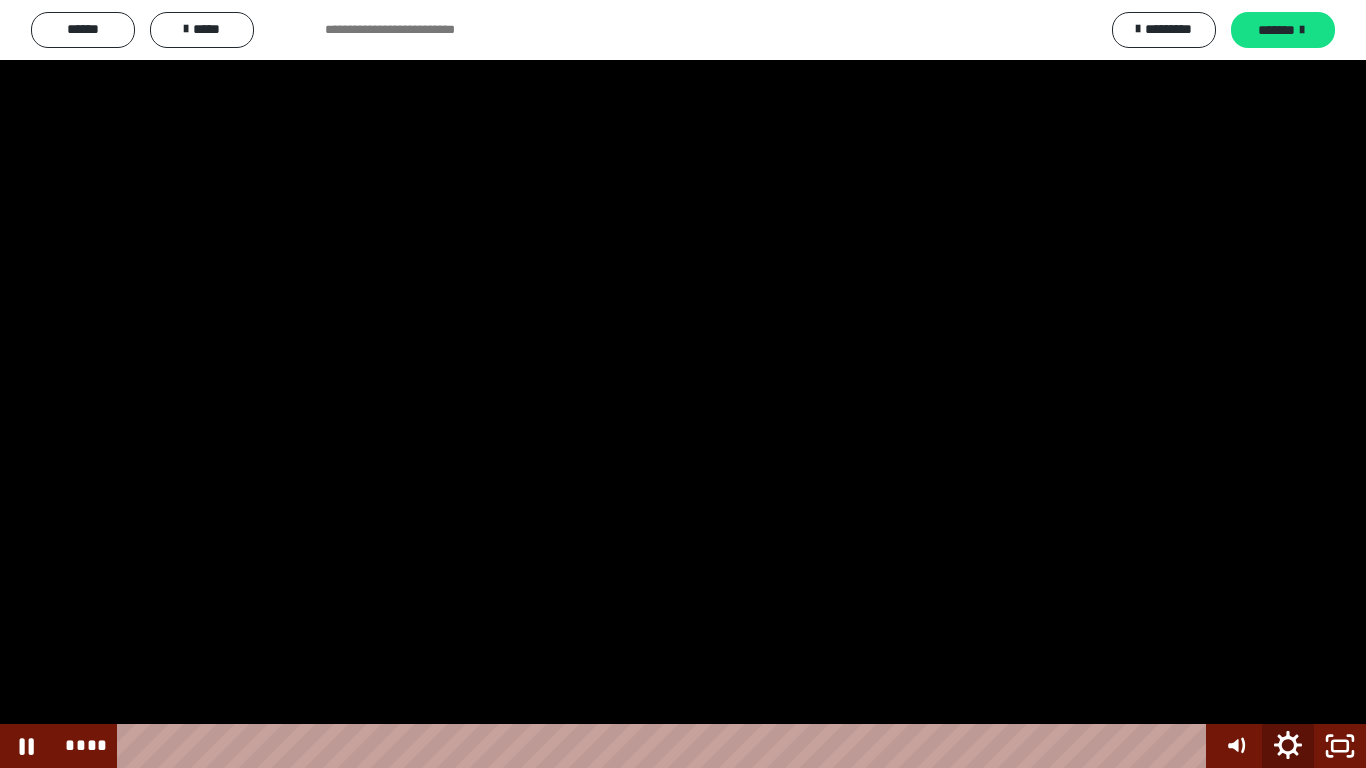 click 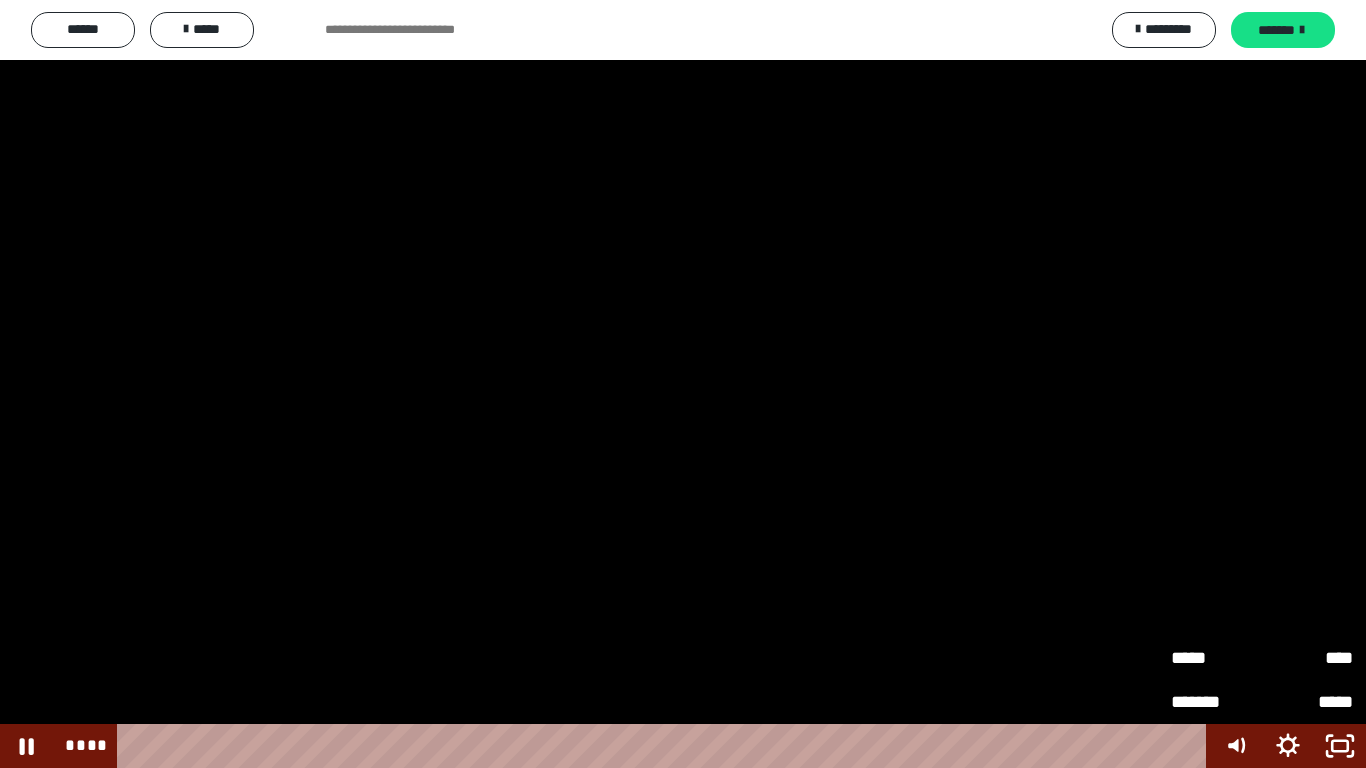 click on "*****" at bounding box center [1216, 649] 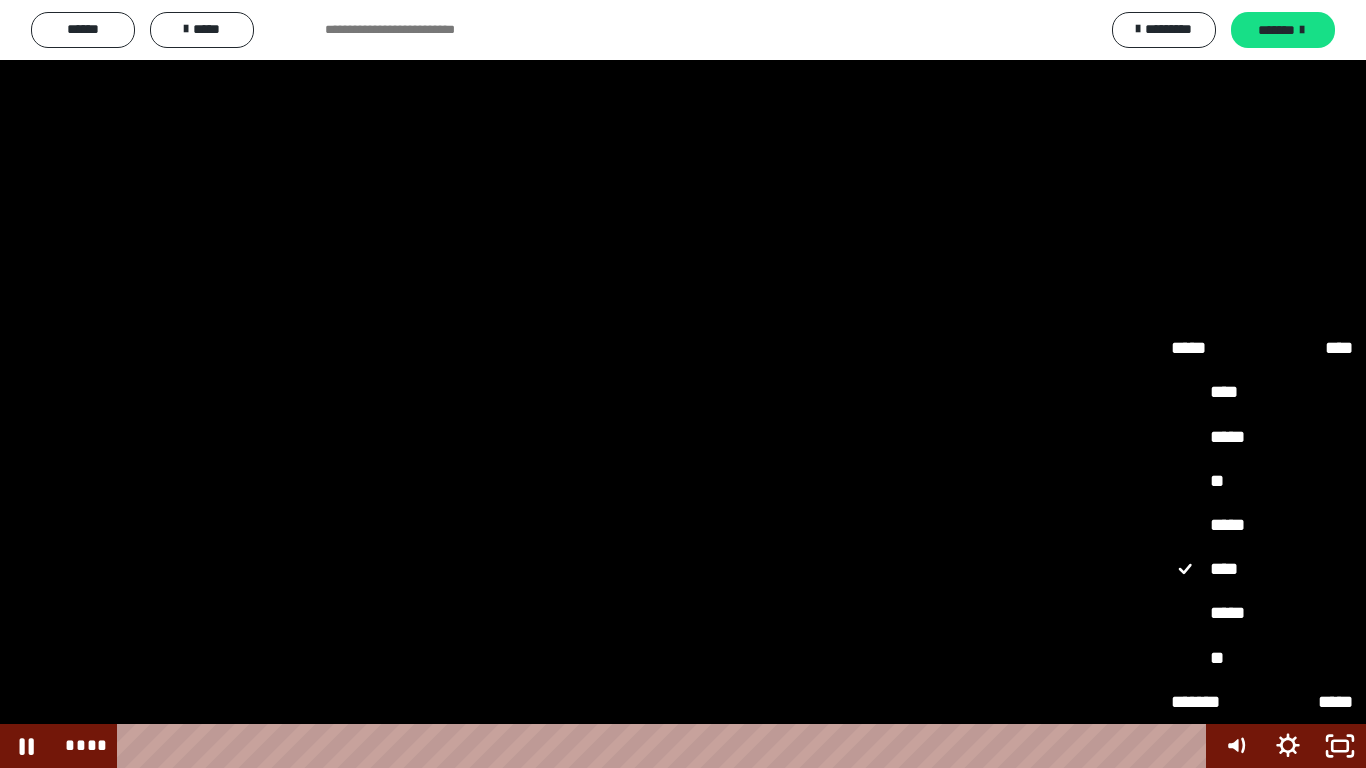 click on "*****" at bounding box center (1262, 614) 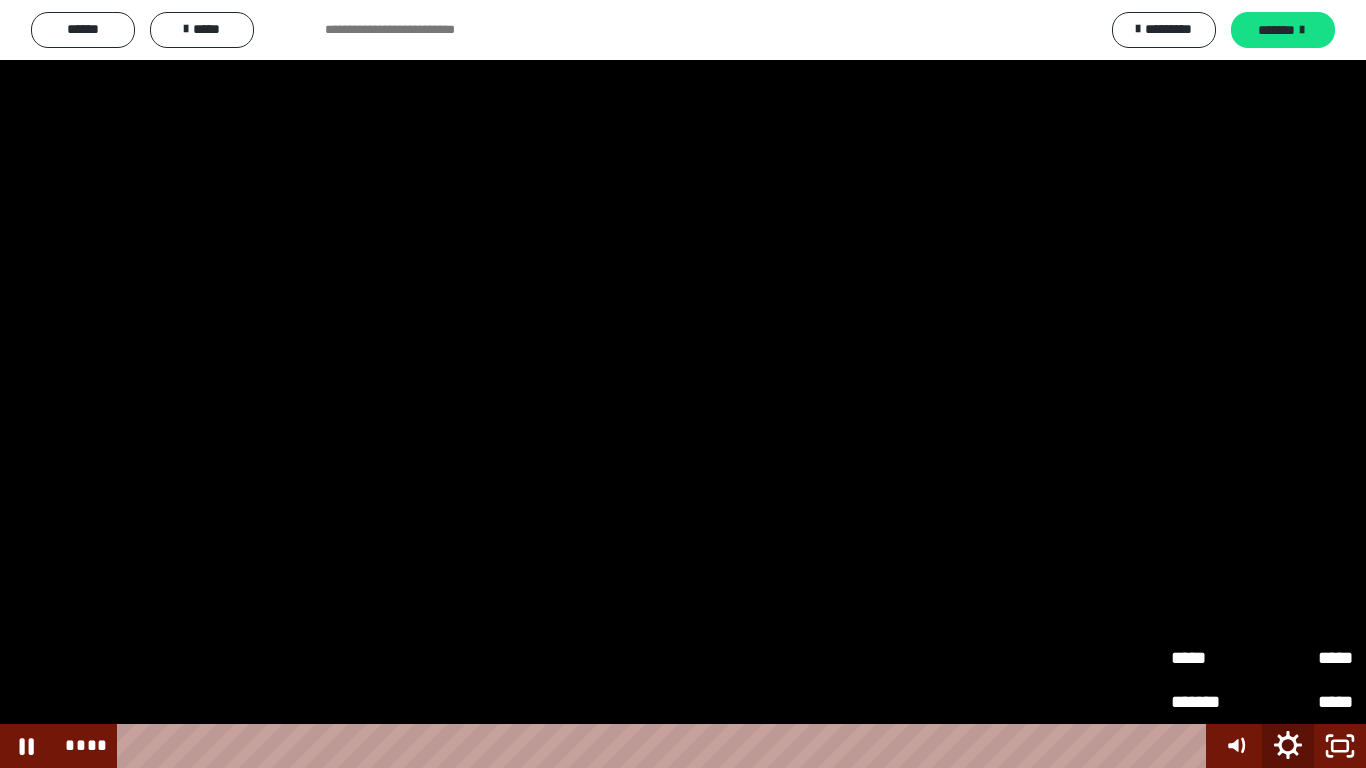 click 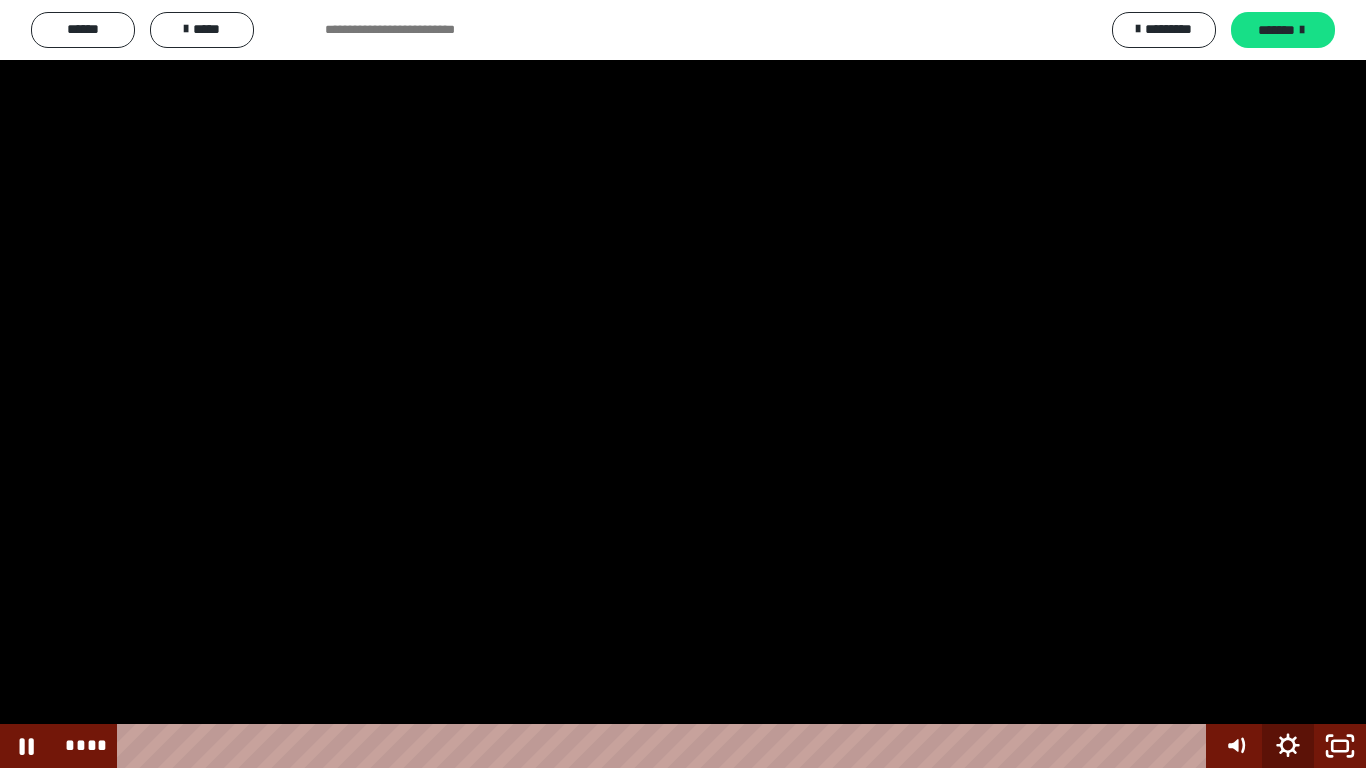click 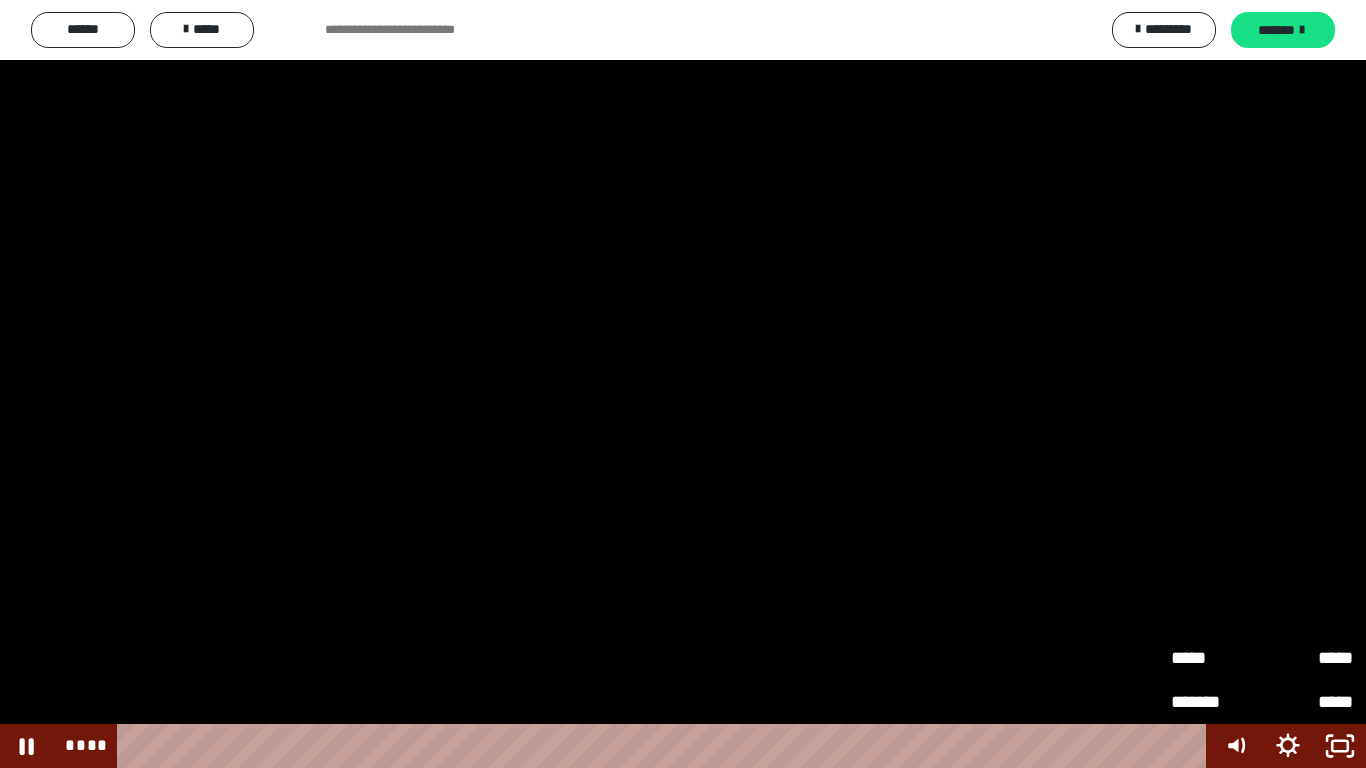 click on "*****" at bounding box center [1307, 650] 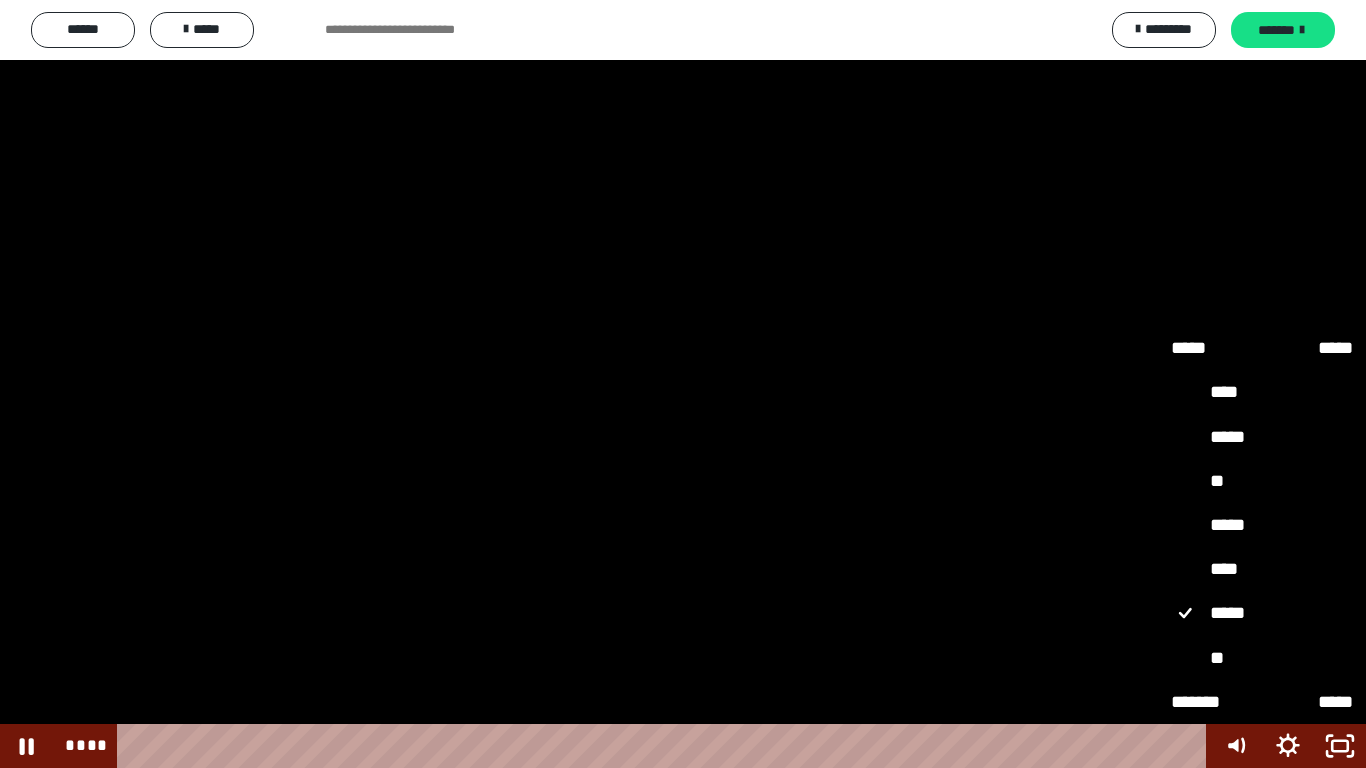 click on "*****" at bounding box center [1262, 526] 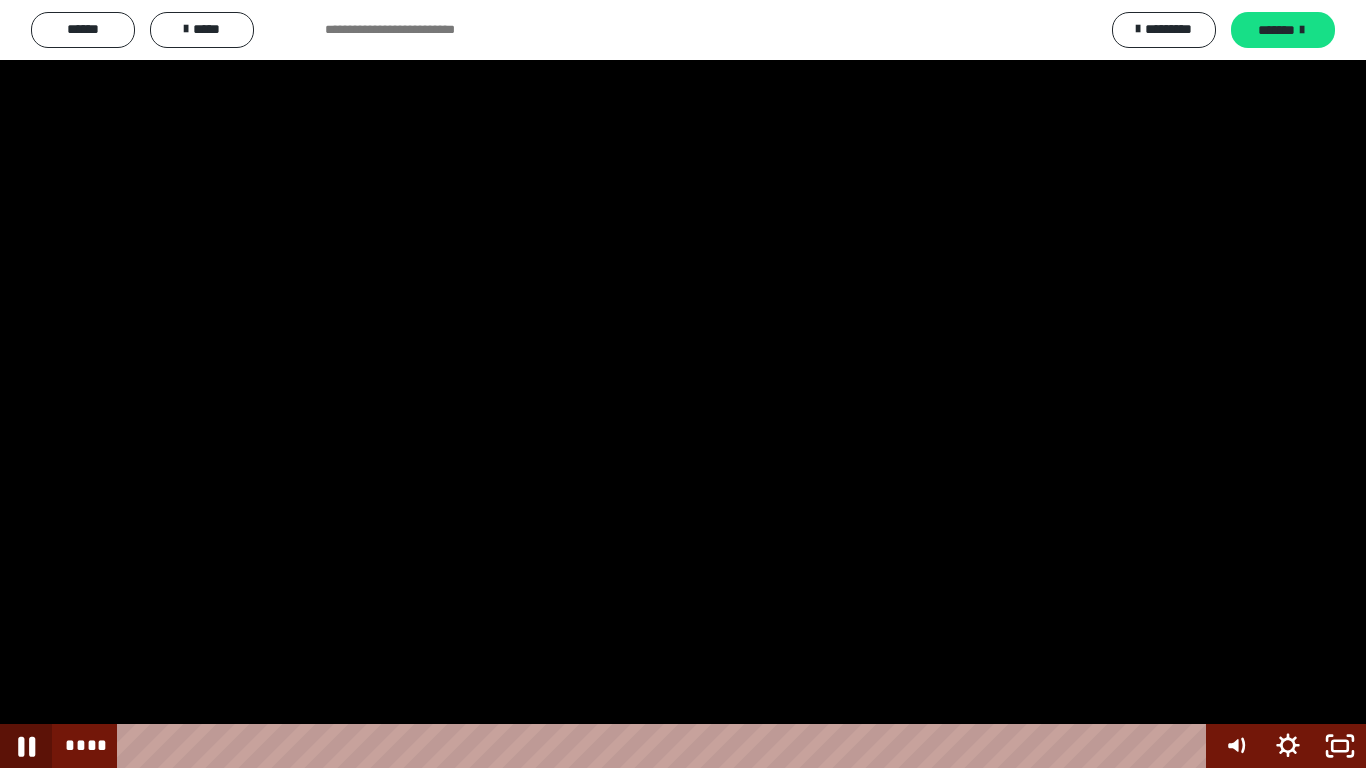 click 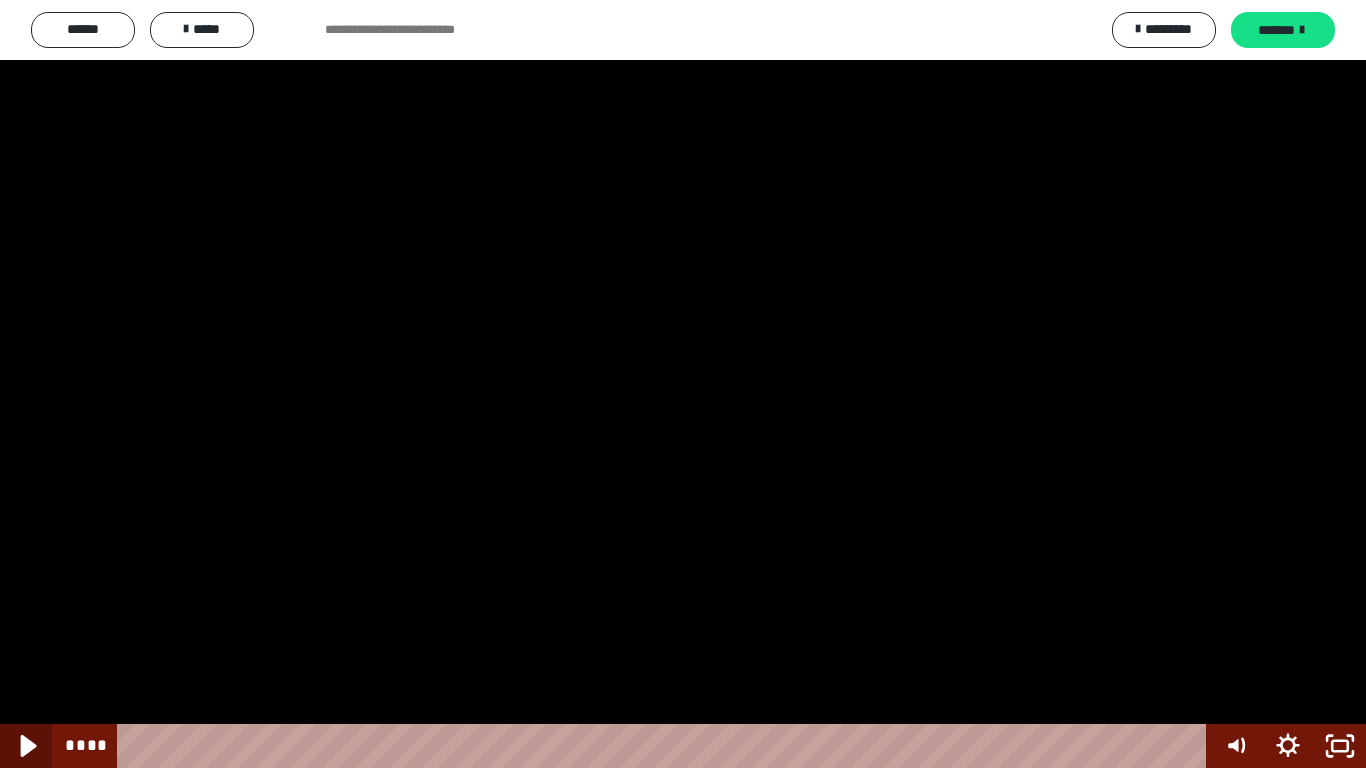 click 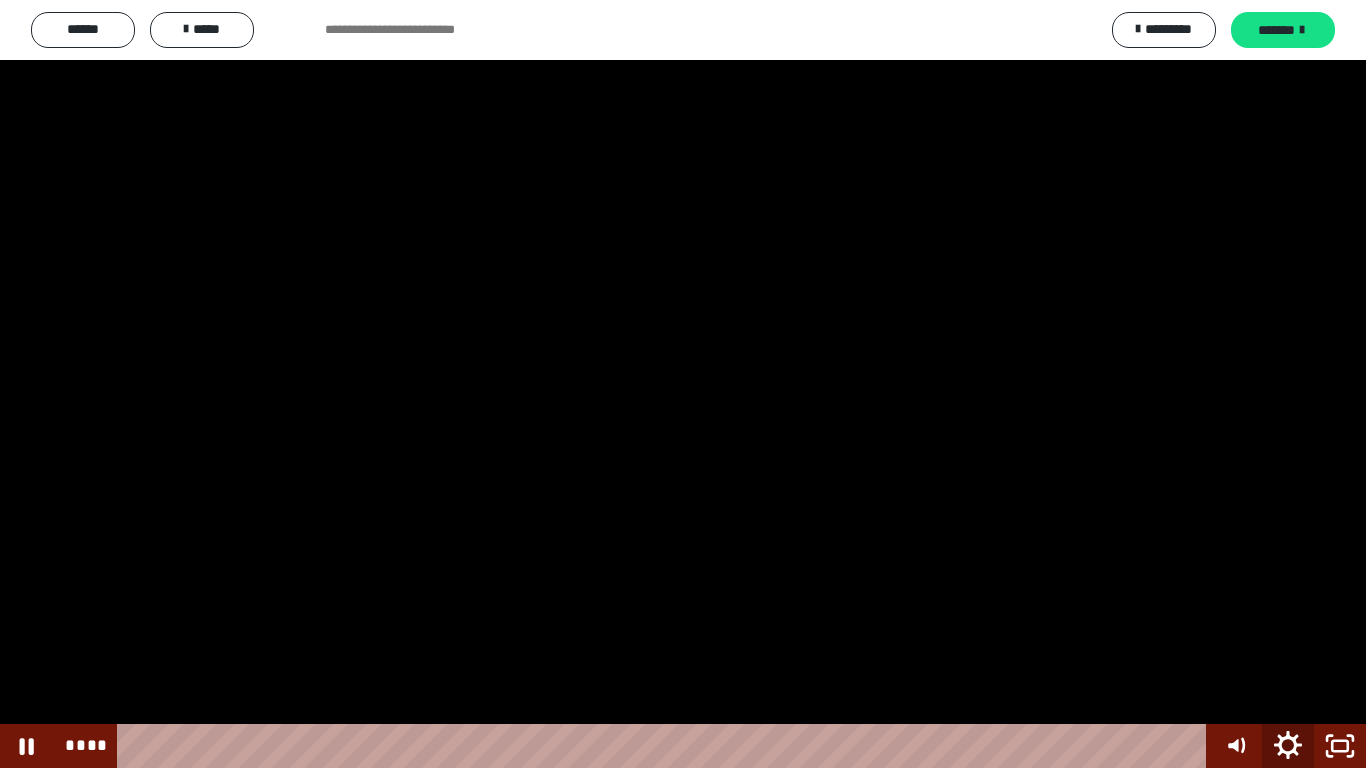click 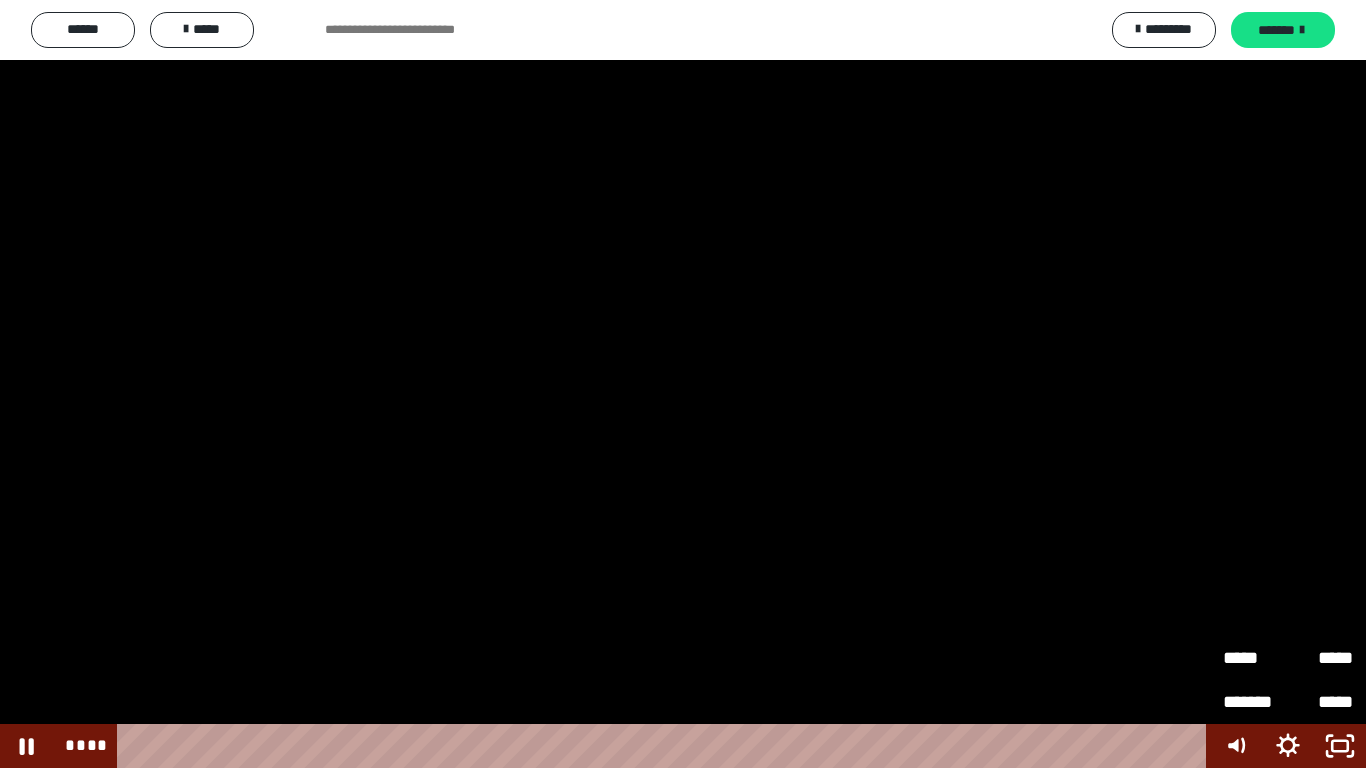 click on "*****" at bounding box center [1255, 658] 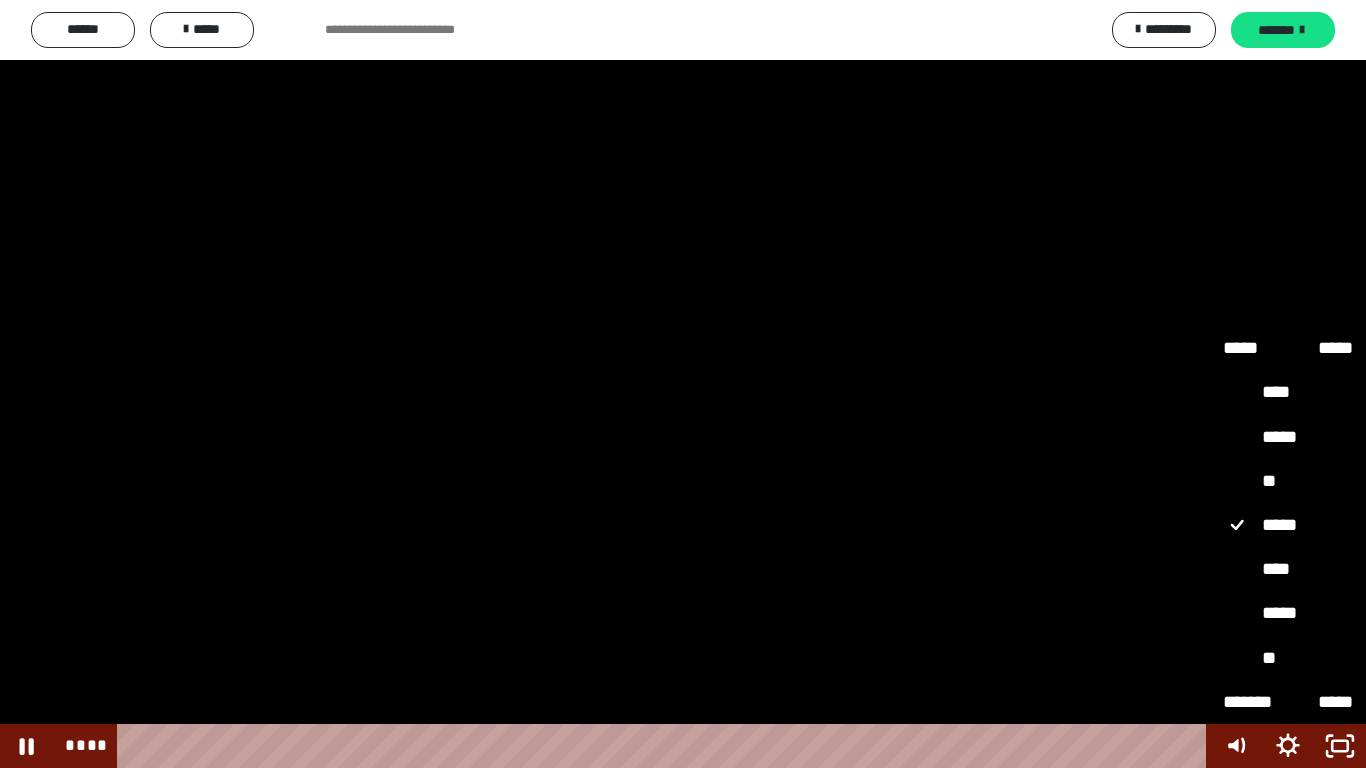 drag, startPoint x: 1258, startPoint y: 556, endPoint x: 1267, endPoint y: 568, distance: 15 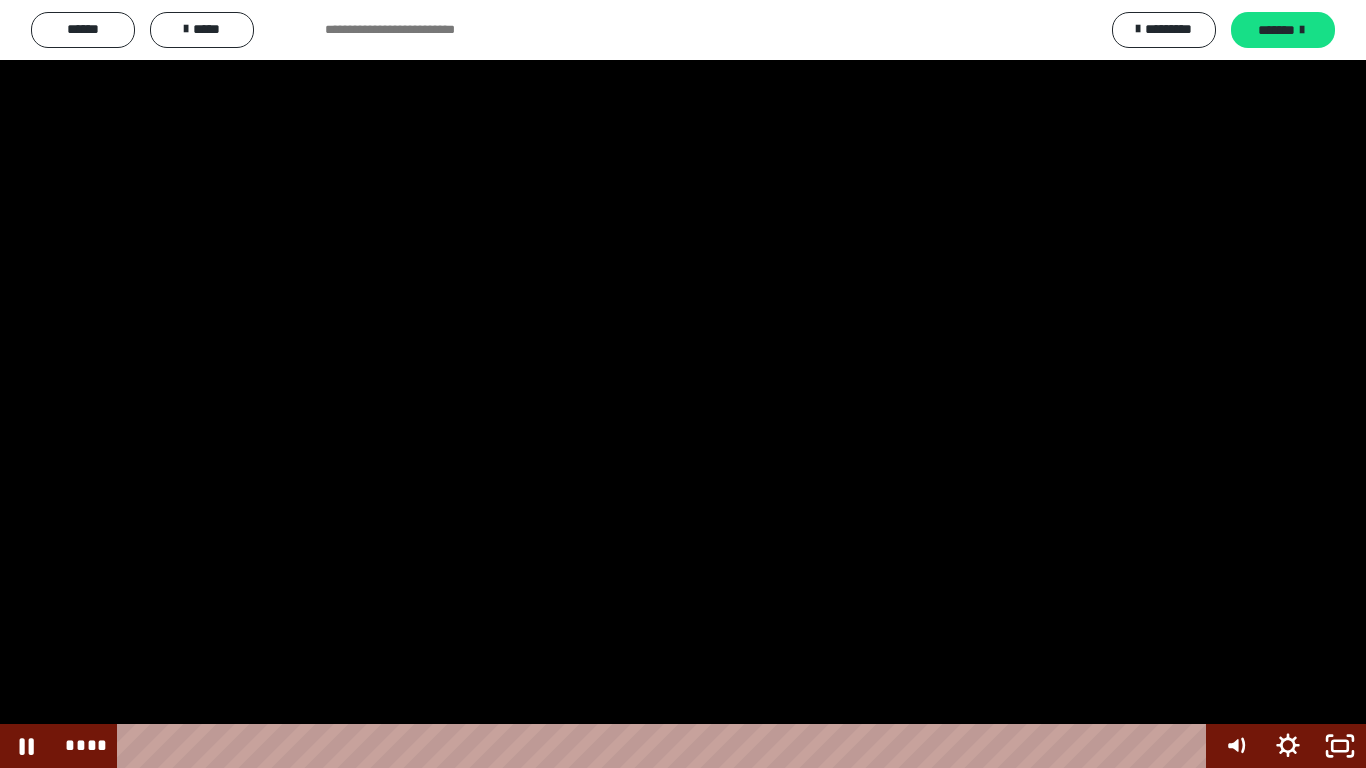 click at bounding box center [683, 384] 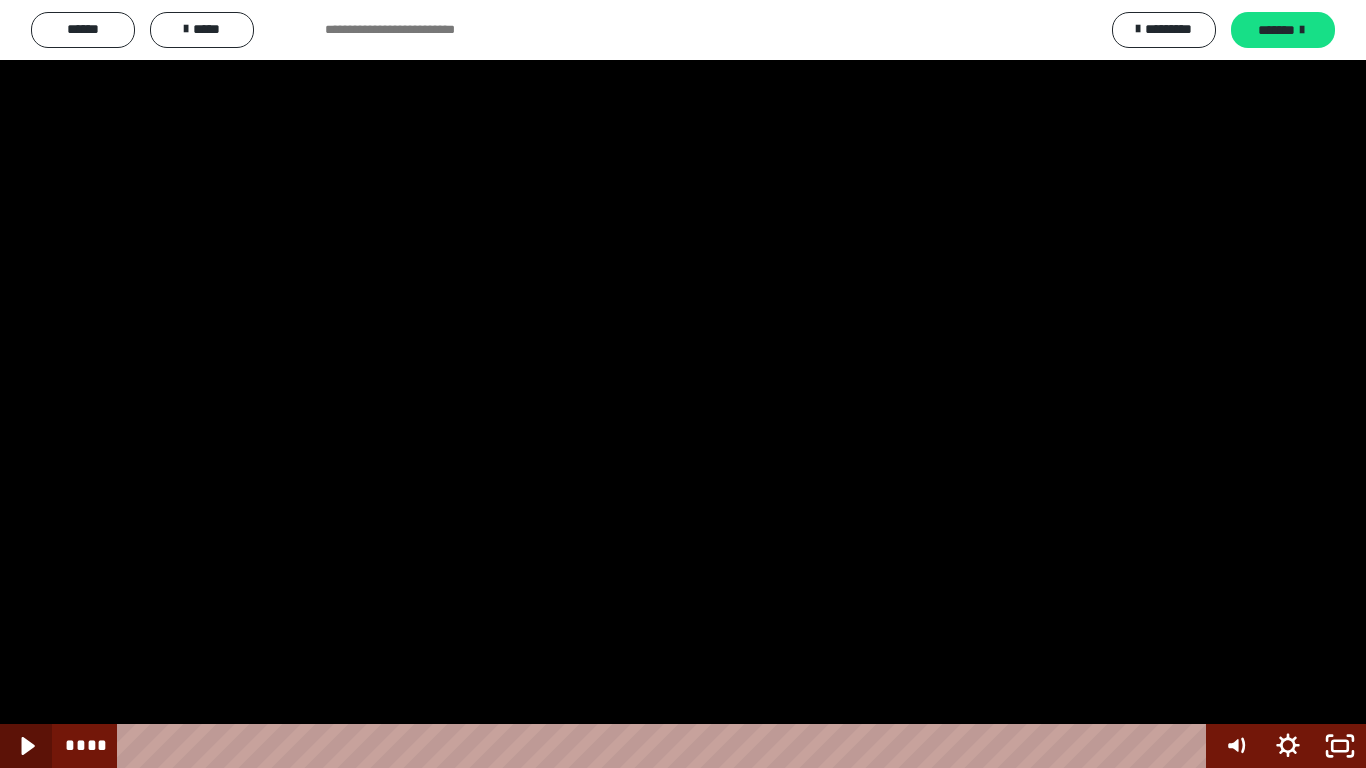 click 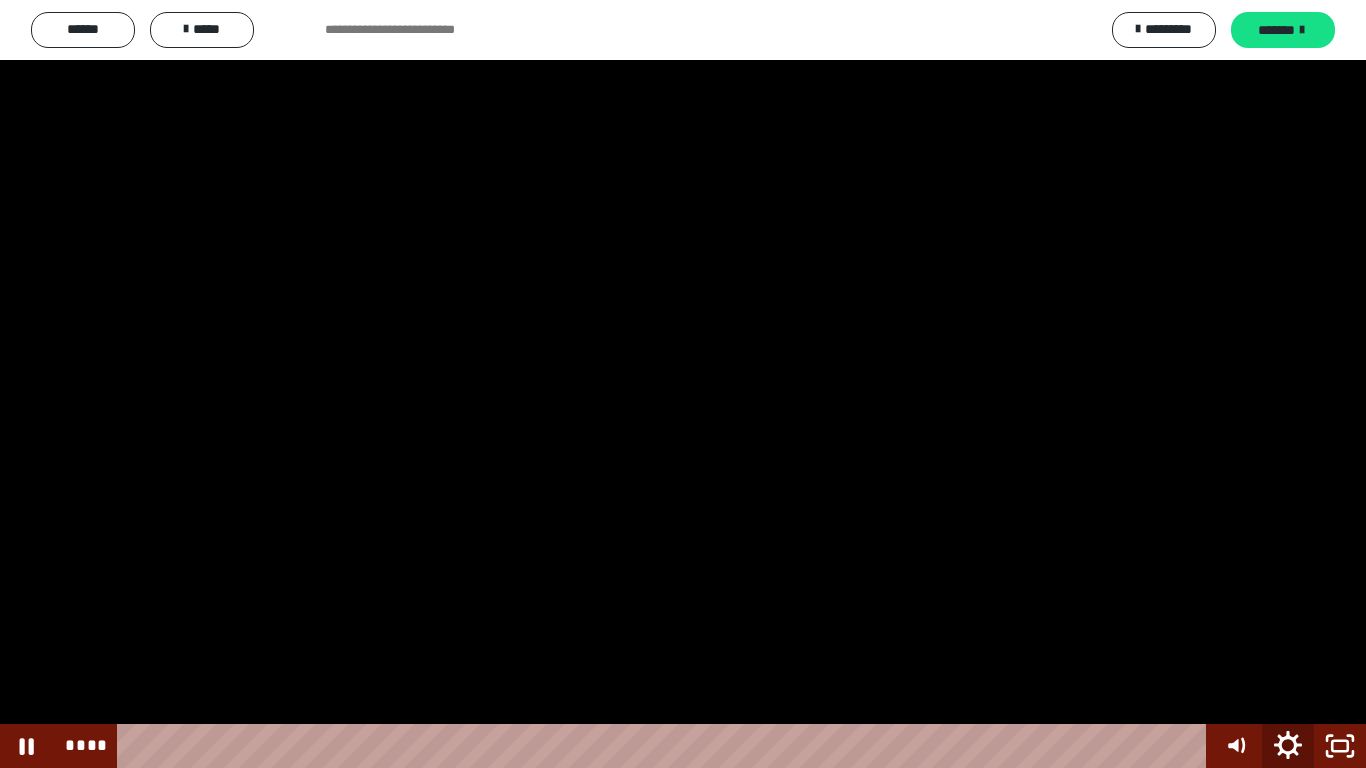 click 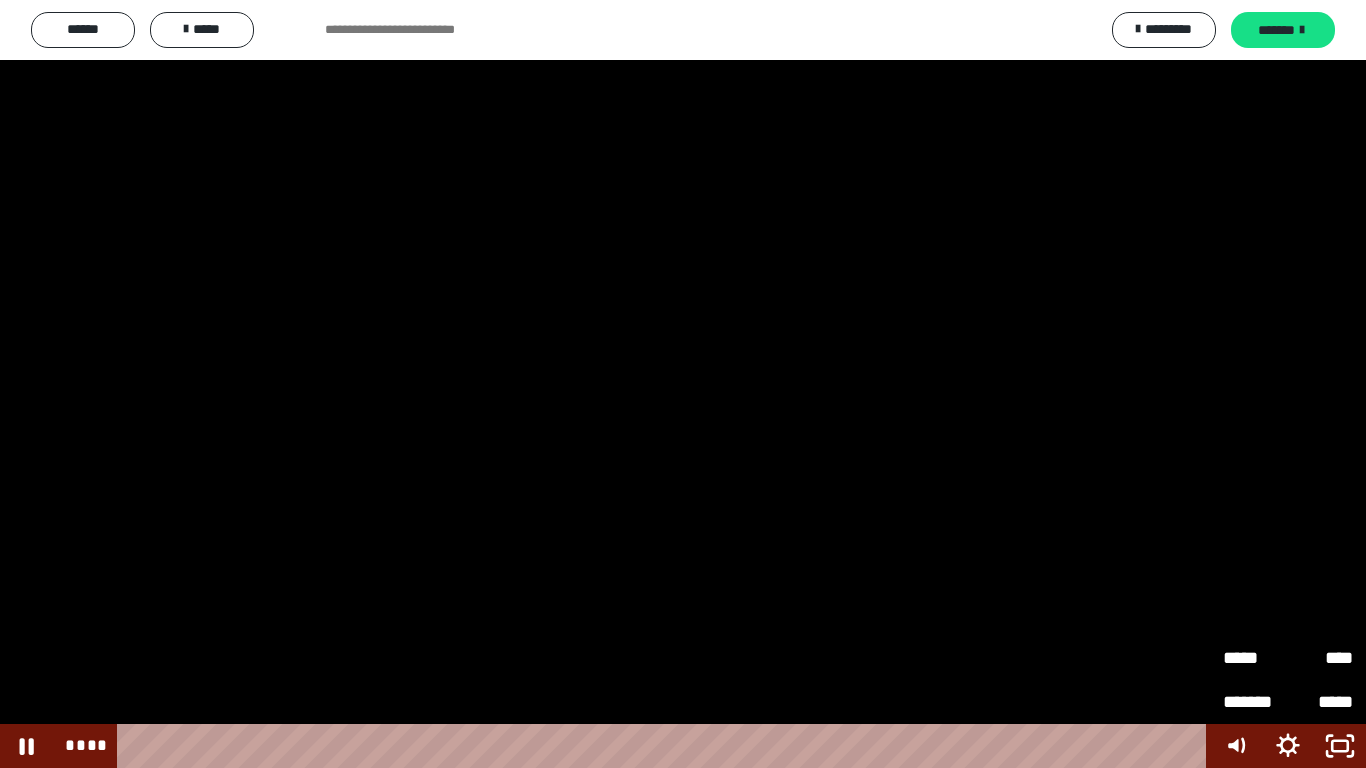 click on "*****" at bounding box center [1255, 658] 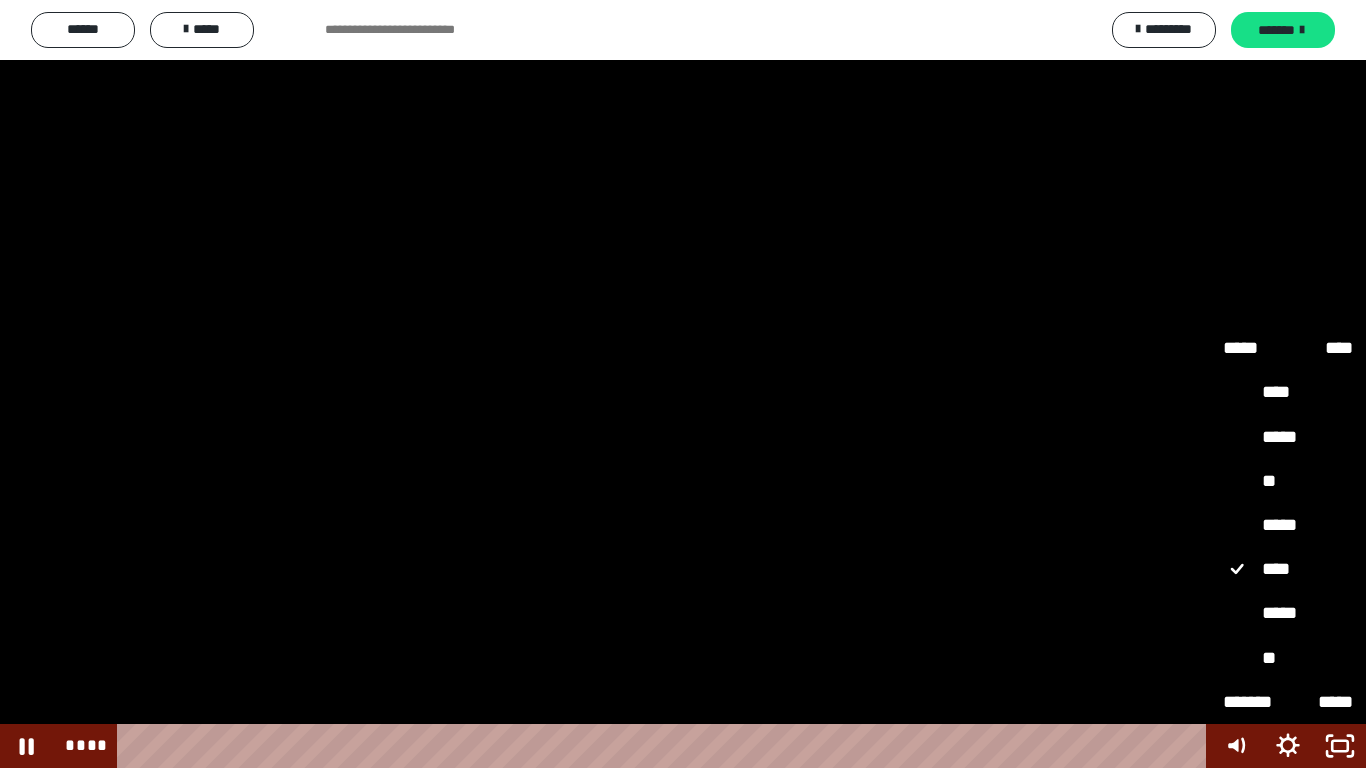 click on "*****" at bounding box center (1288, 526) 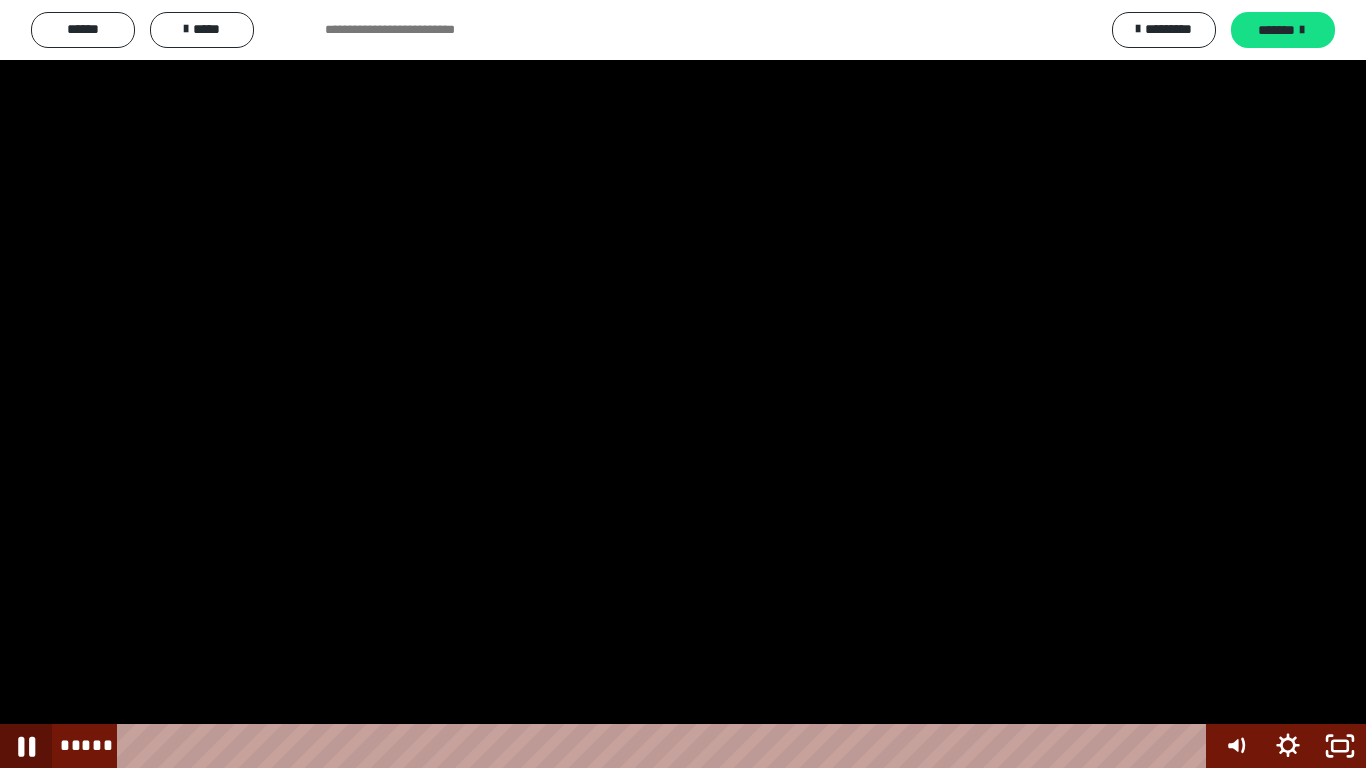 click 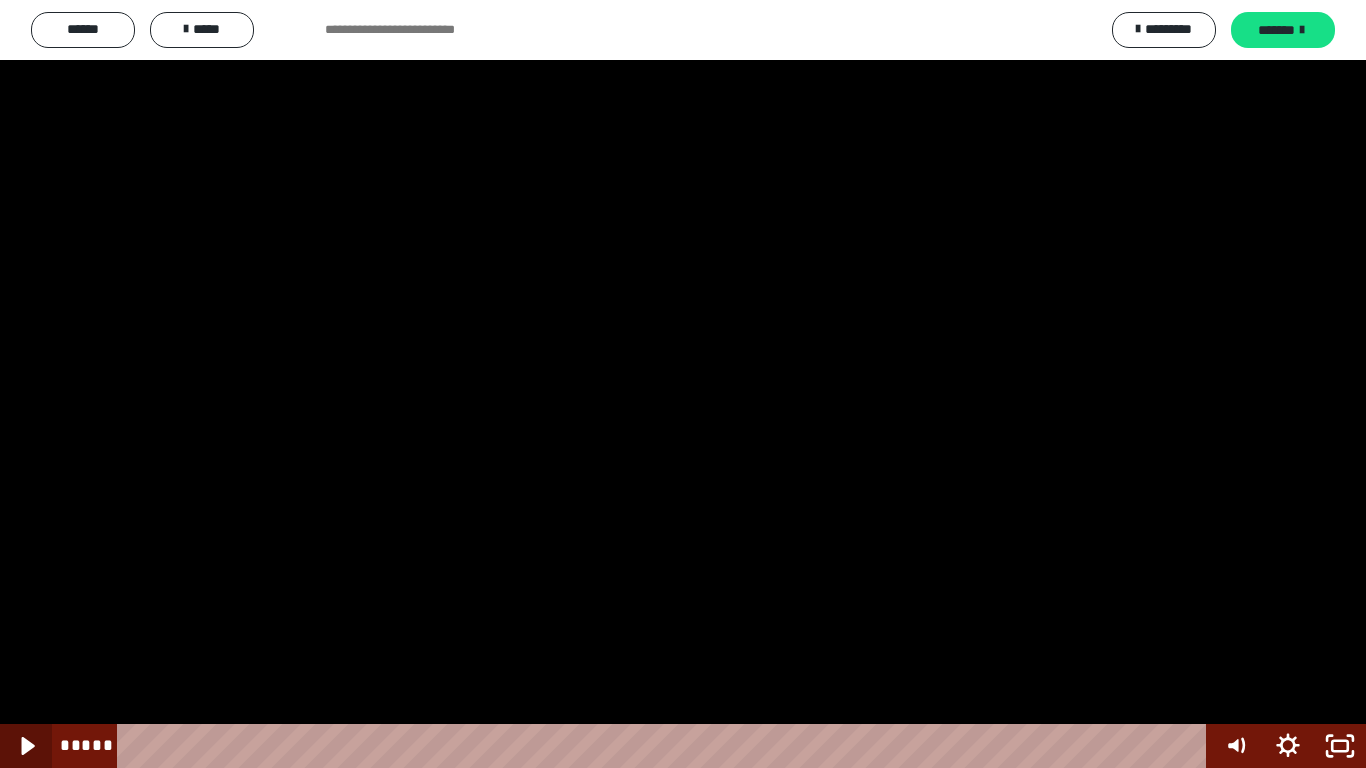 click 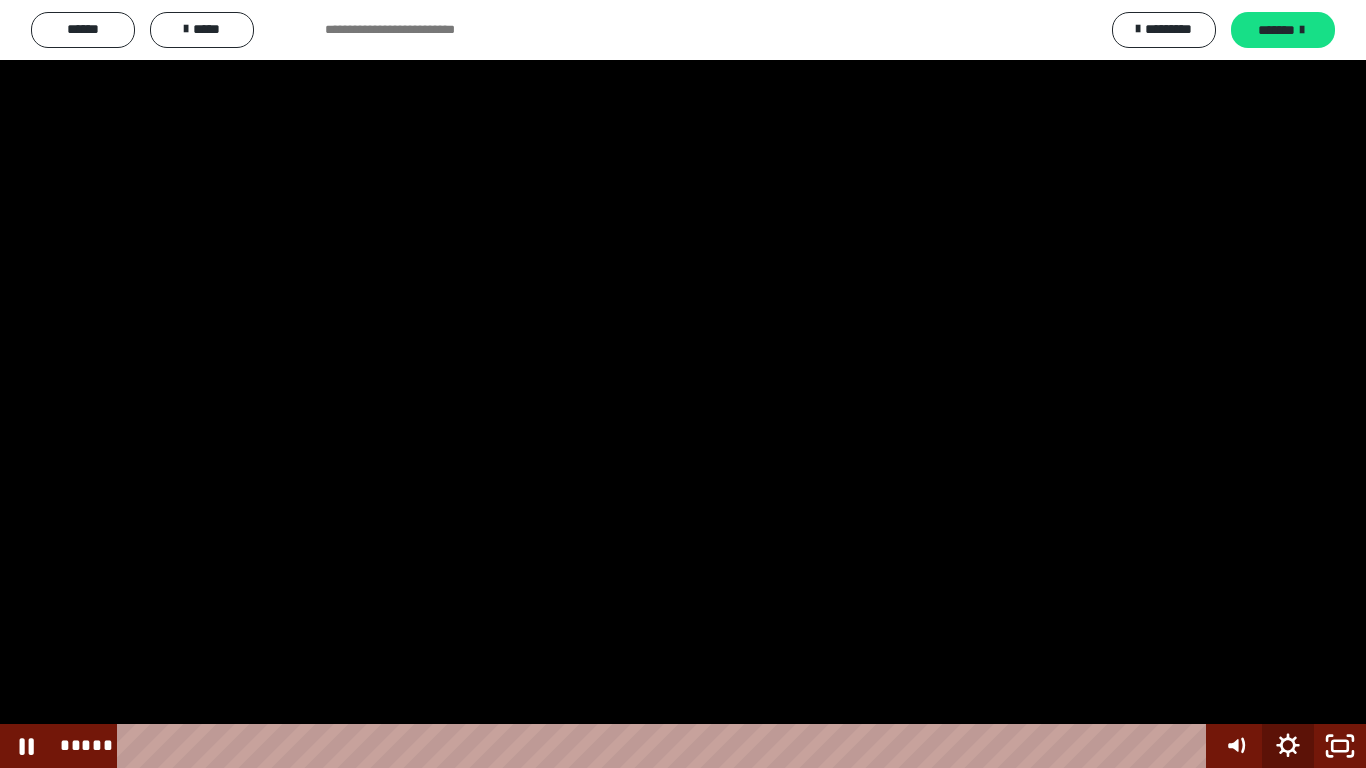 click 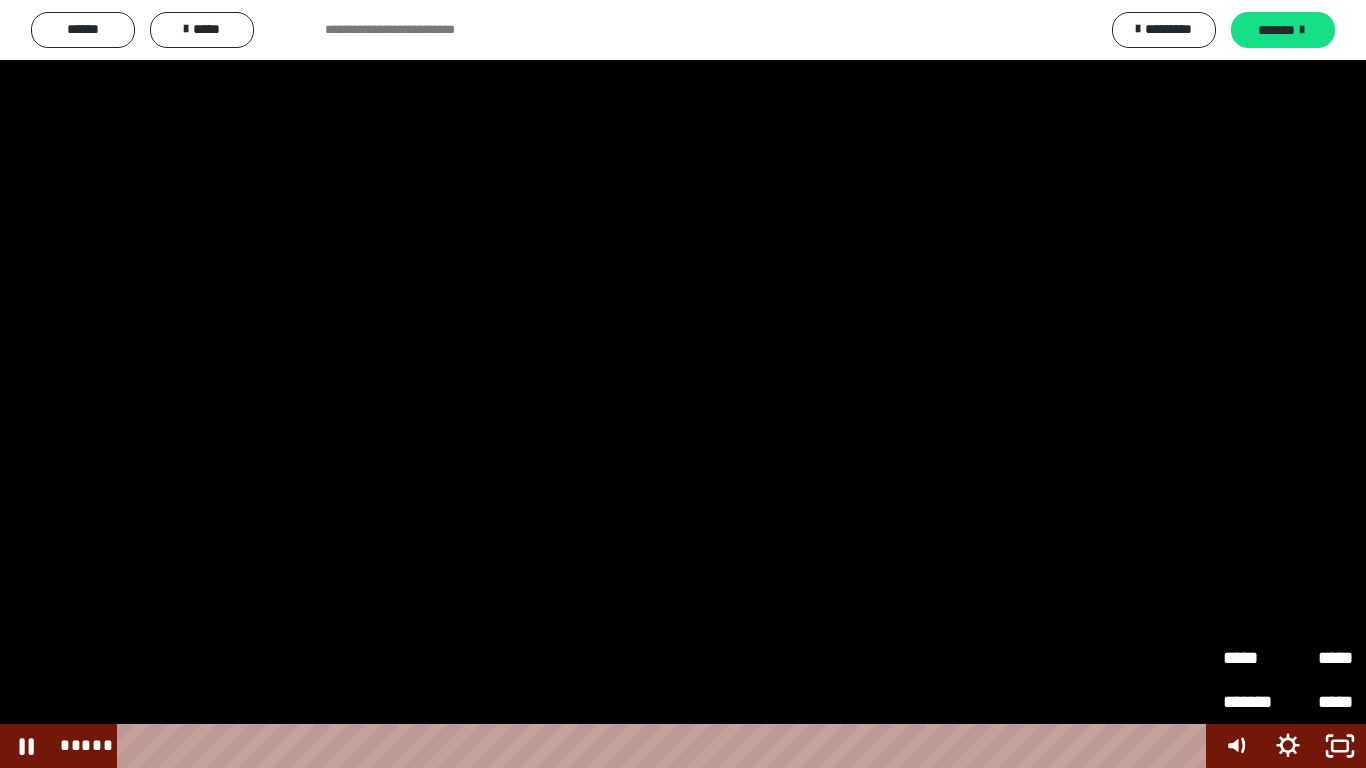 click on "*****" at bounding box center [1255, 658] 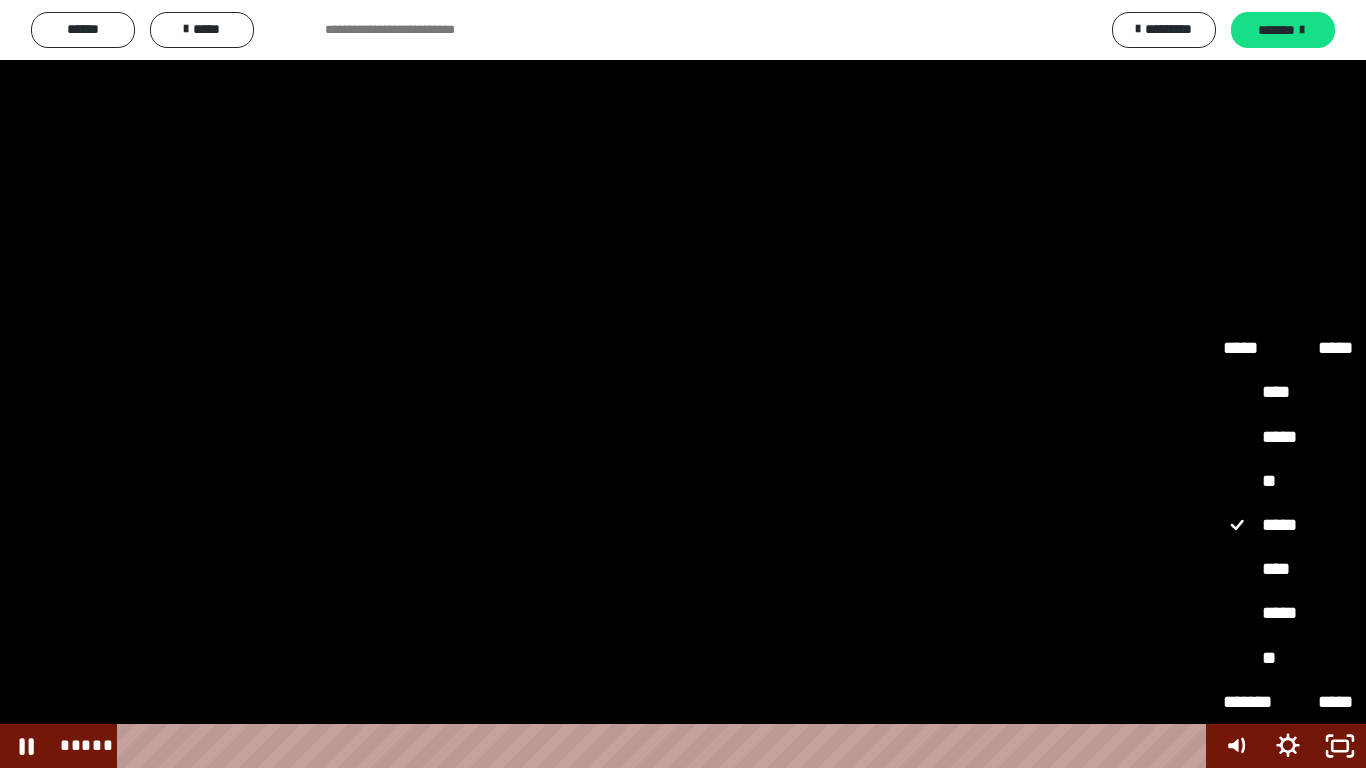 click on "****" at bounding box center (1288, 570) 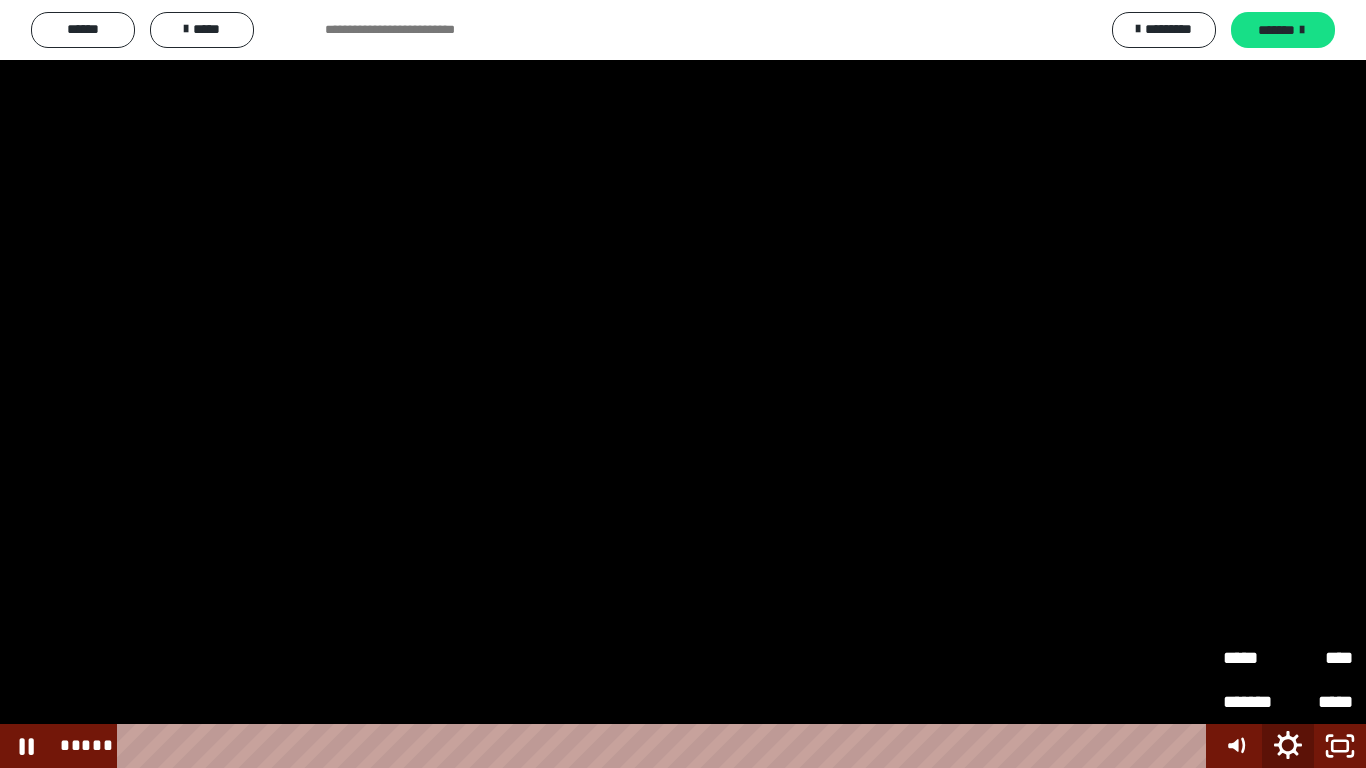 click 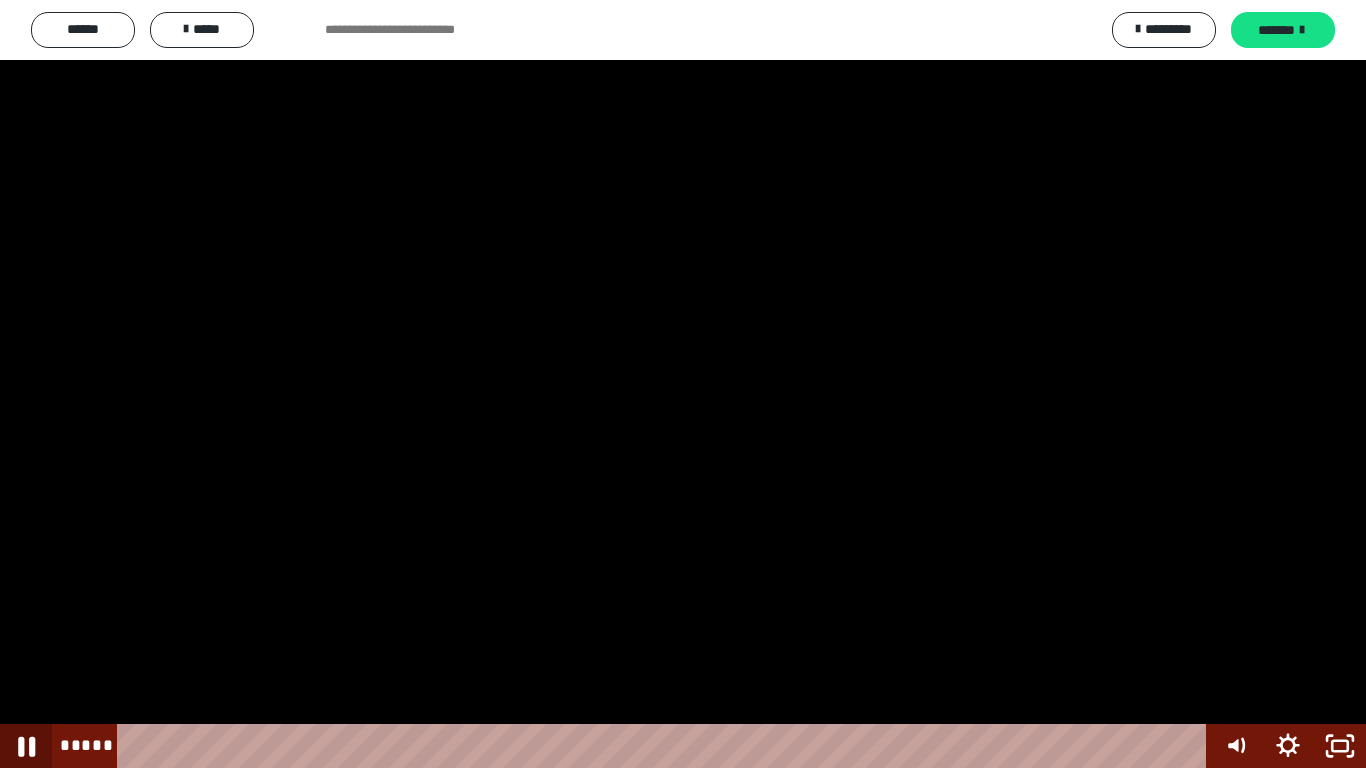 click 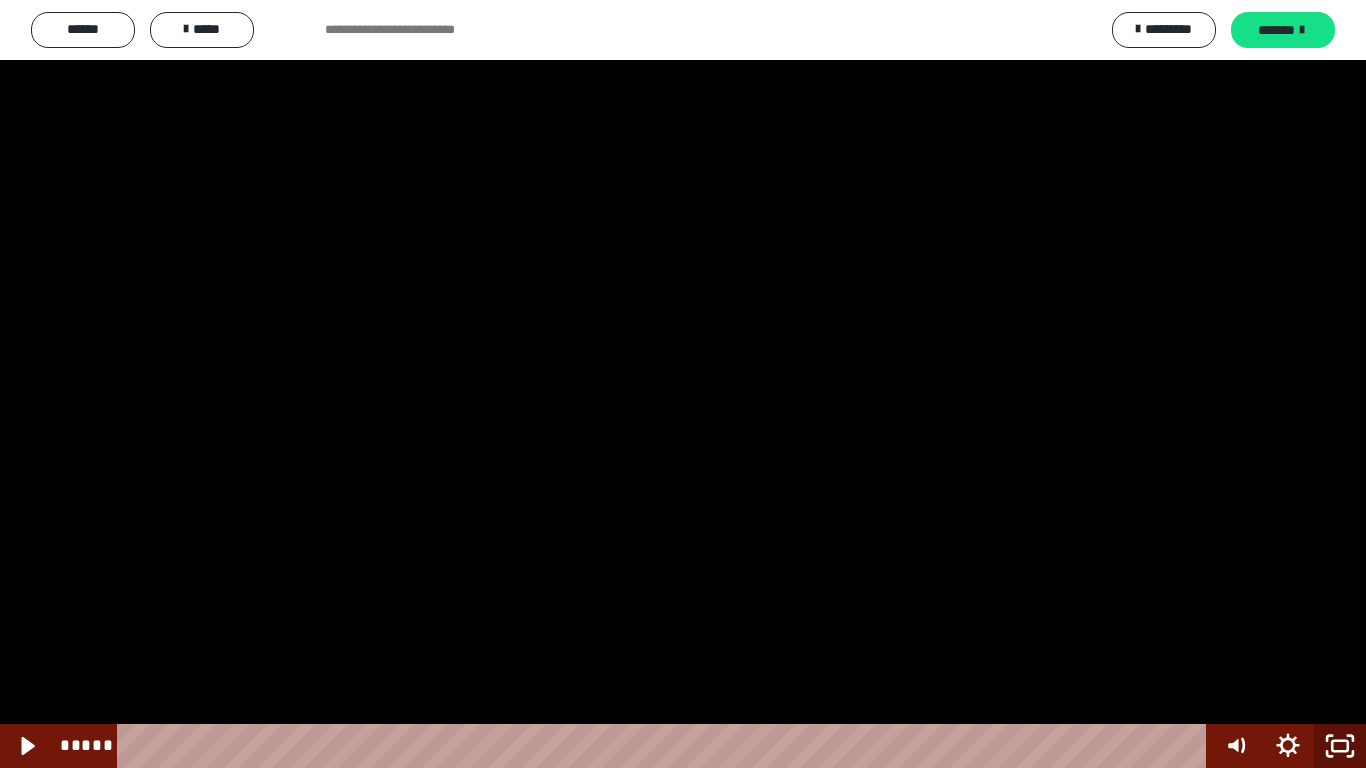 click 